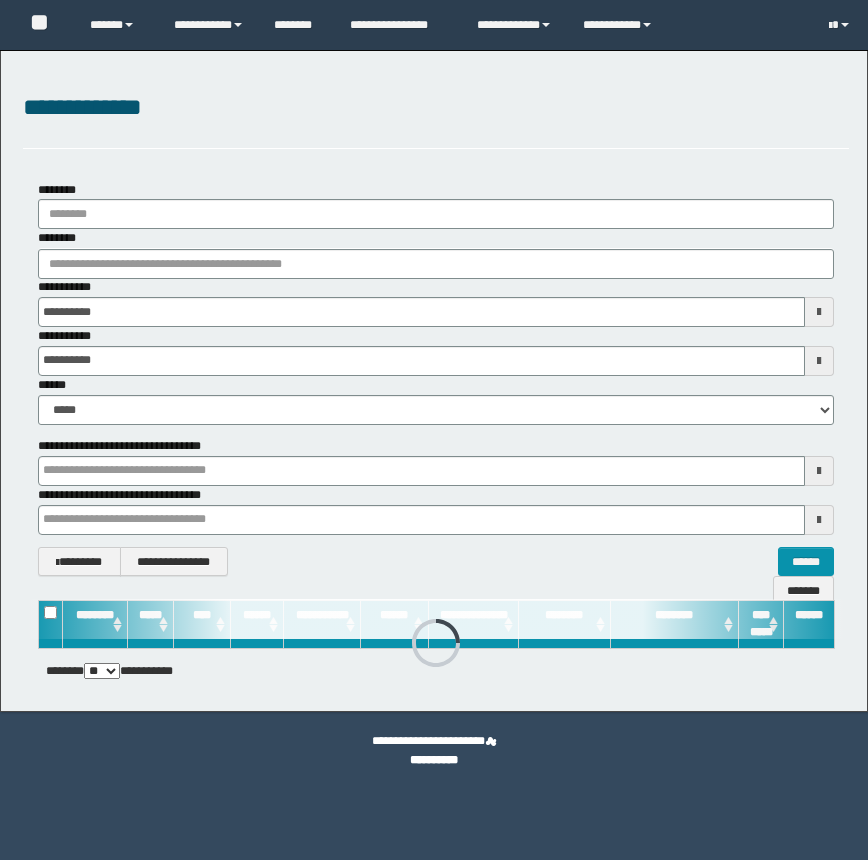 scroll, scrollTop: 0, scrollLeft: 0, axis: both 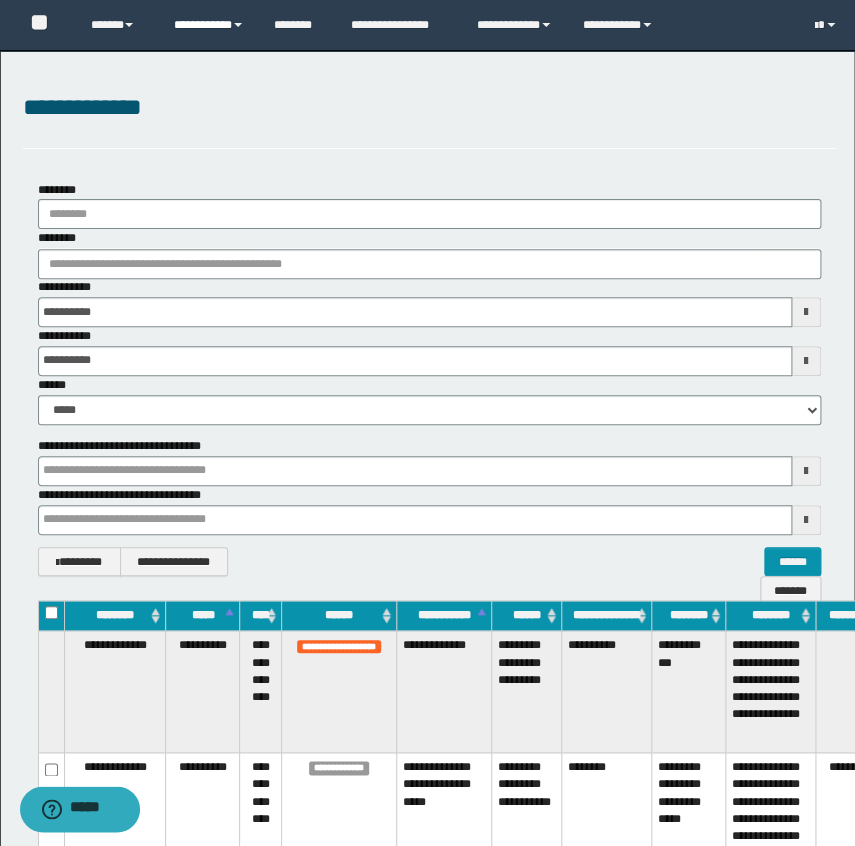 click on "**********" at bounding box center (209, 25) 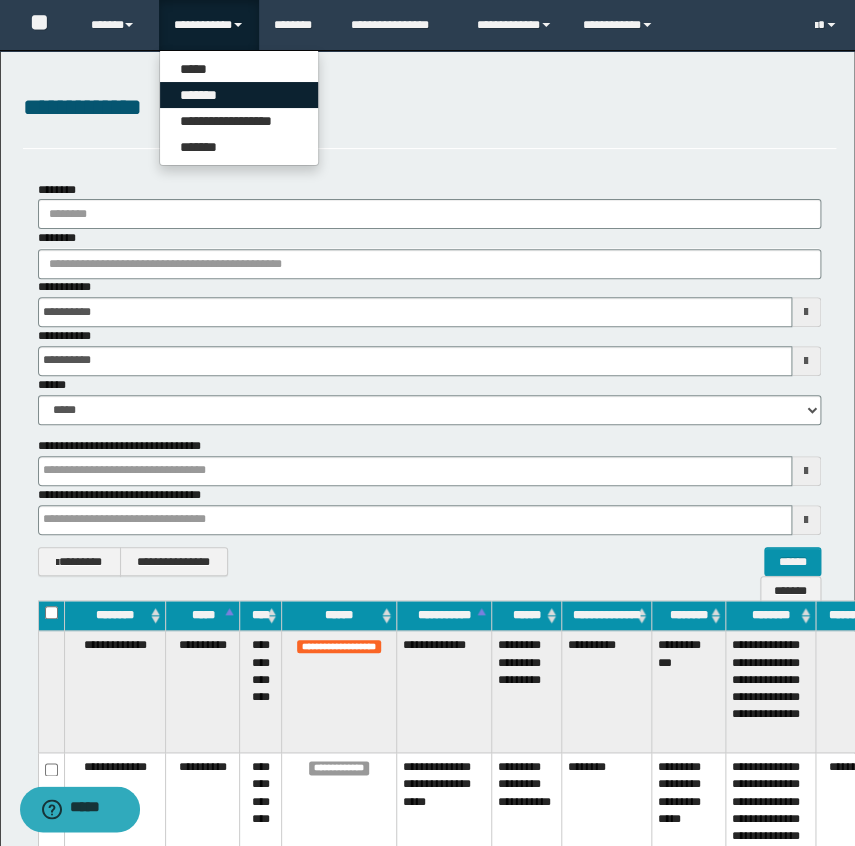 click on "*******" at bounding box center (239, 95) 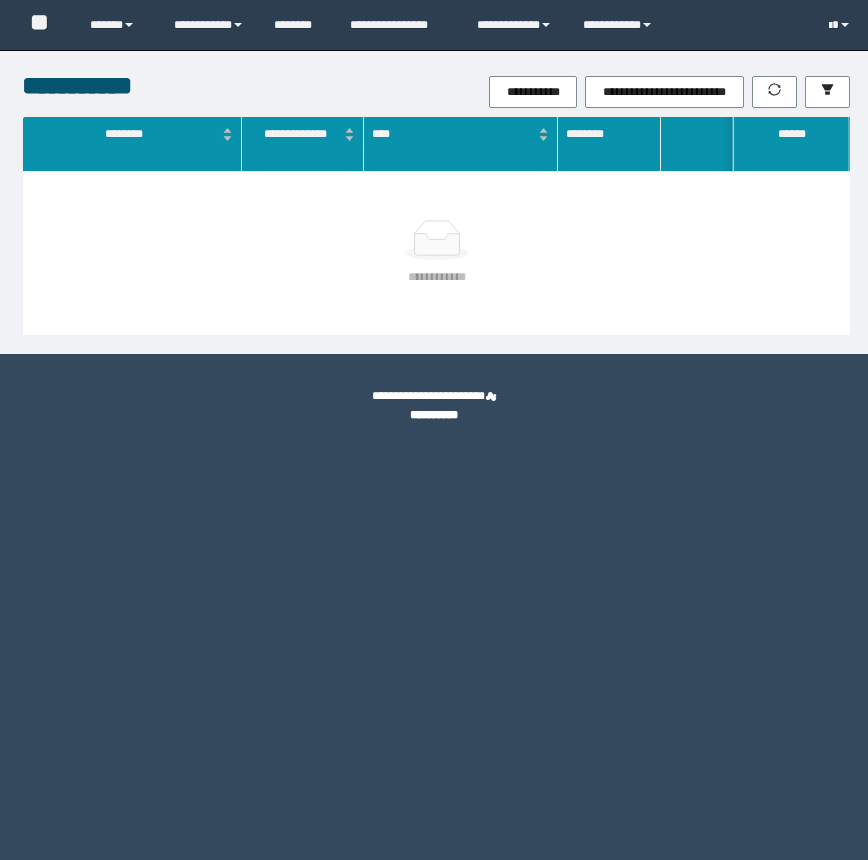 scroll, scrollTop: 0, scrollLeft: 0, axis: both 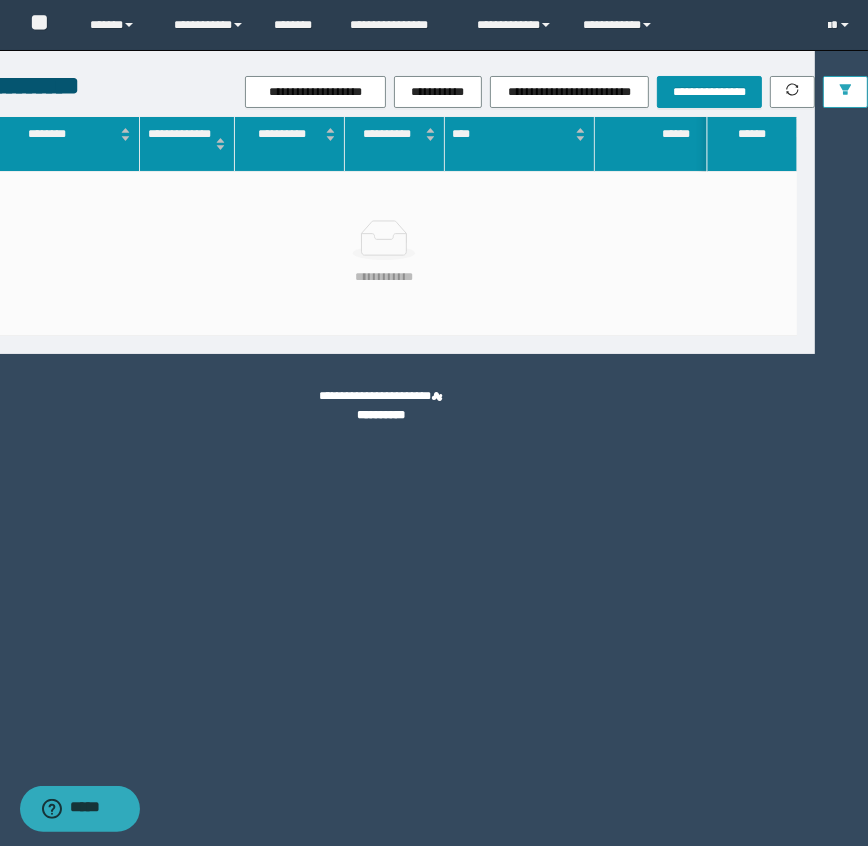 click at bounding box center (845, 92) 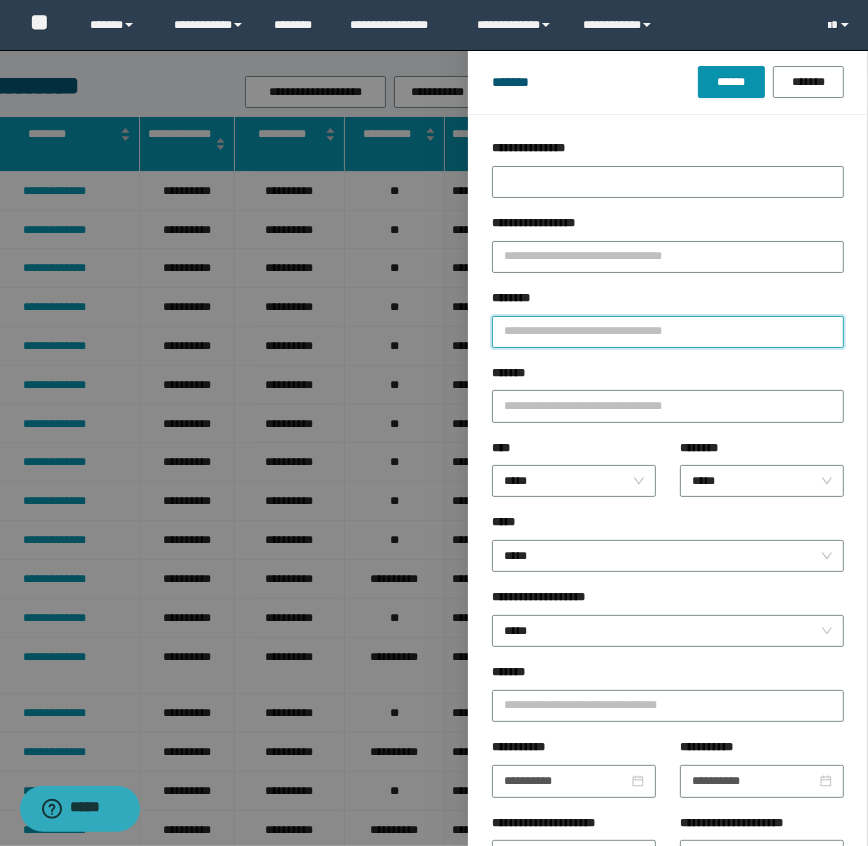 click on "********" at bounding box center [668, 332] 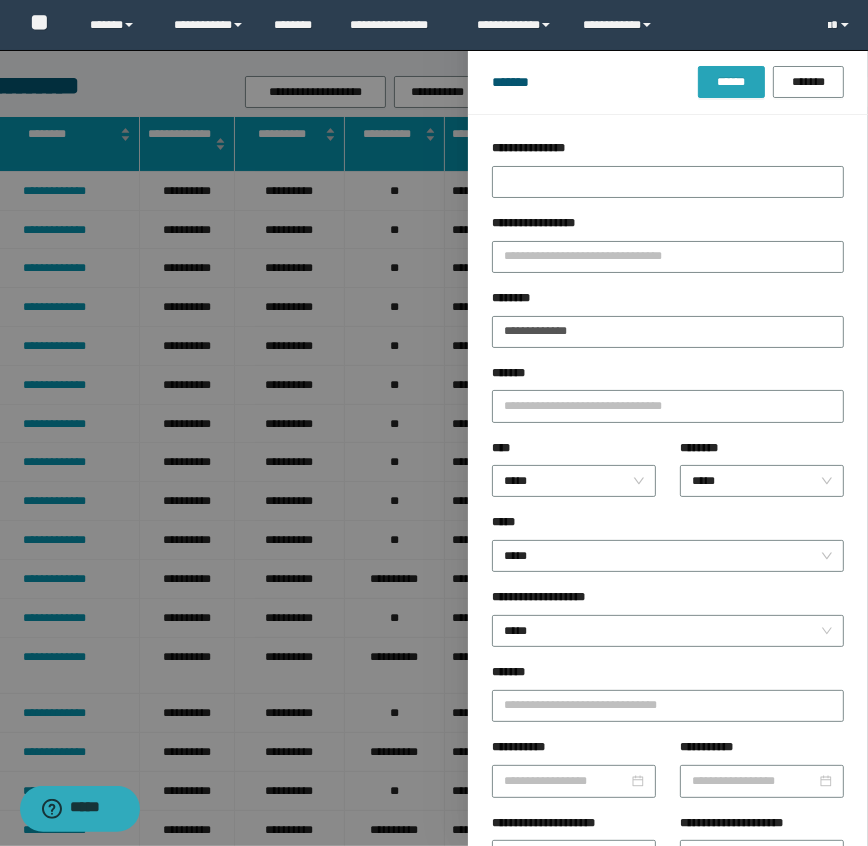 click on "******" at bounding box center [731, 82] 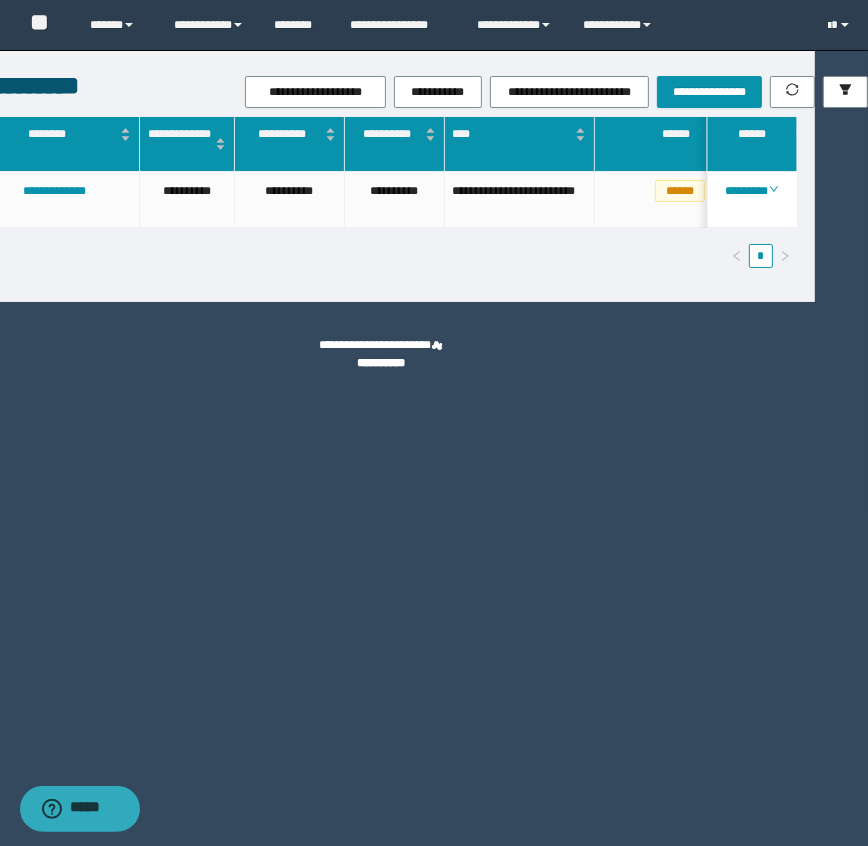 drag, startPoint x: 165, startPoint y: 245, endPoint x: 305, endPoint y: 259, distance: 140.69826 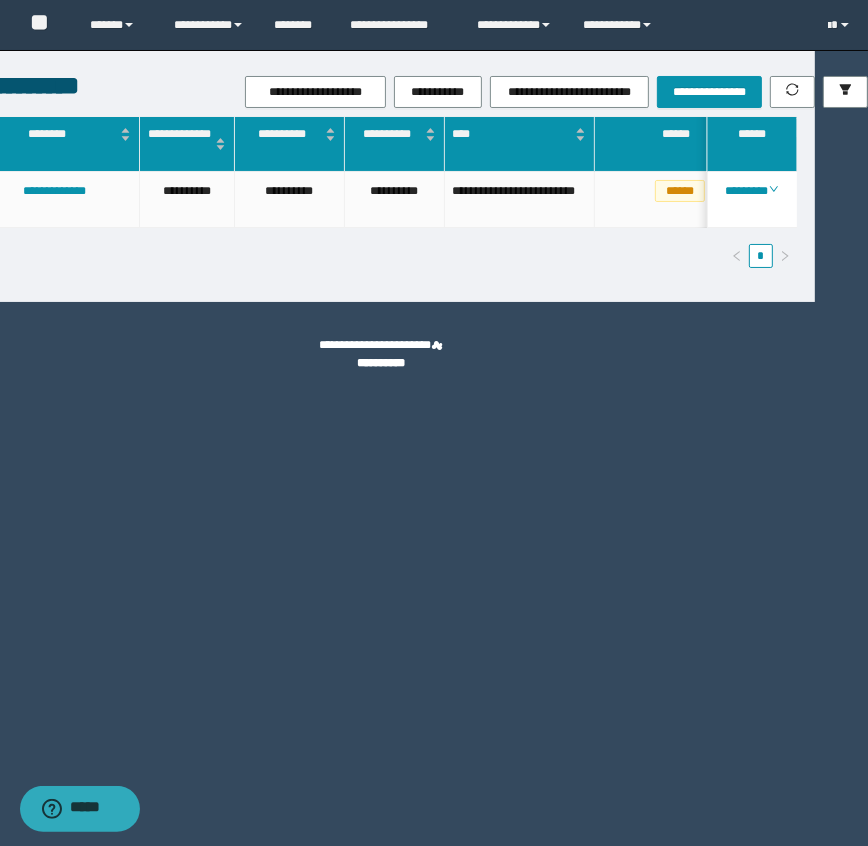 scroll, scrollTop: 0, scrollLeft: 333, axis: horizontal 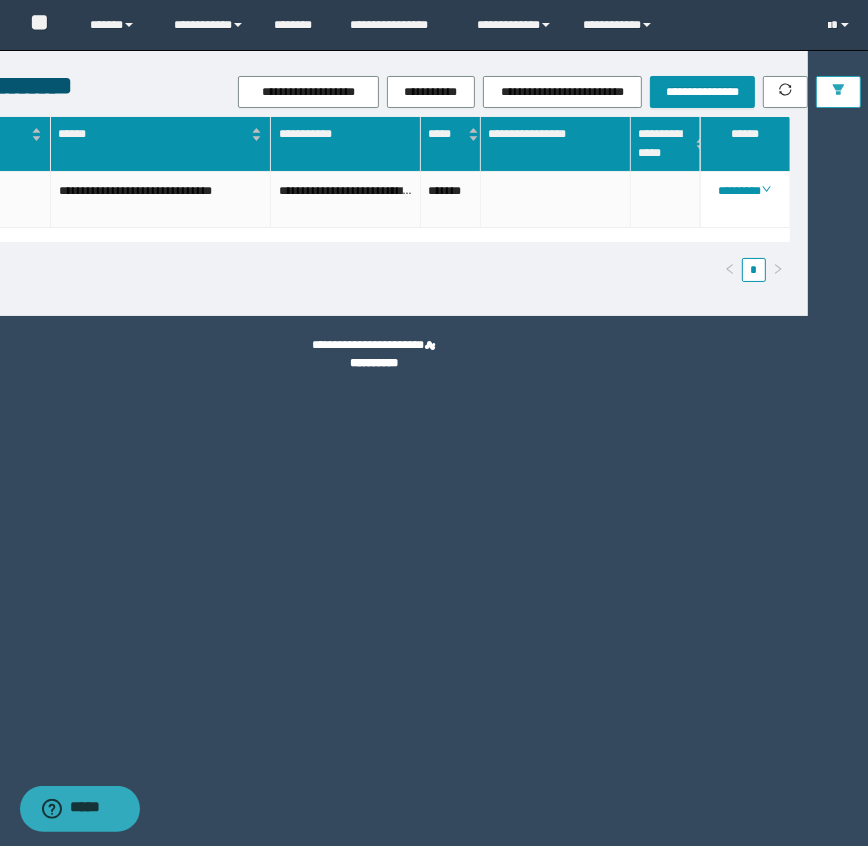 click at bounding box center [838, 92] 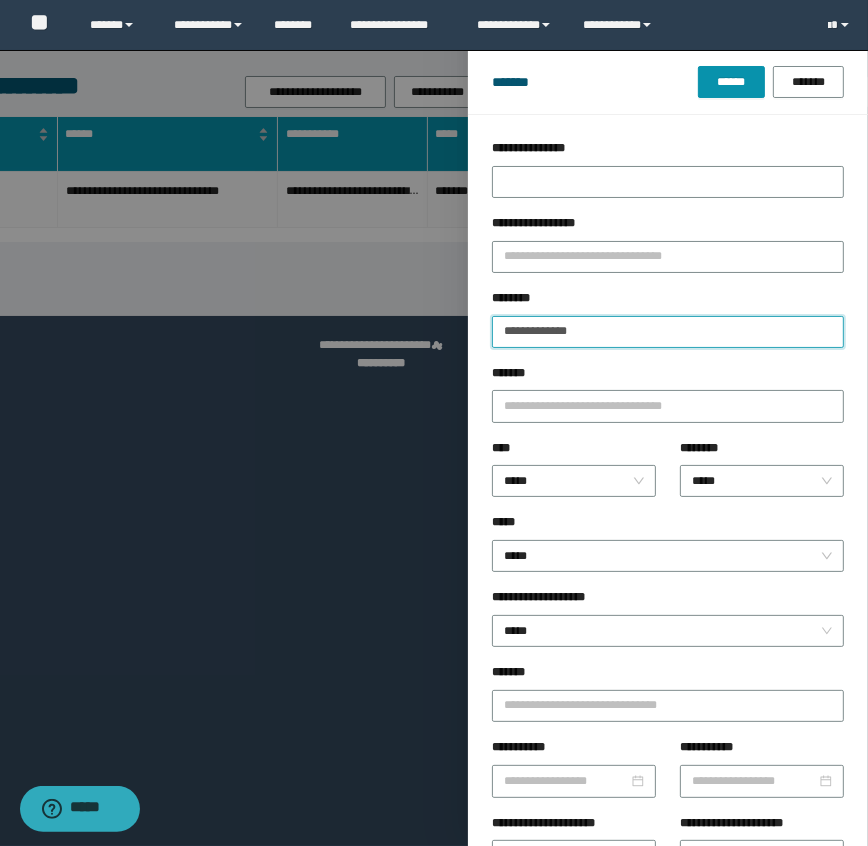 drag, startPoint x: 592, startPoint y: 320, endPoint x: 381, endPoint y: 337, distance: 211.68373 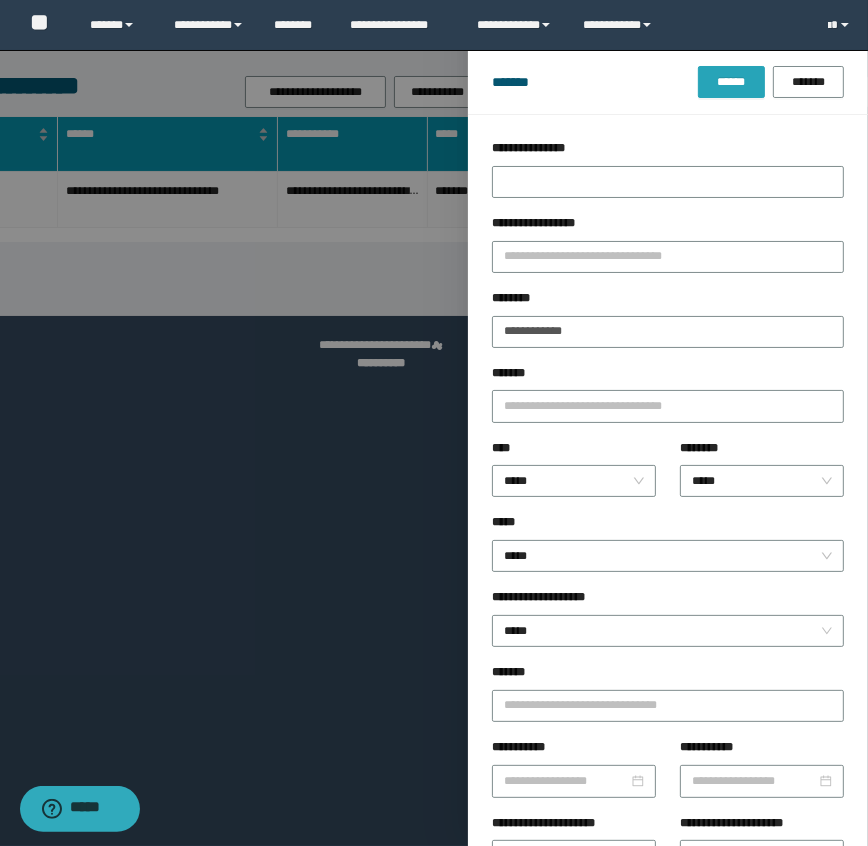 click on "******" at bounding box center (731, 82) 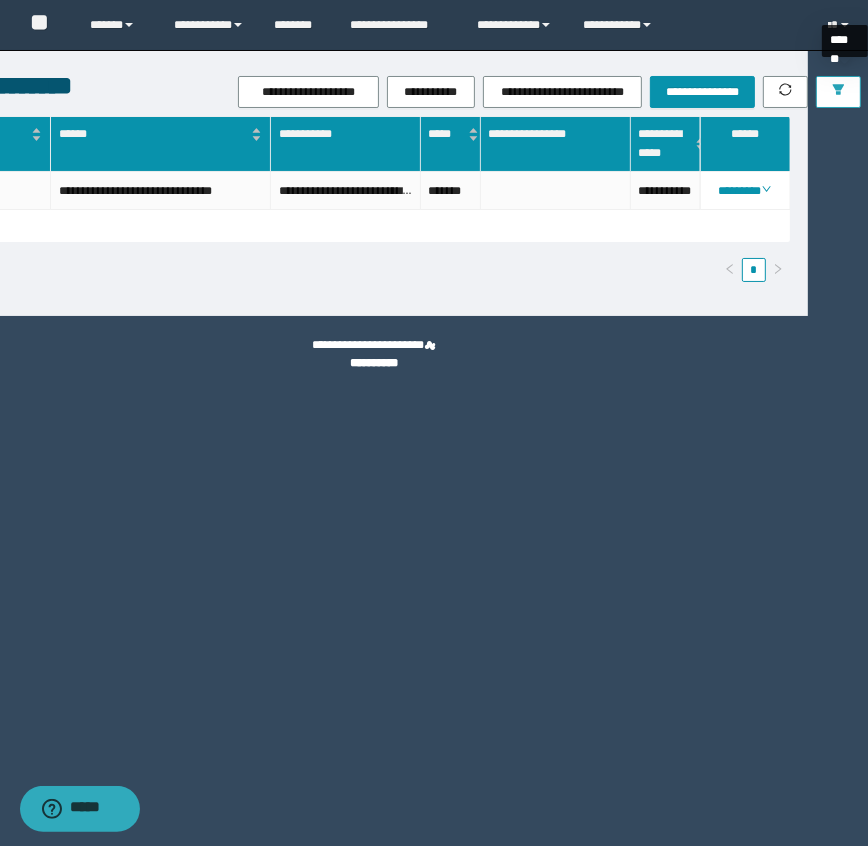 click at bounding box center [838, 92] 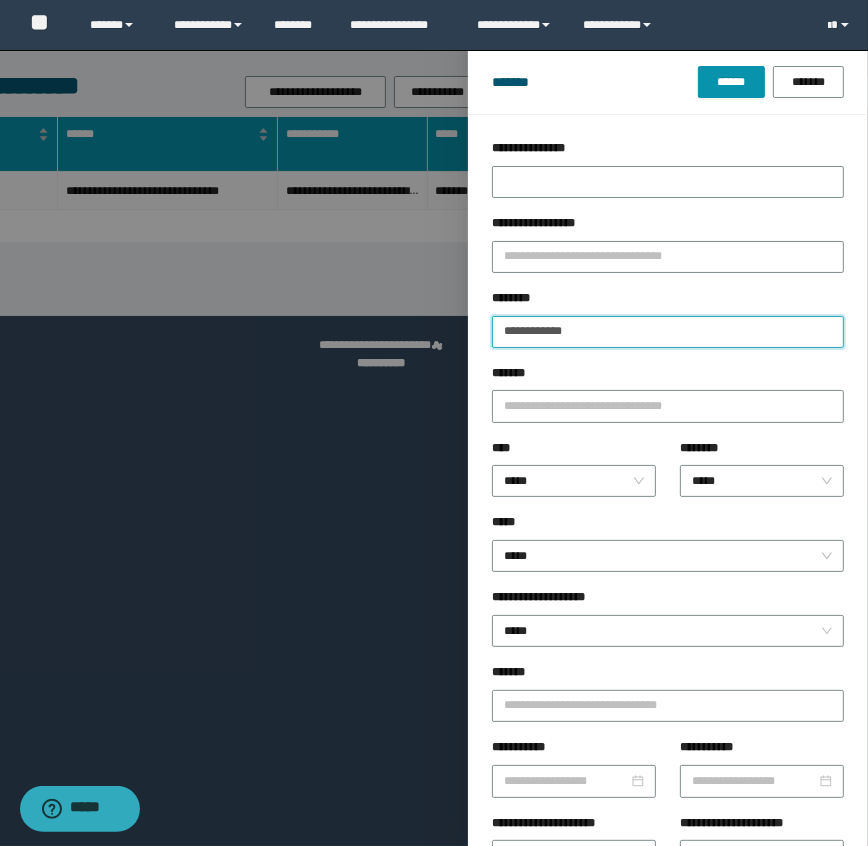 drag, startPoint x: 580, startPoint y: 335, endPoint x: 420, endPoint y: 328, distance: 160.15305 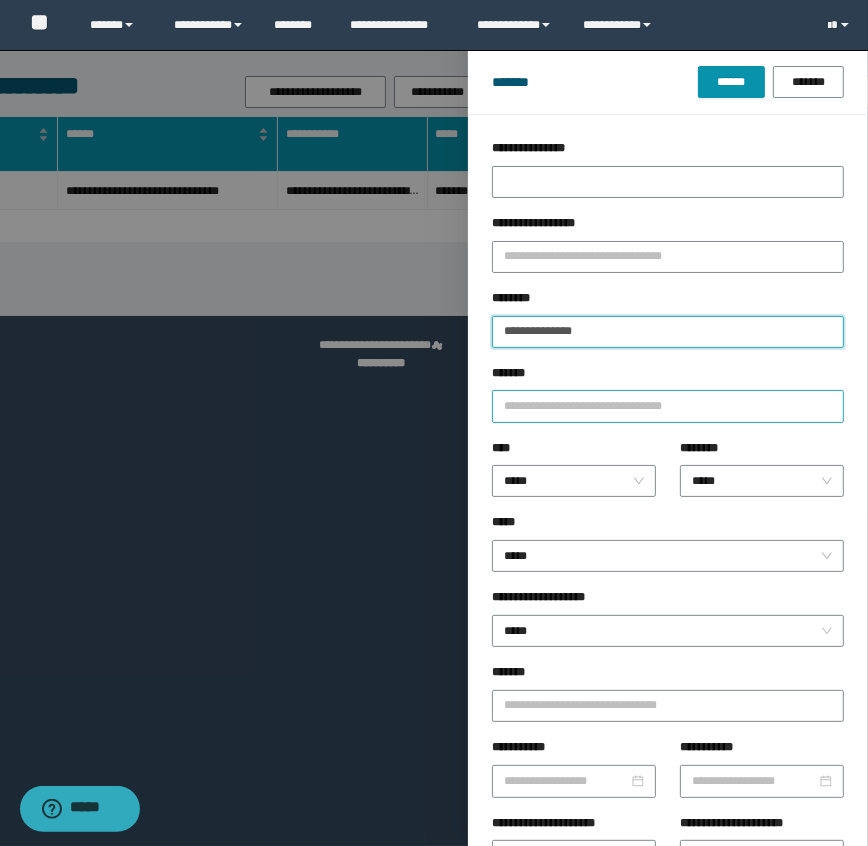 type on "**********" 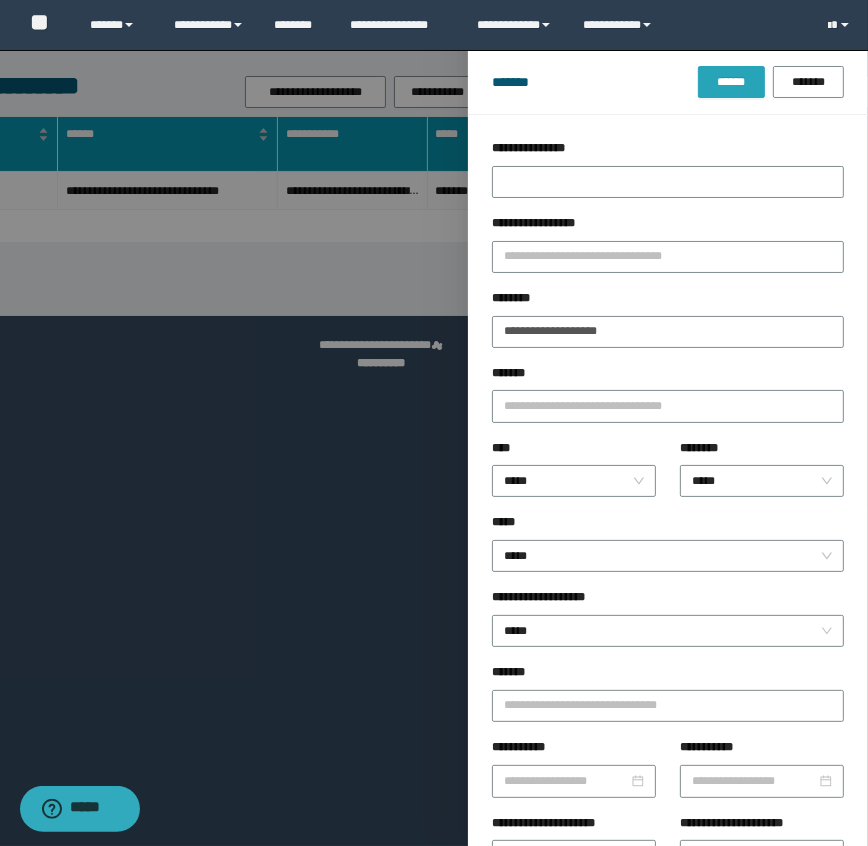 click on "******" at bounding box center (731, 82) 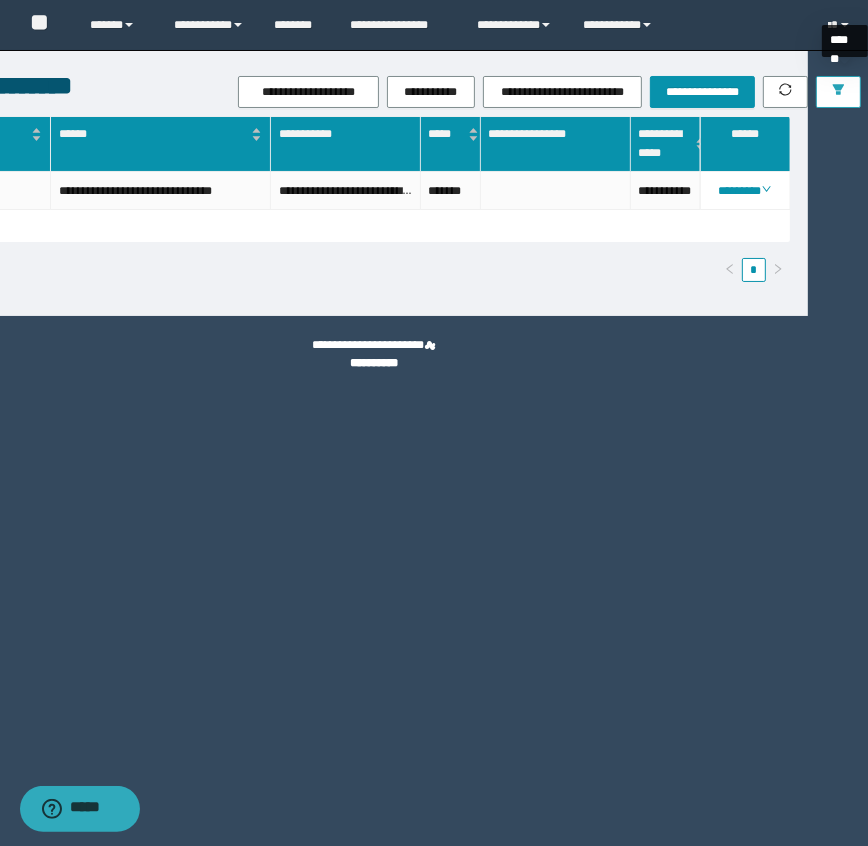 click at bounding box center [838, 92] 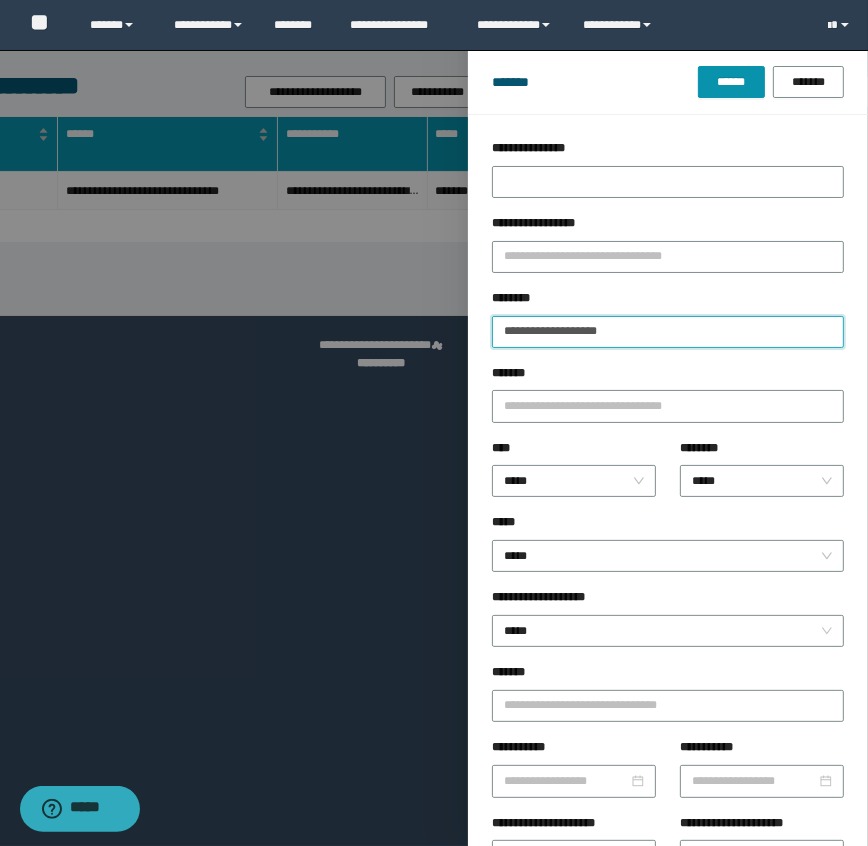 drag, startPoint x: 630, startPoint y: 333, endPoint x: 492, endPoint y: 362, distance: 141.01419 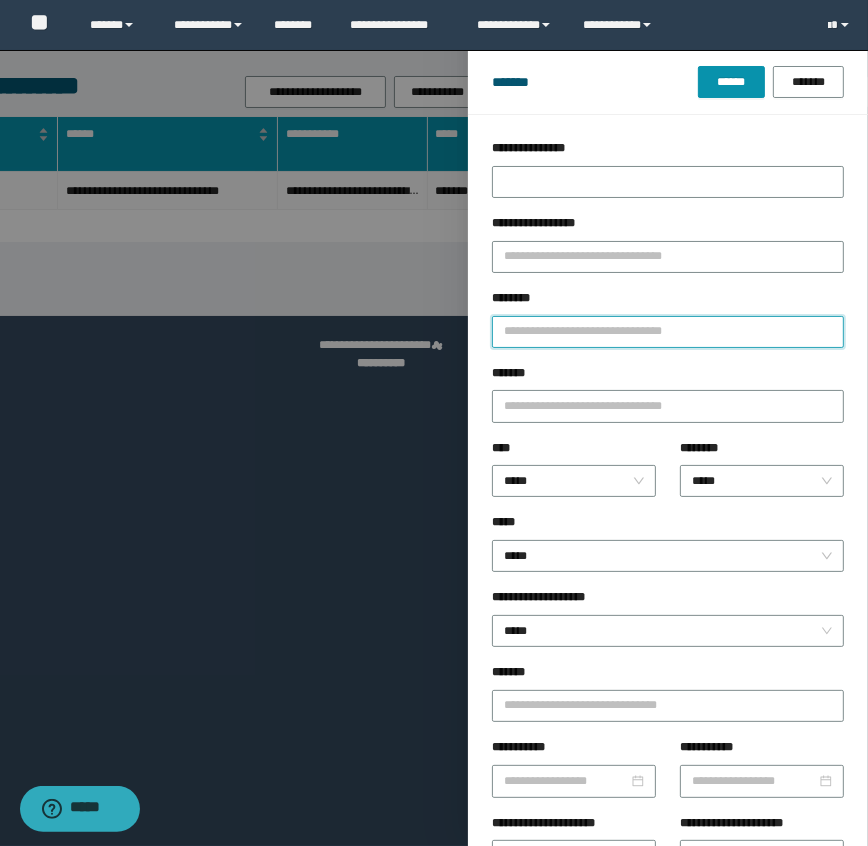 click on "********" at bounding box center (668, 332) 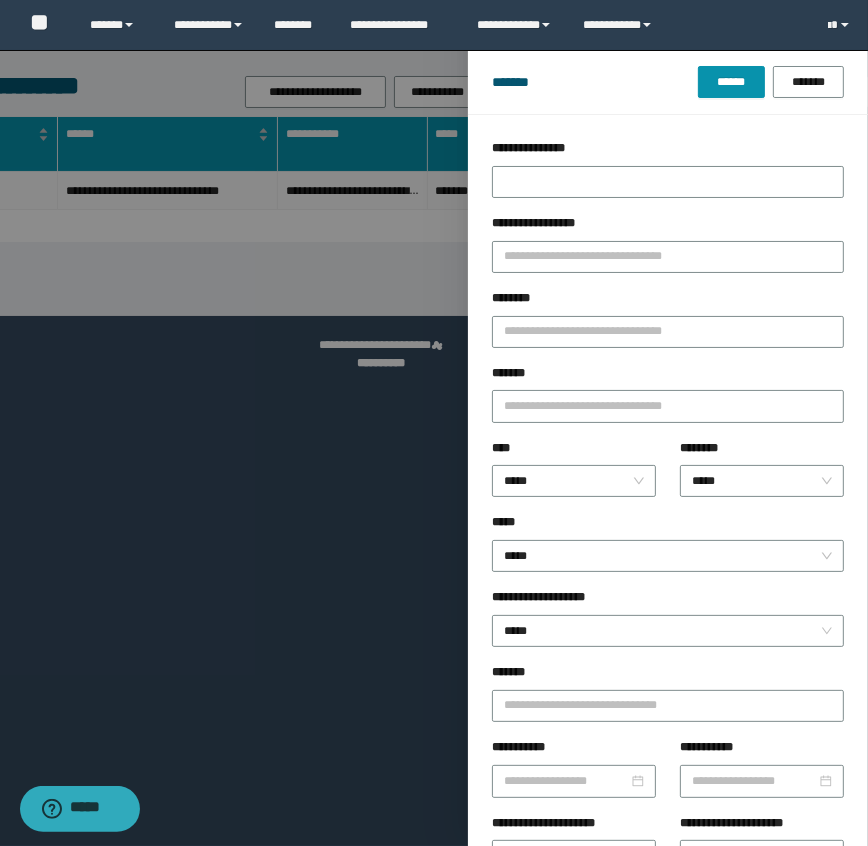 click at bounding box center [434, 423] 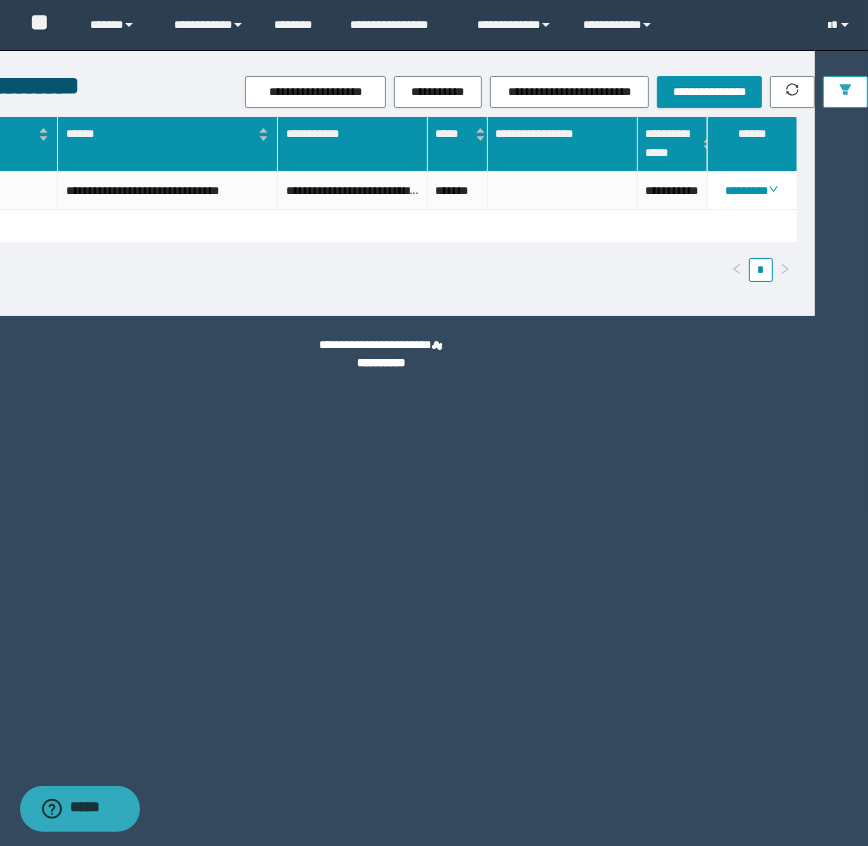 scroll, scrollTop: 0, scrollLeft: 1149, axis: horizontal 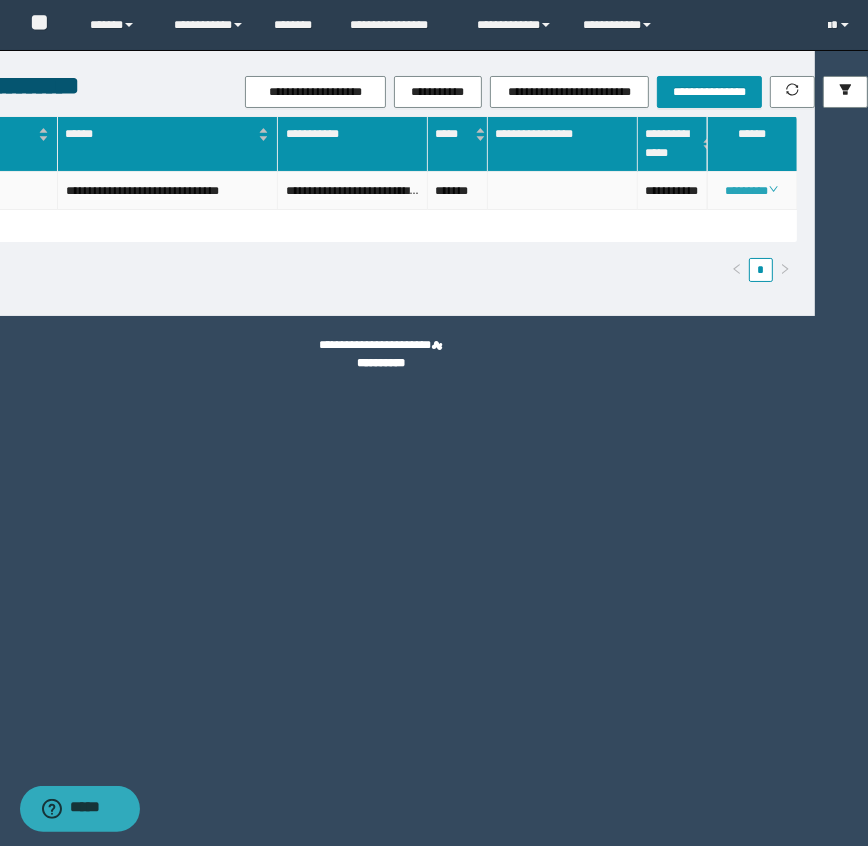click on "********" at bounding box center (751, 191) 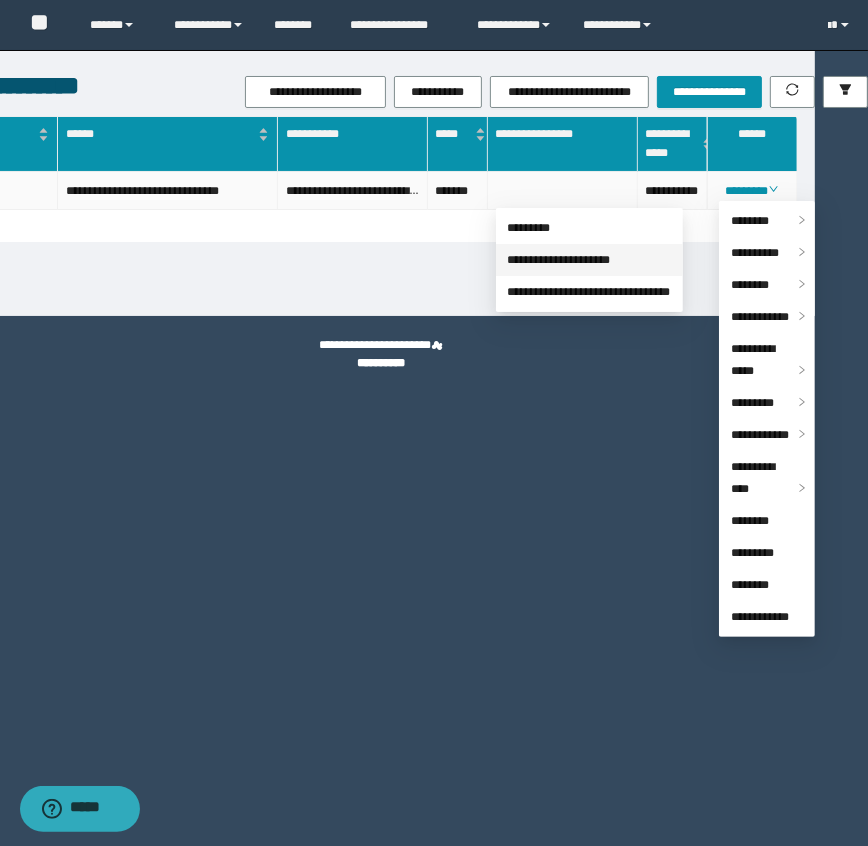 click on "**********" at bounding box center [559, 260] 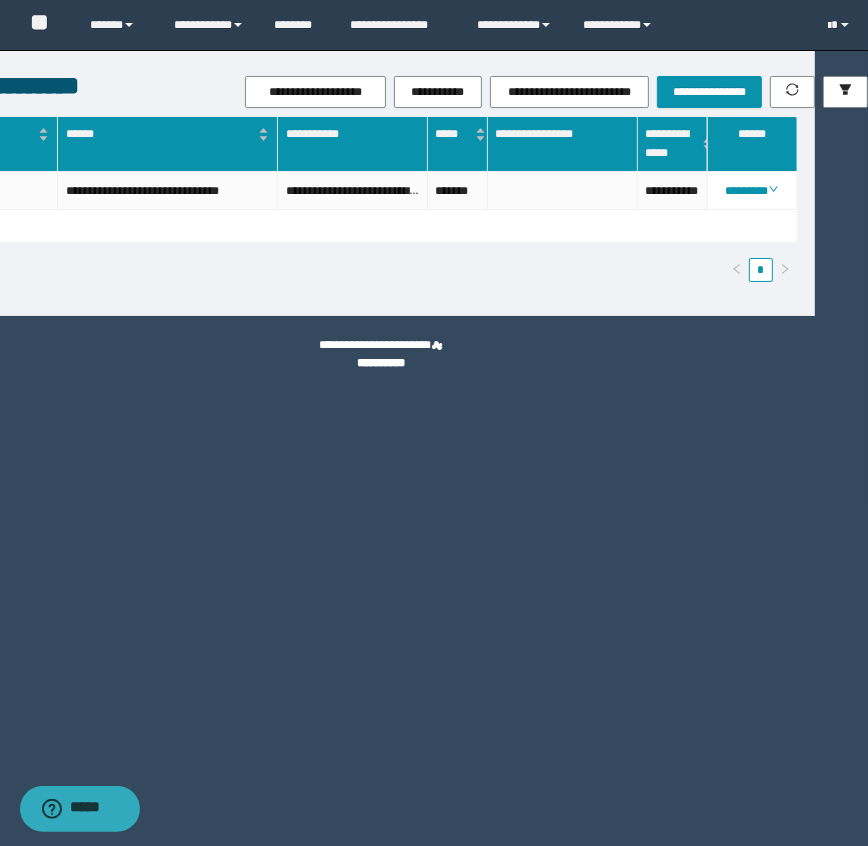 click on "**********" at bounding box center [381, 423] 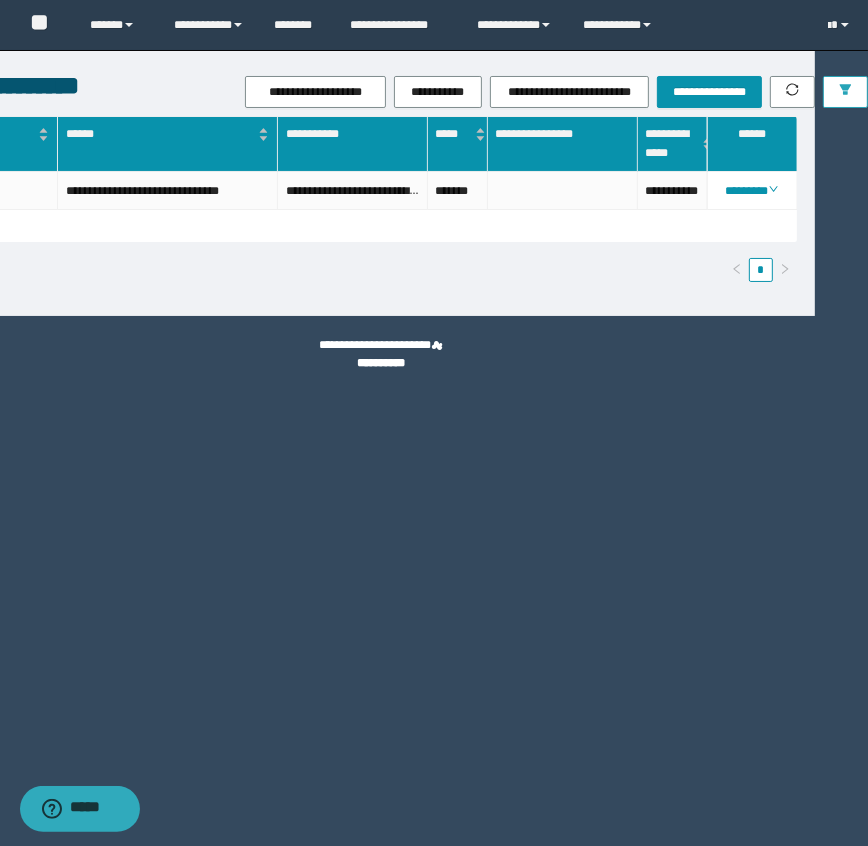 click 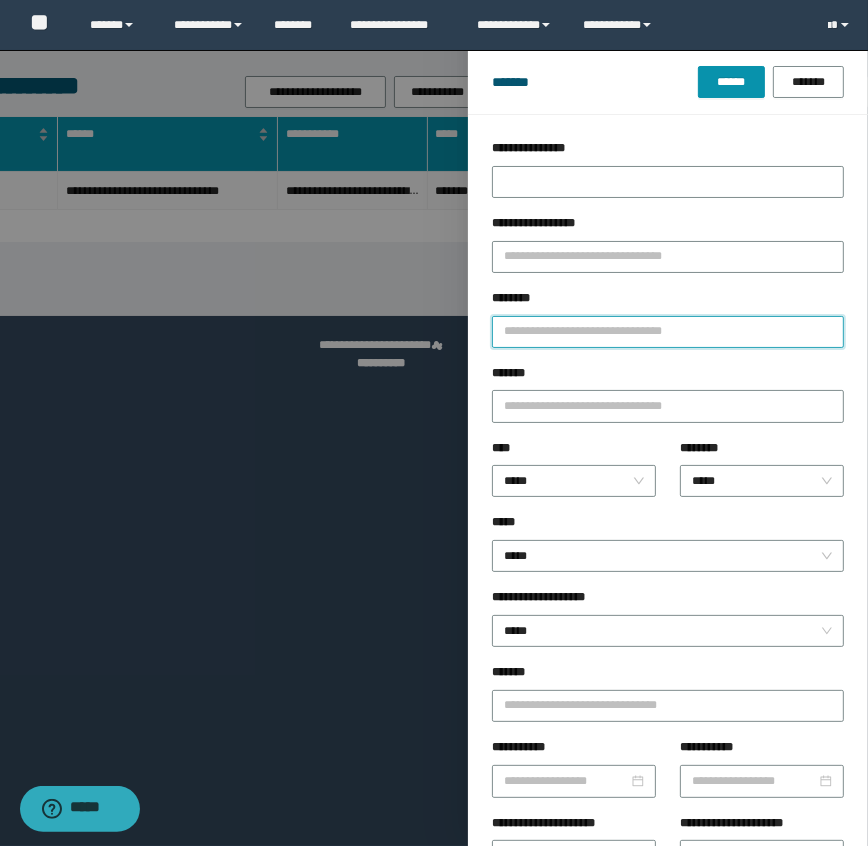 click on "********" at bounding box center [668, 332] 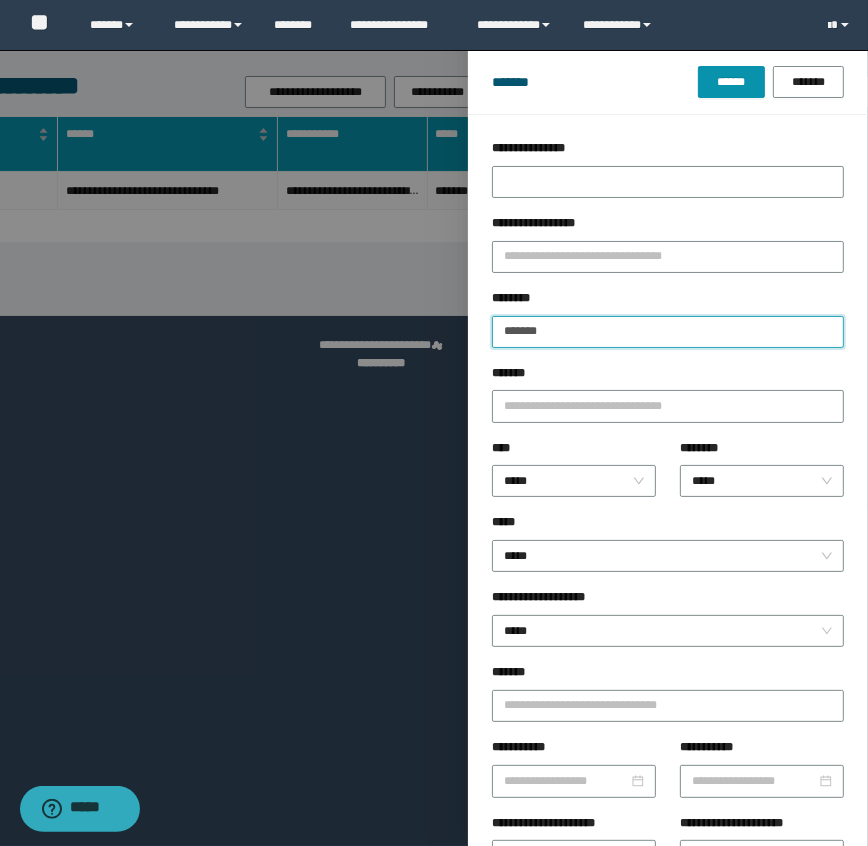 type on "**********" 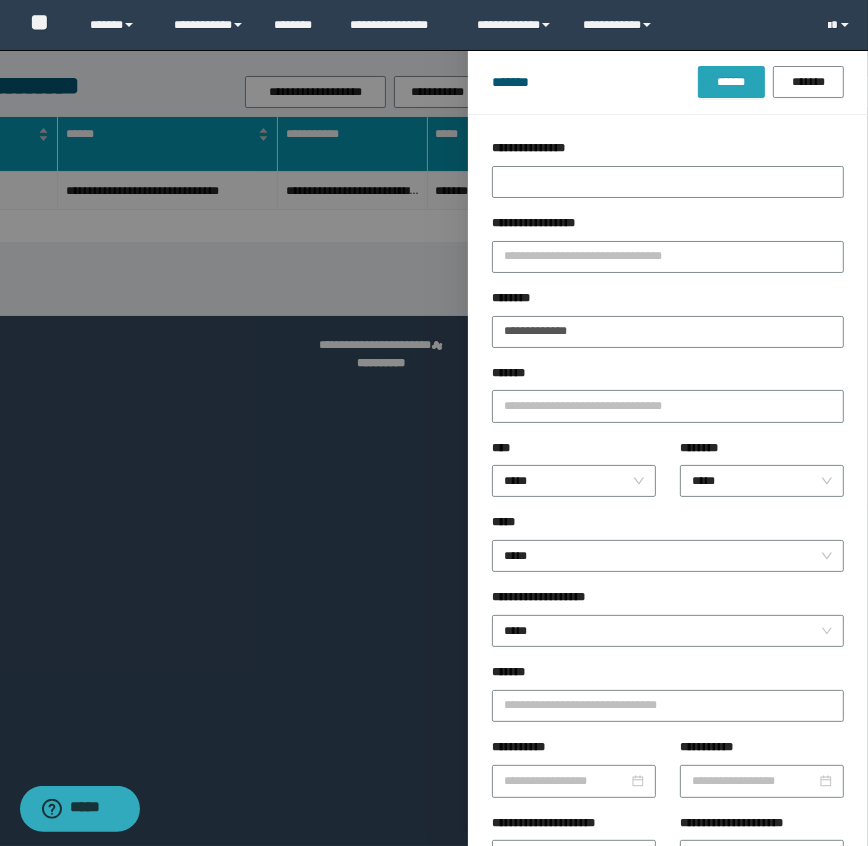 click on "******" at bounding box center (731, 82) 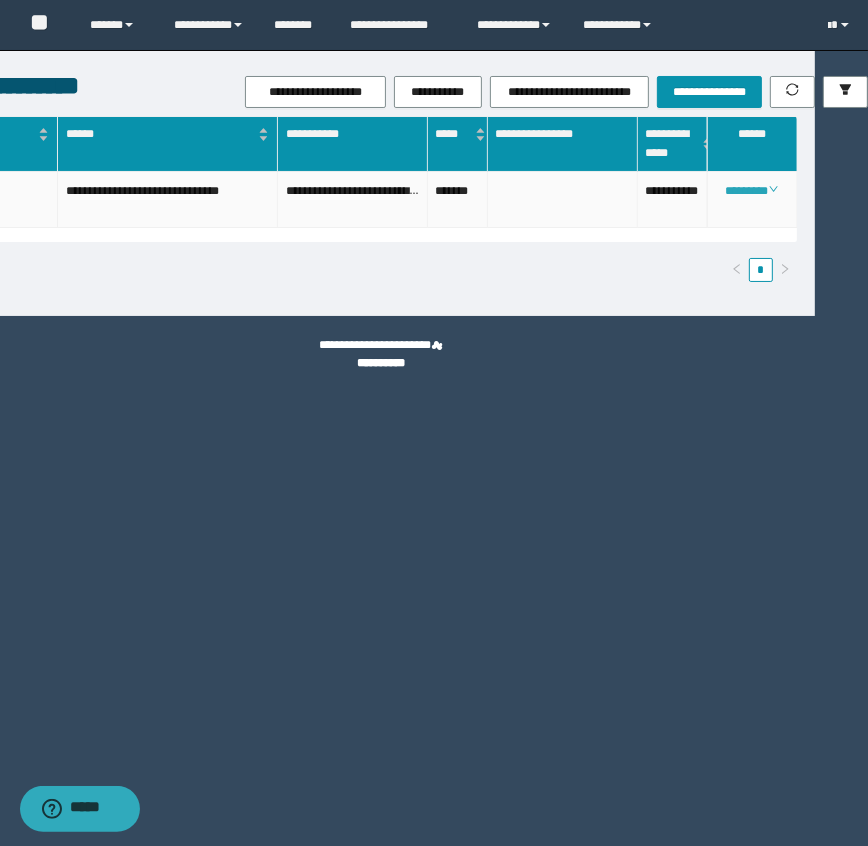 click on "********" at bounding box center (751, 191) 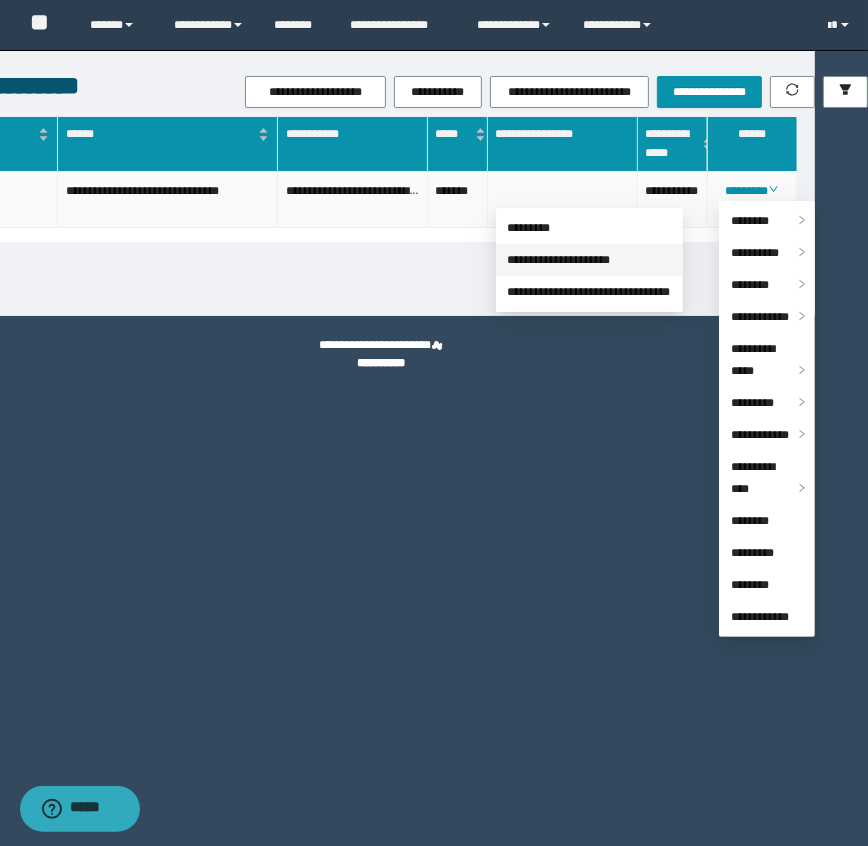 click on "**********" at bounding box center (559, 260) 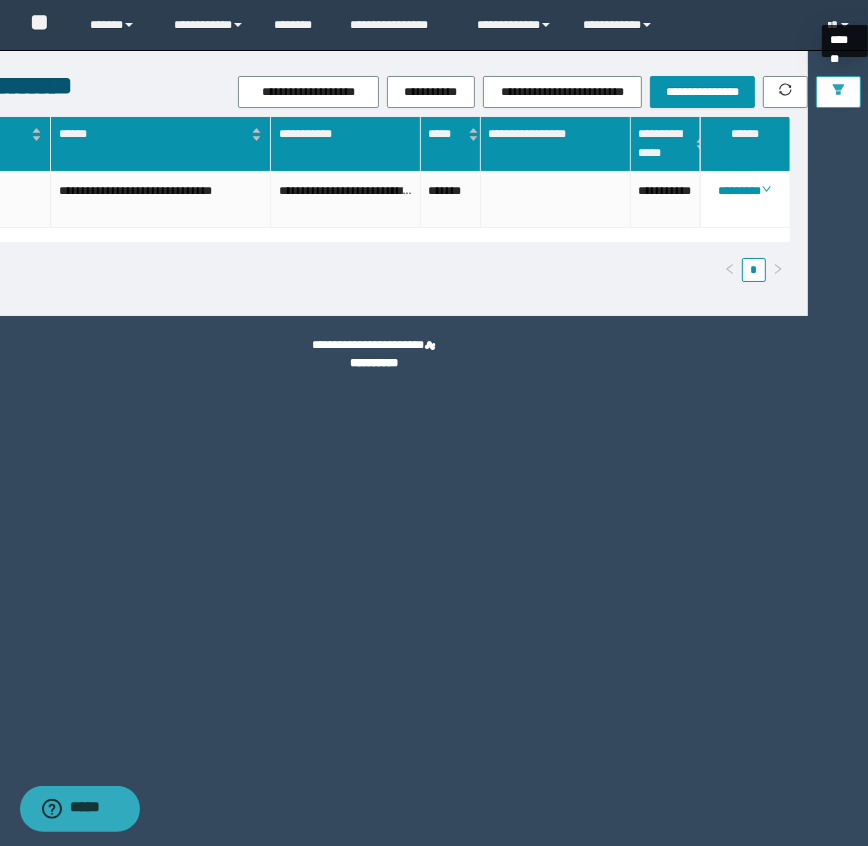 click at bounding box center [838, 91] 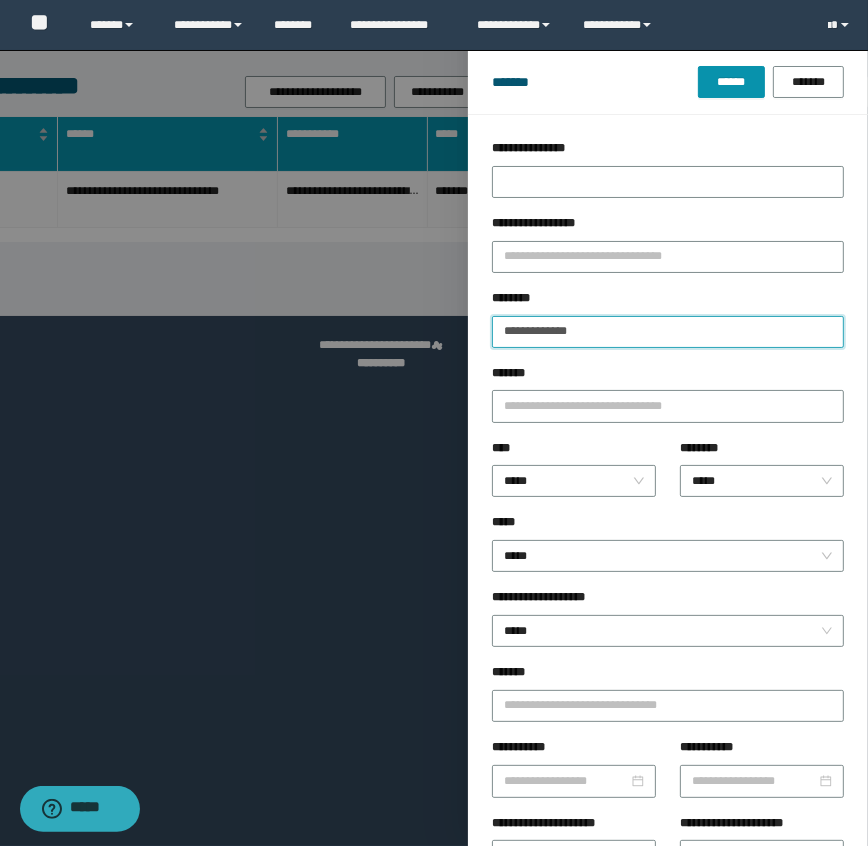 drag, startPoint x: 600, startPoint y: 326, endPoint x: 409, endPoint y: 335, distance: 191.21193 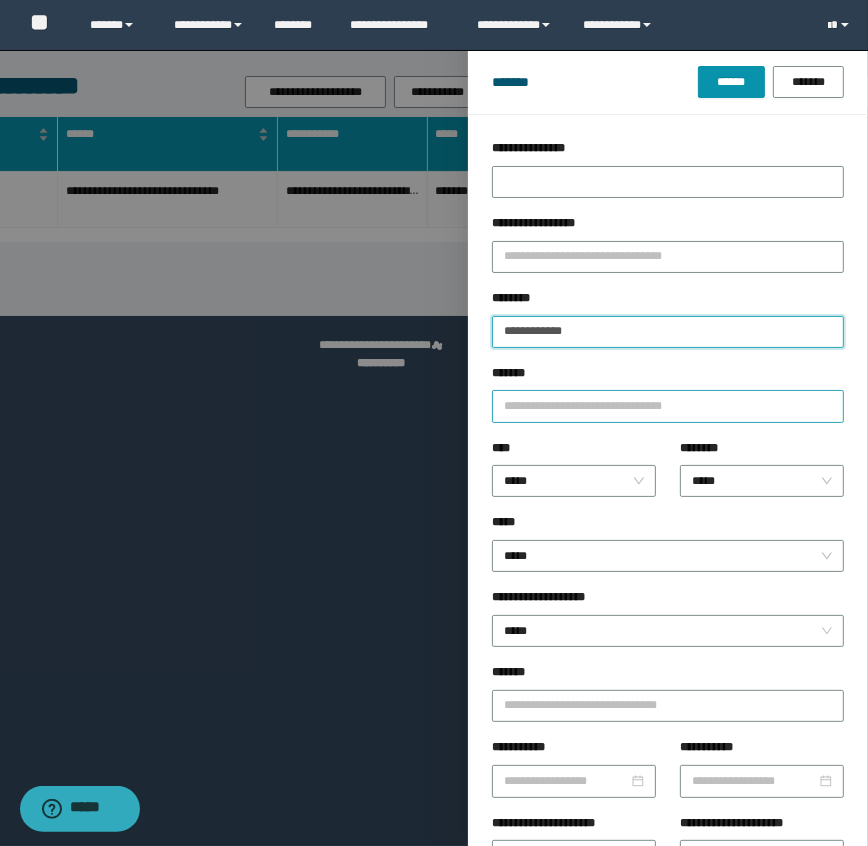type on "**********" 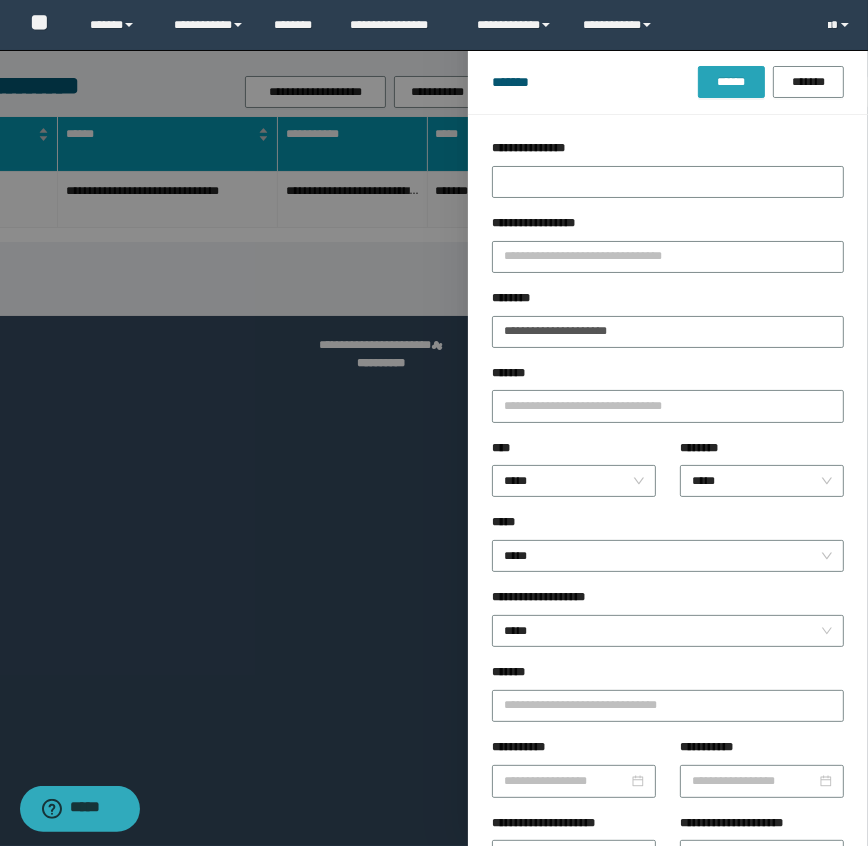 click on "******" at bounding box center [731, 82] 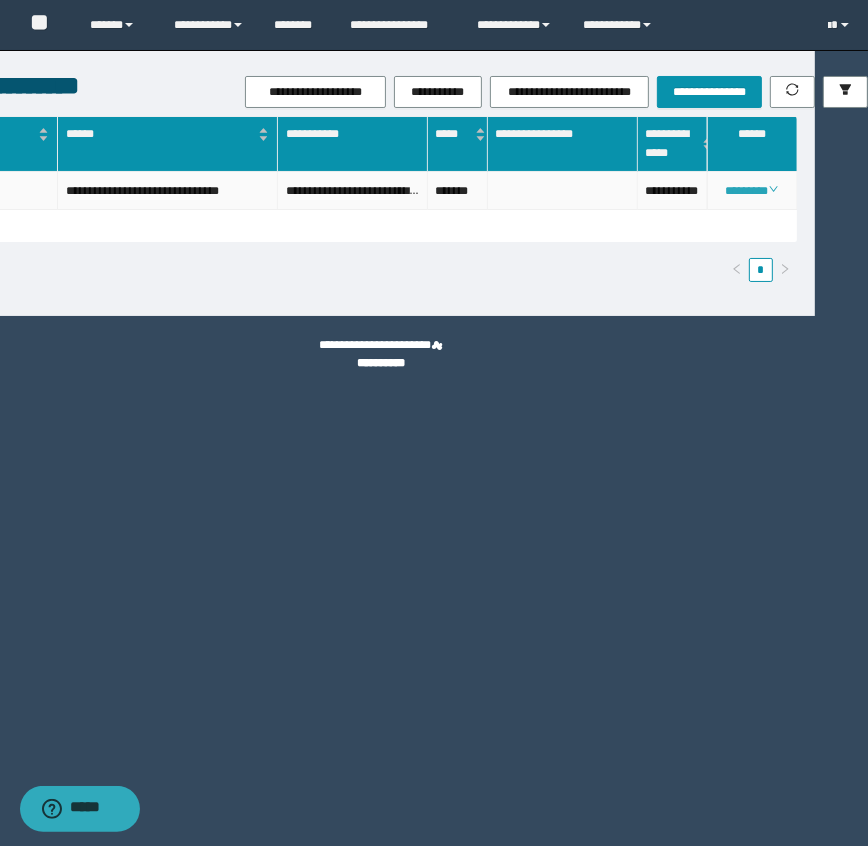 click on "********" at bounding box center [751, 191] 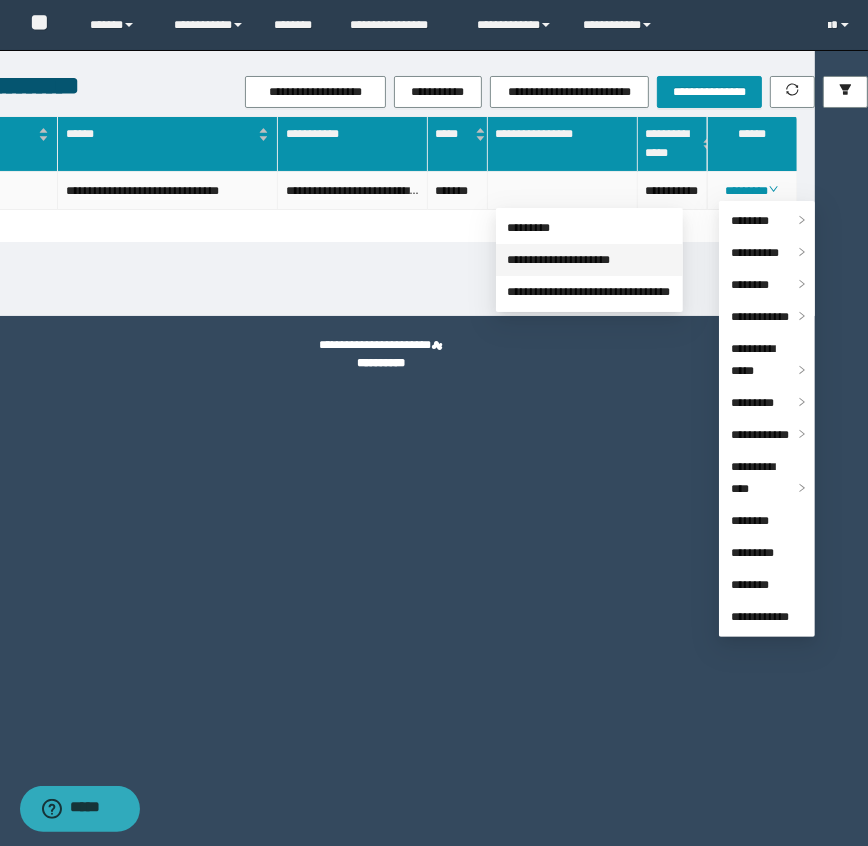 click on "**********" at bounding box center (559, 260) 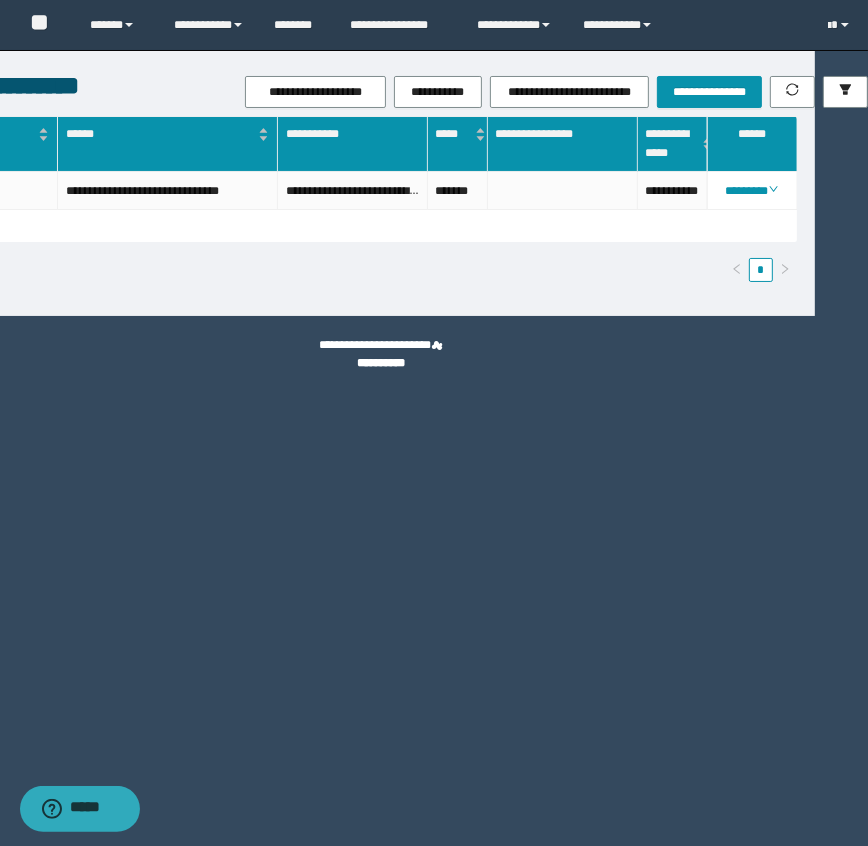 click on "**********" at bounding box center (381, 423) 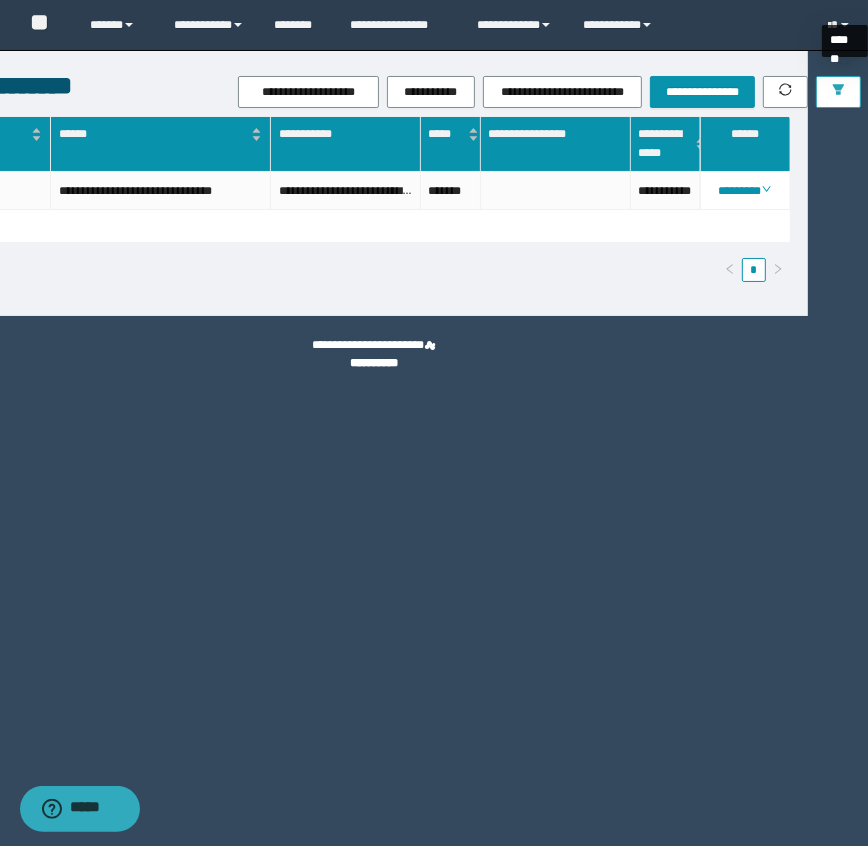 click at bounding box center (838, 92) 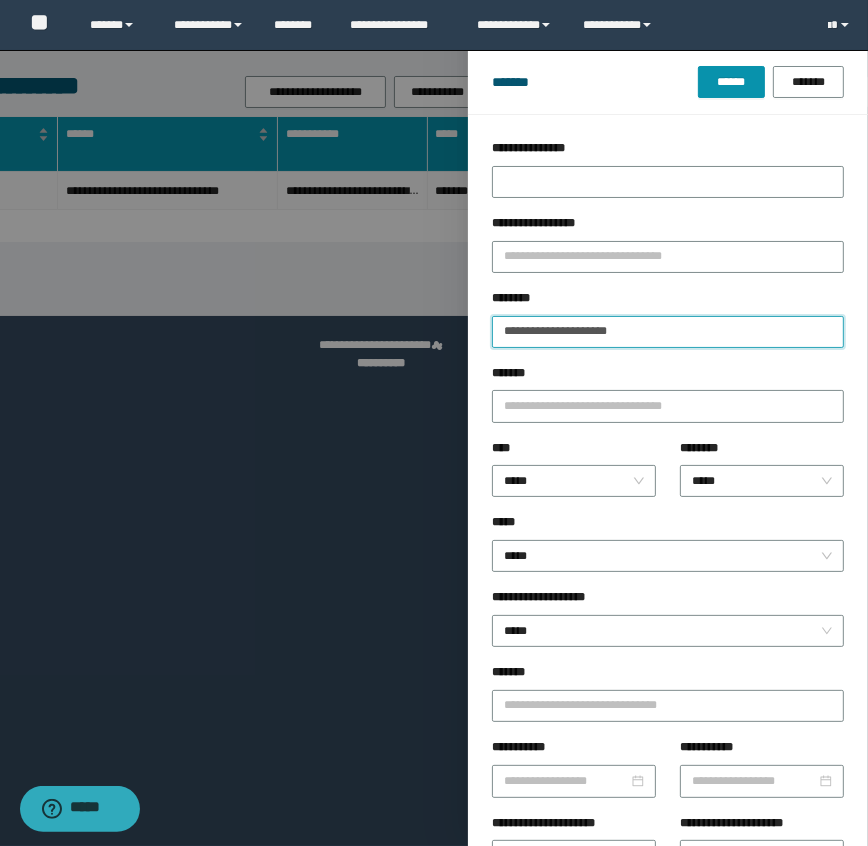 drag, startPoint x: 539, startPoint y: 328, endPoint x: 434, endPoint y: 330, distance: 105.01904 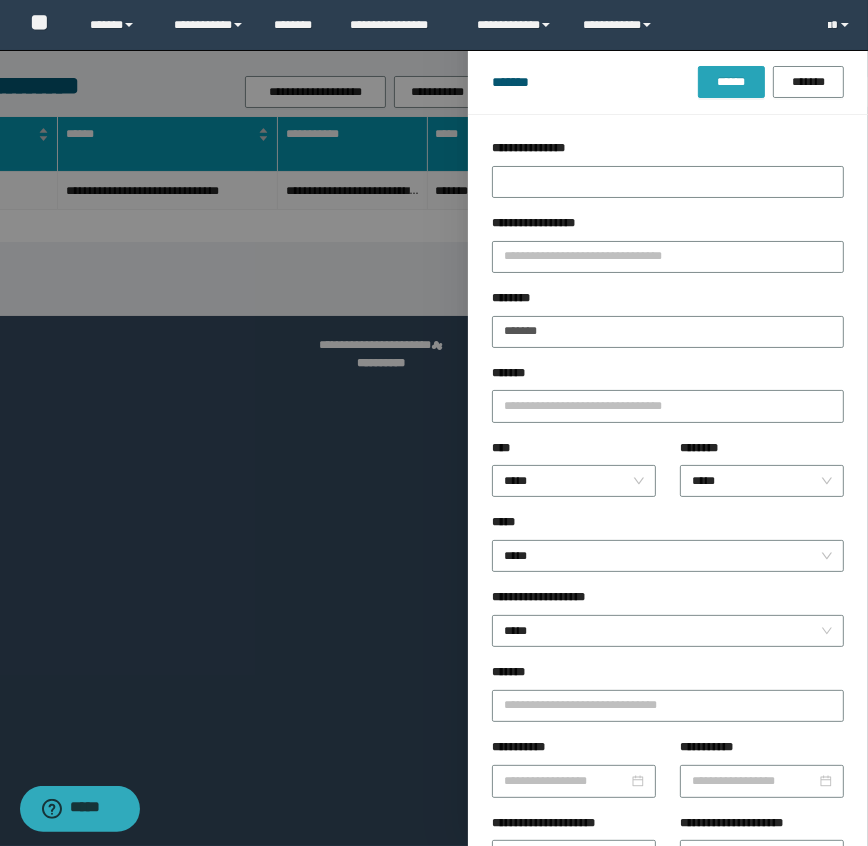 click on "******" at bounding box center (731, 82) 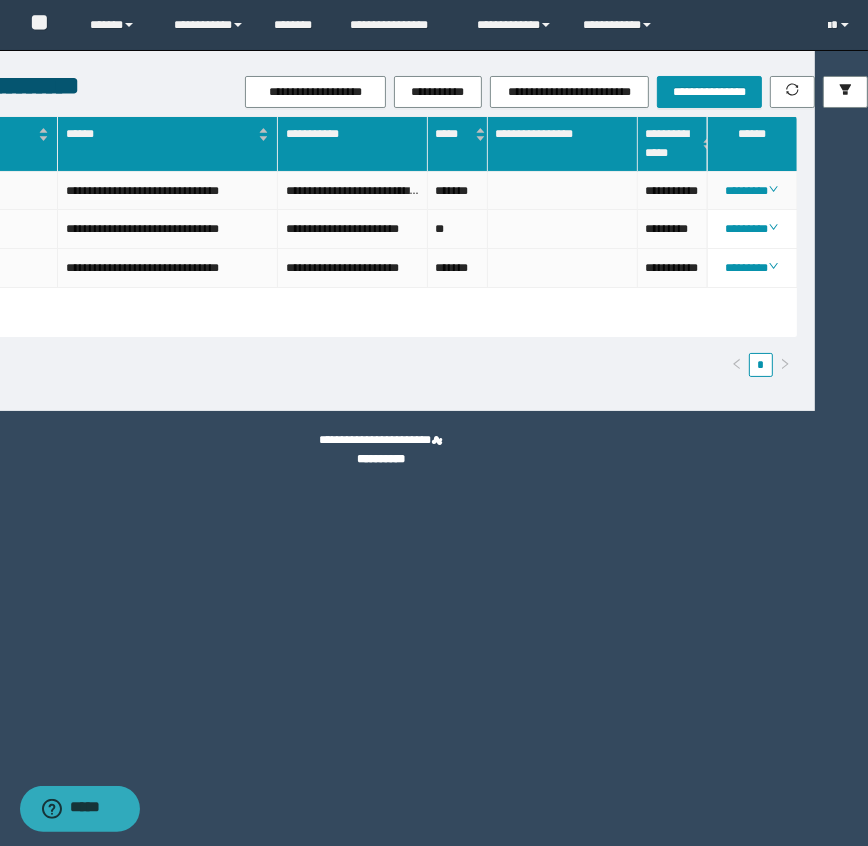 click on "********" at bounding box center (751, 191) 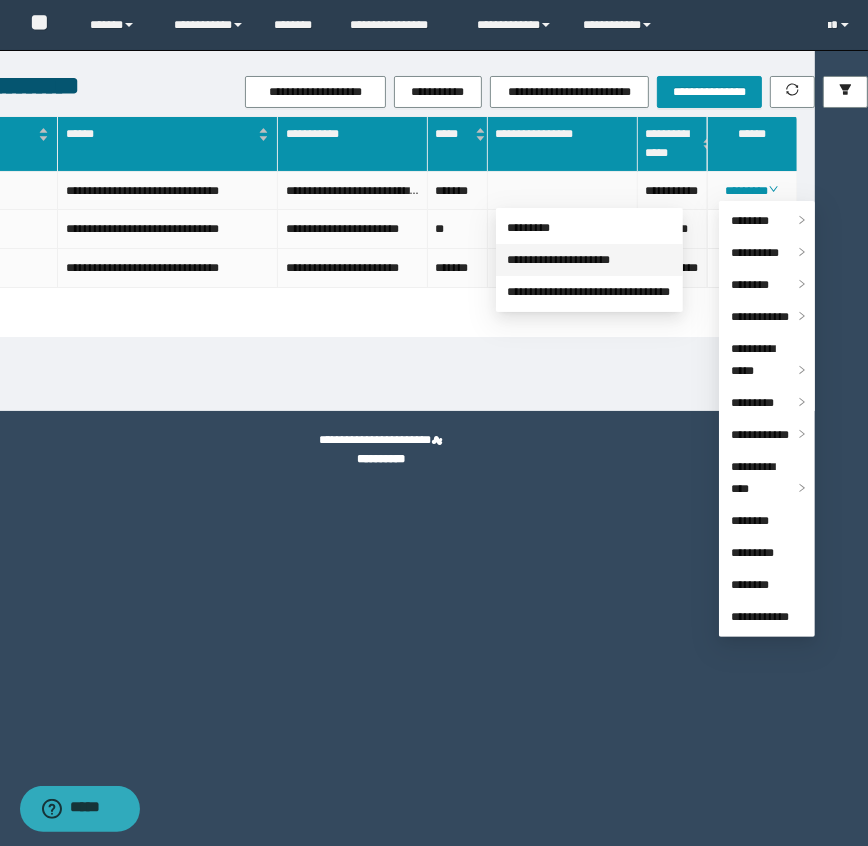 click on "**********" at bounding box center (559, 260) 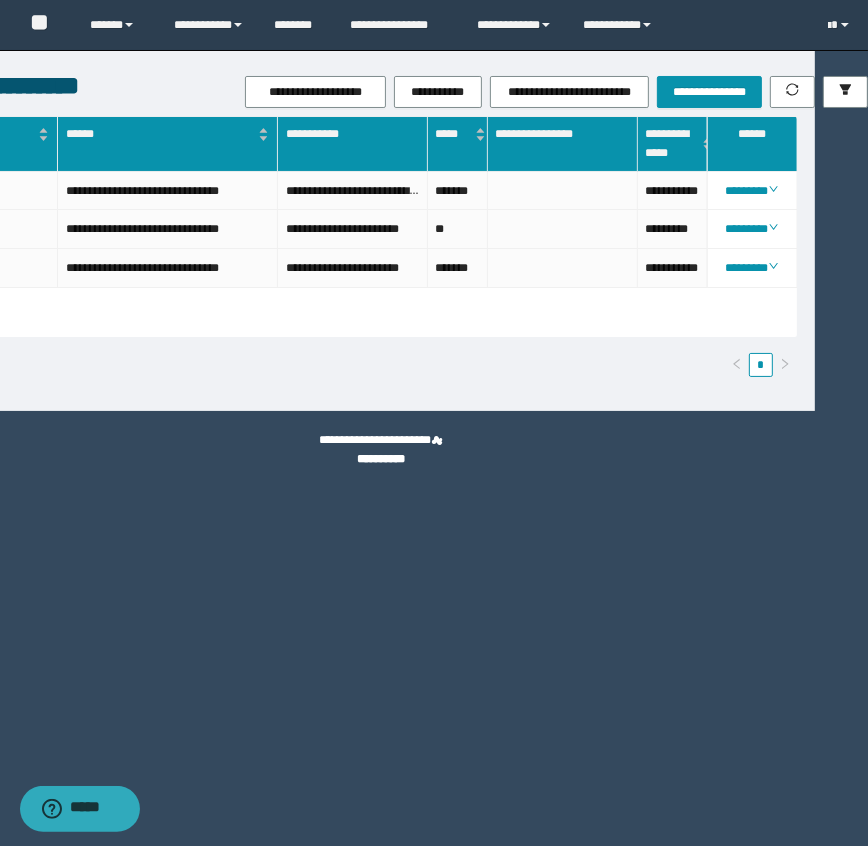 click on "**********" at bounding box center (381, 423) 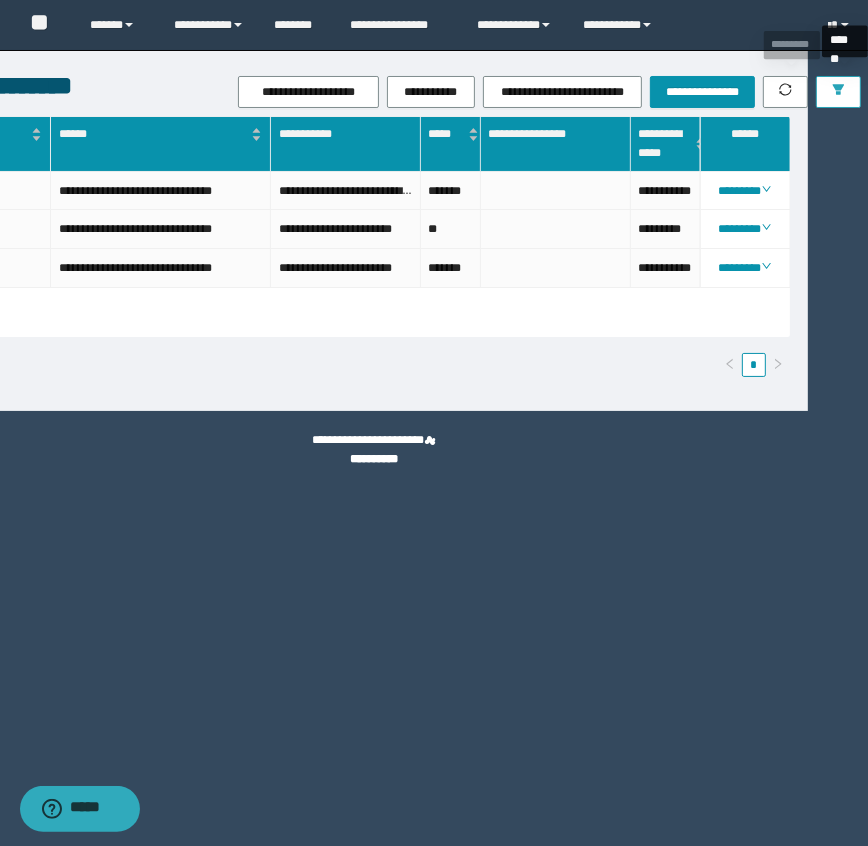 click at bounding box center [838, 92] 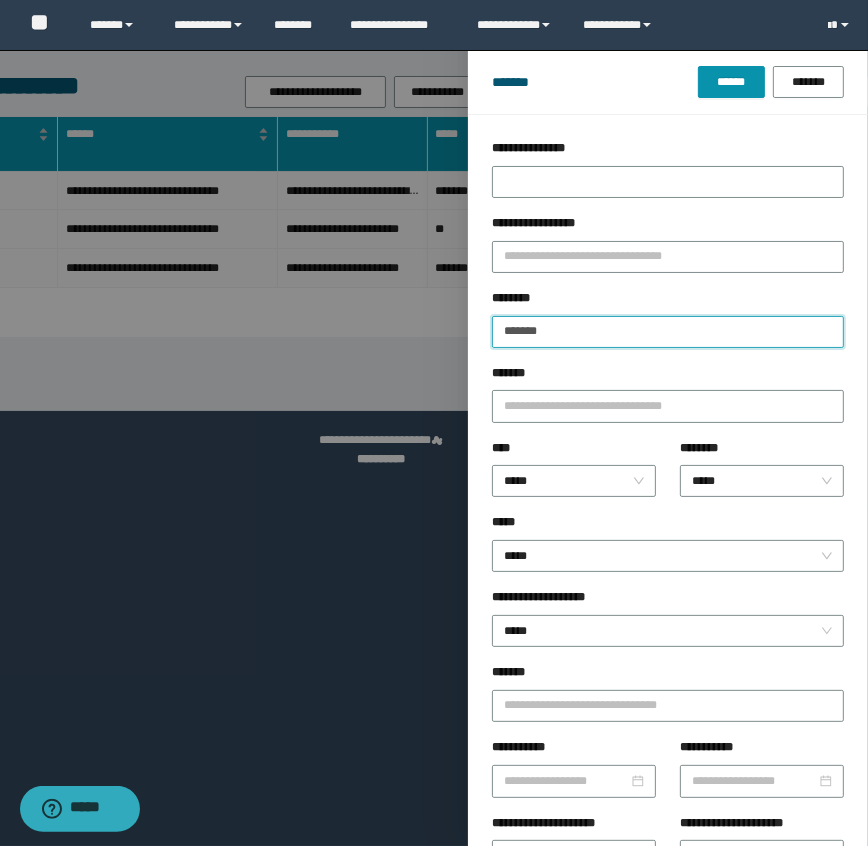 drag, startPoint x: 590, startPoint y: 345, endPoint x: 445, endPoint y: 308, distance: 149.64626 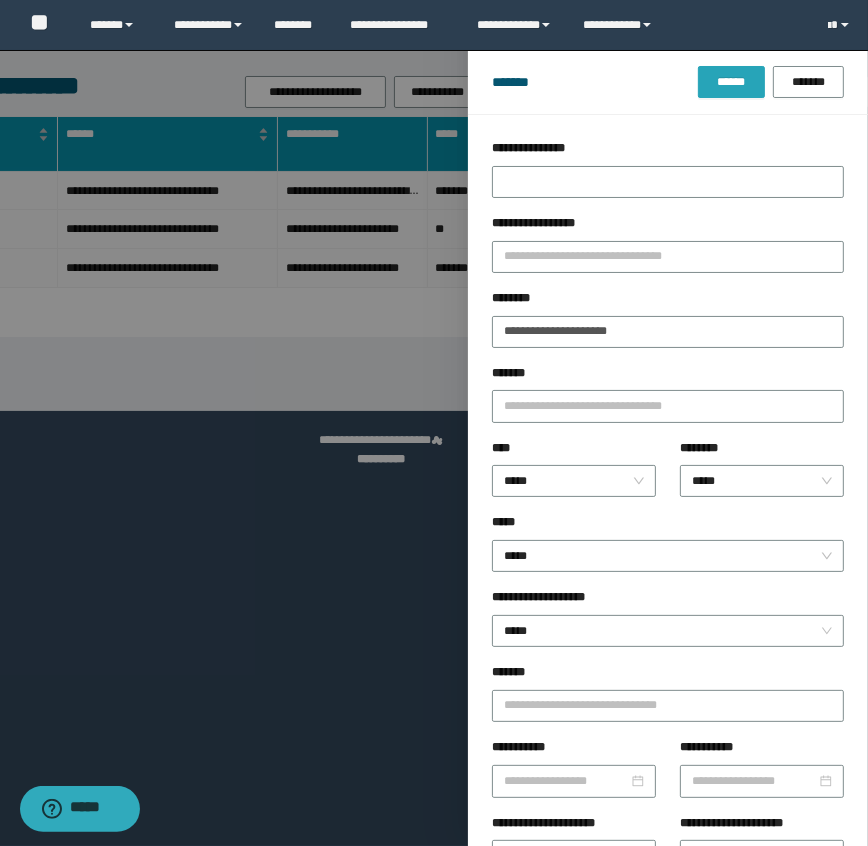 click on "******" at bounding box center (731, 82) 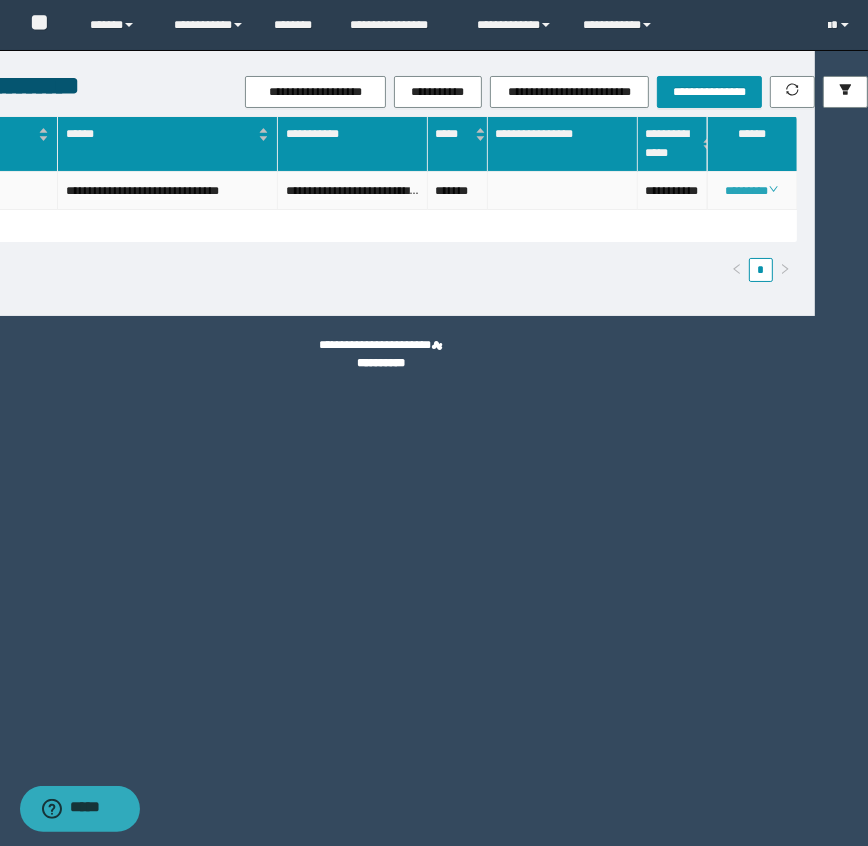 click on "********" at bounding box center (751, 191) 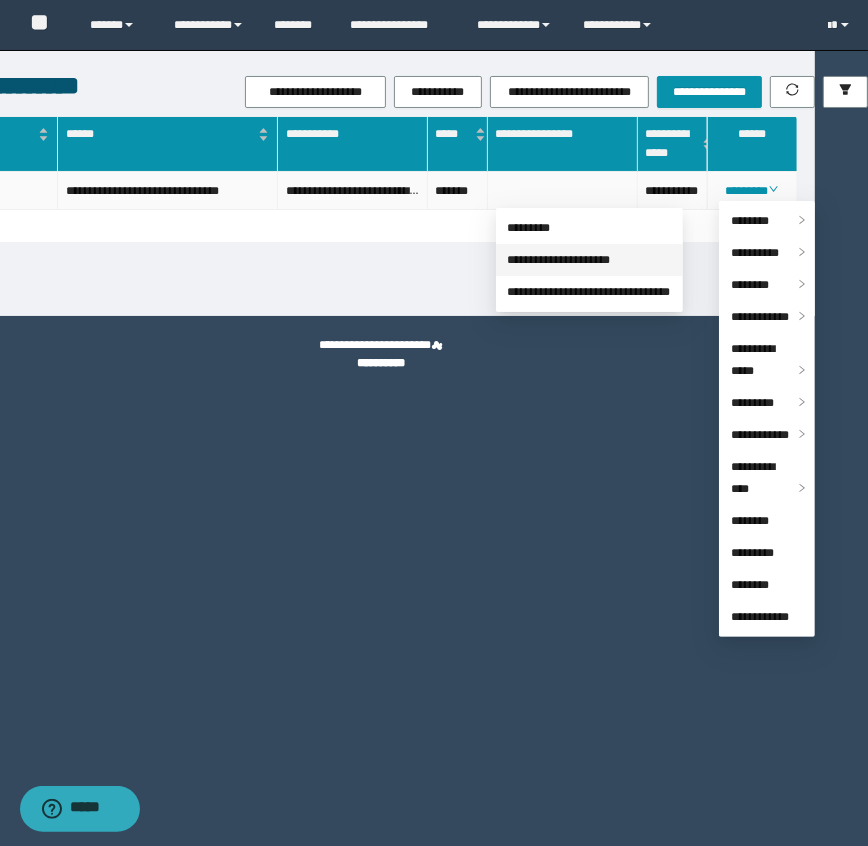 click on "**********" at bounding box center [559, 260] 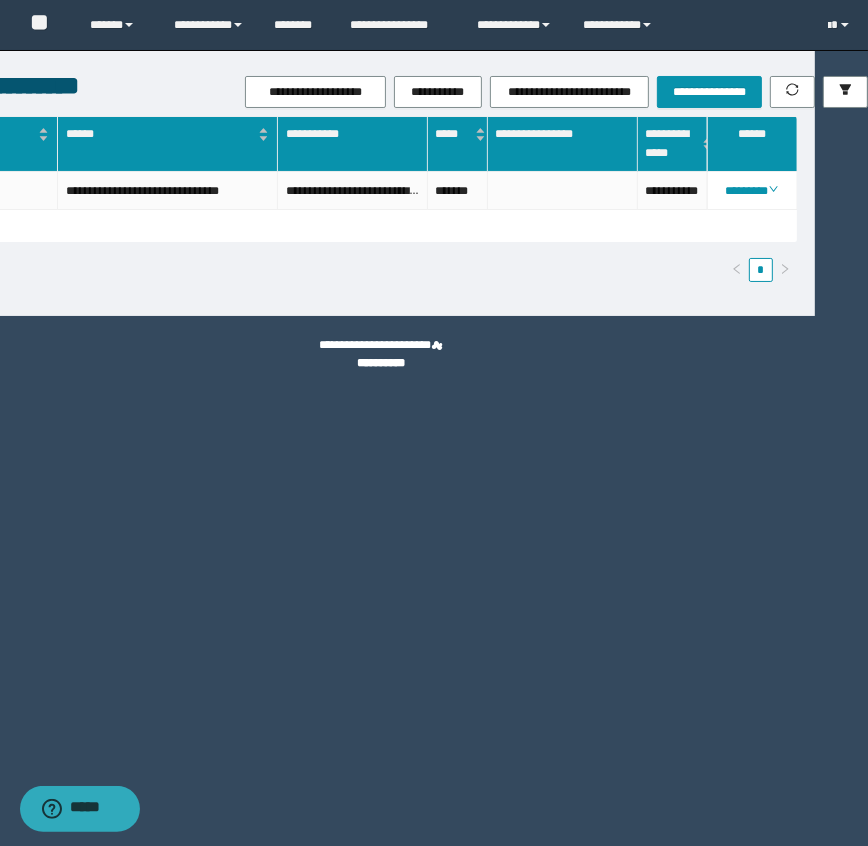 click on "**********" at bounding box center (381, 355) 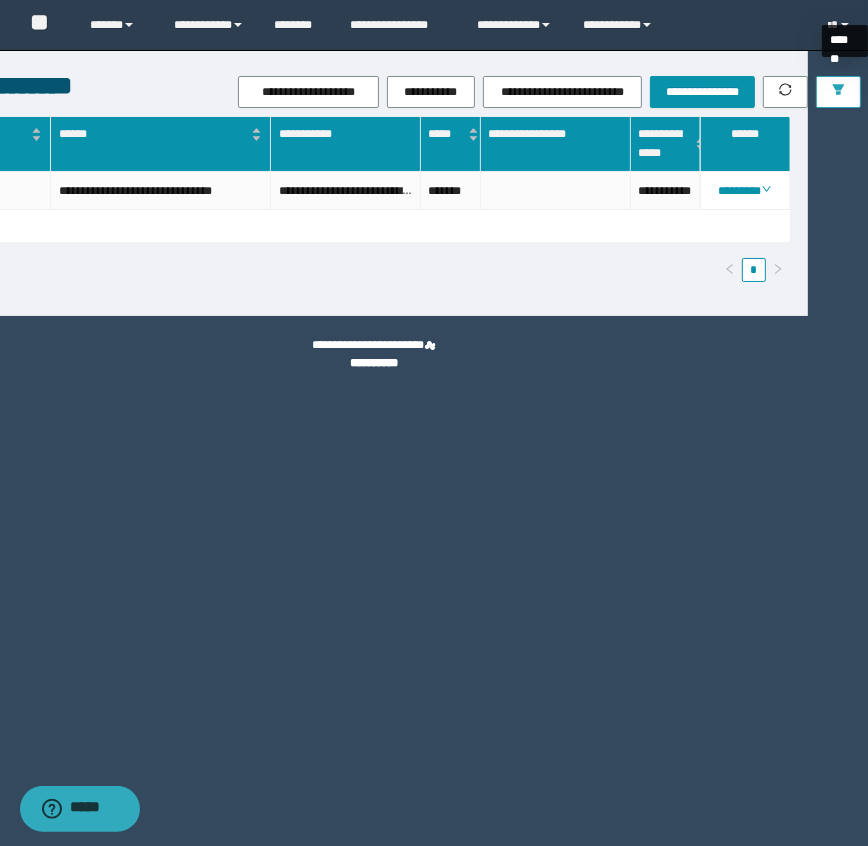 click at bounding box center (838, 92) 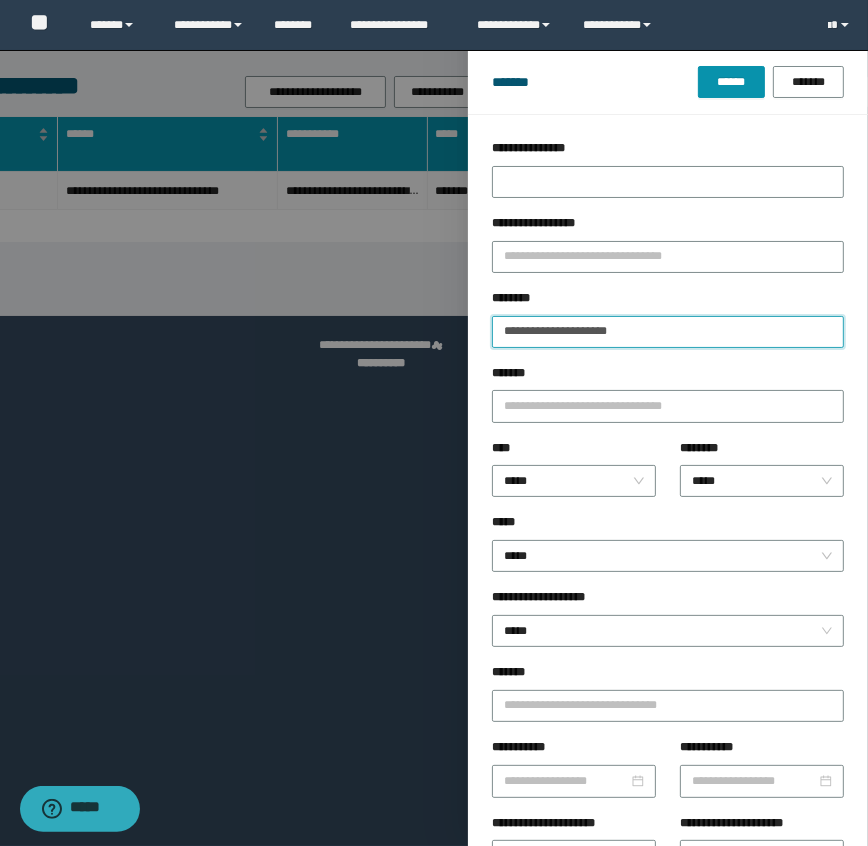 drag, startPoint x: 634, startPoint y: 327, endPoint x: 509, endPoint y: 329, distance: 125.016 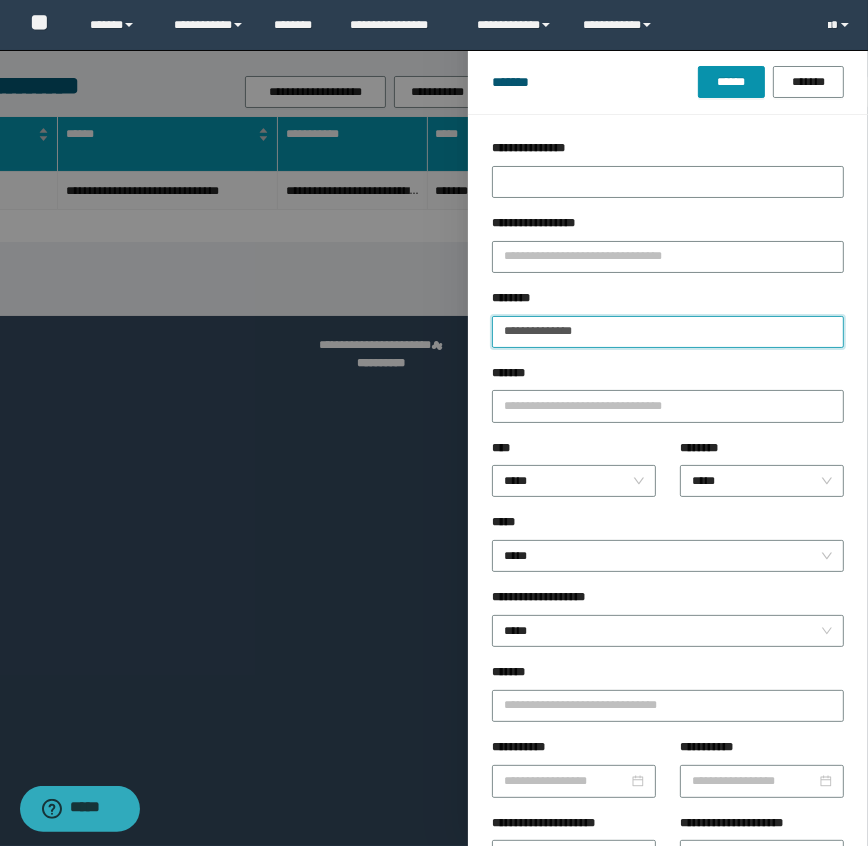 type on "**********" 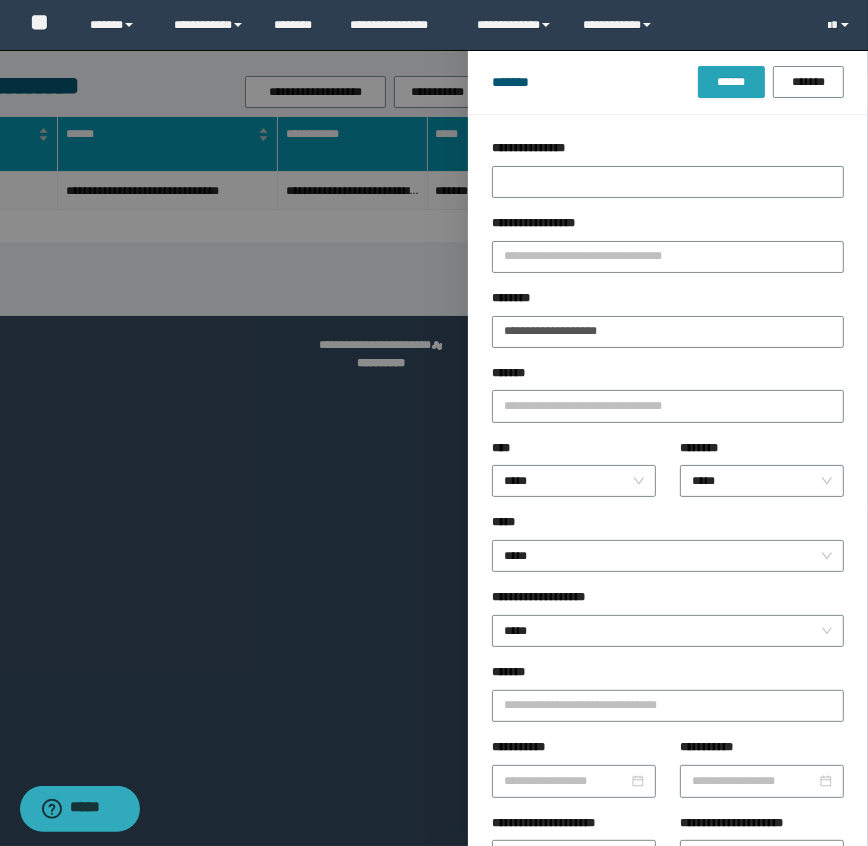 click on "******" at bounding box center [731, 82] 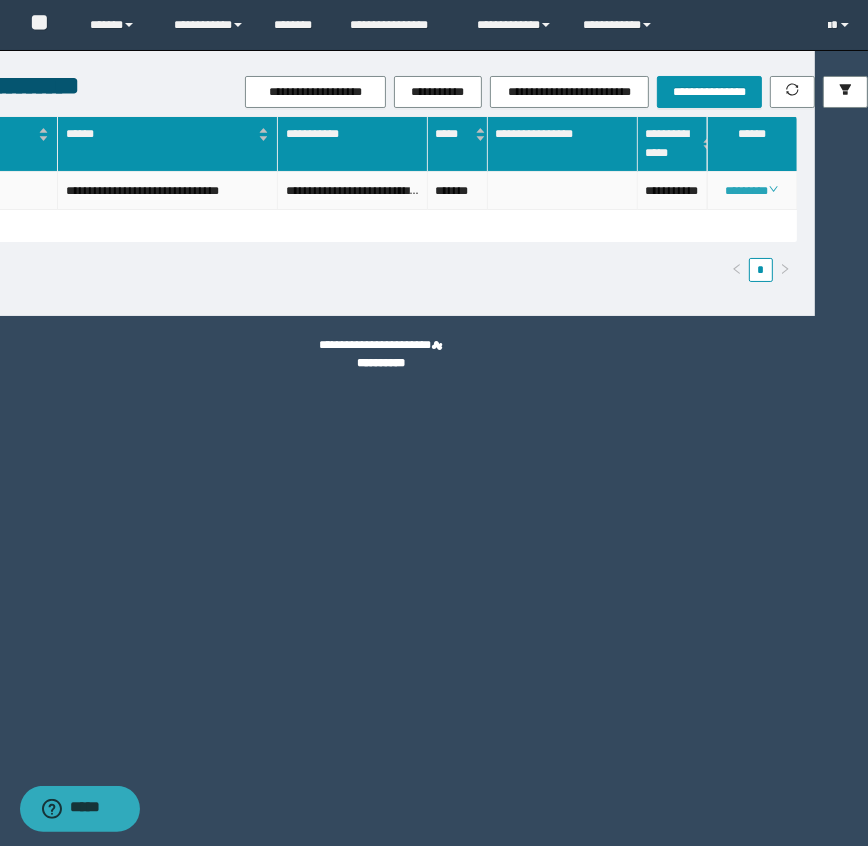 click on "********" at bounding box center (751, 191) 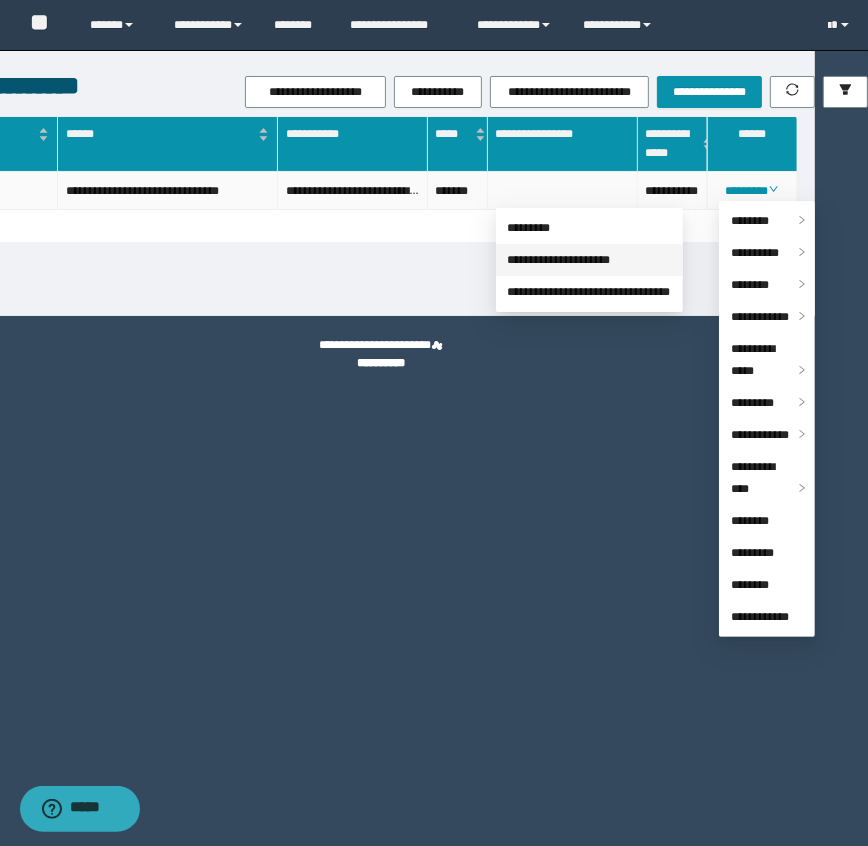click on "**********" at bounding box center [559, 260] 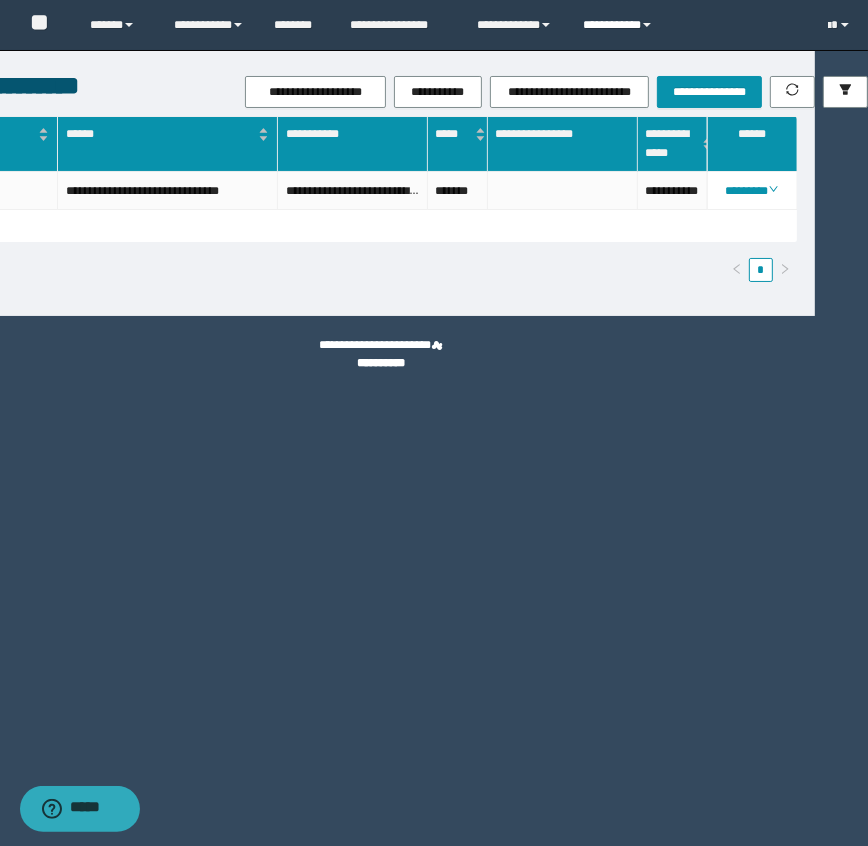 click on "**********" at bounding box center (620, 25) 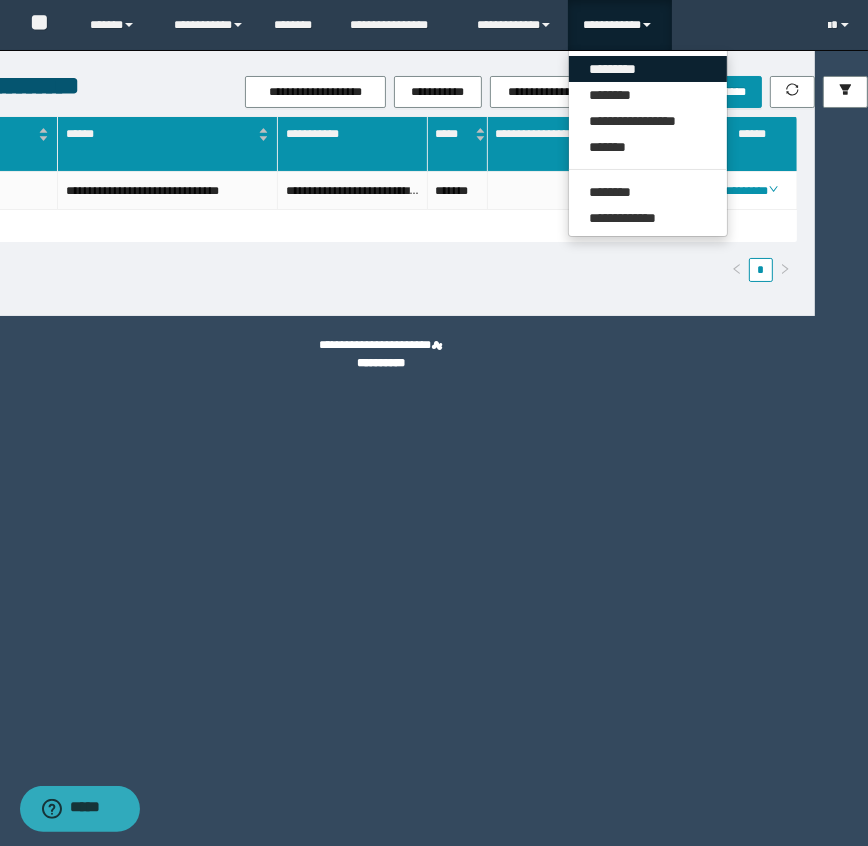 click on "*********" at bounding box center (648, 69) 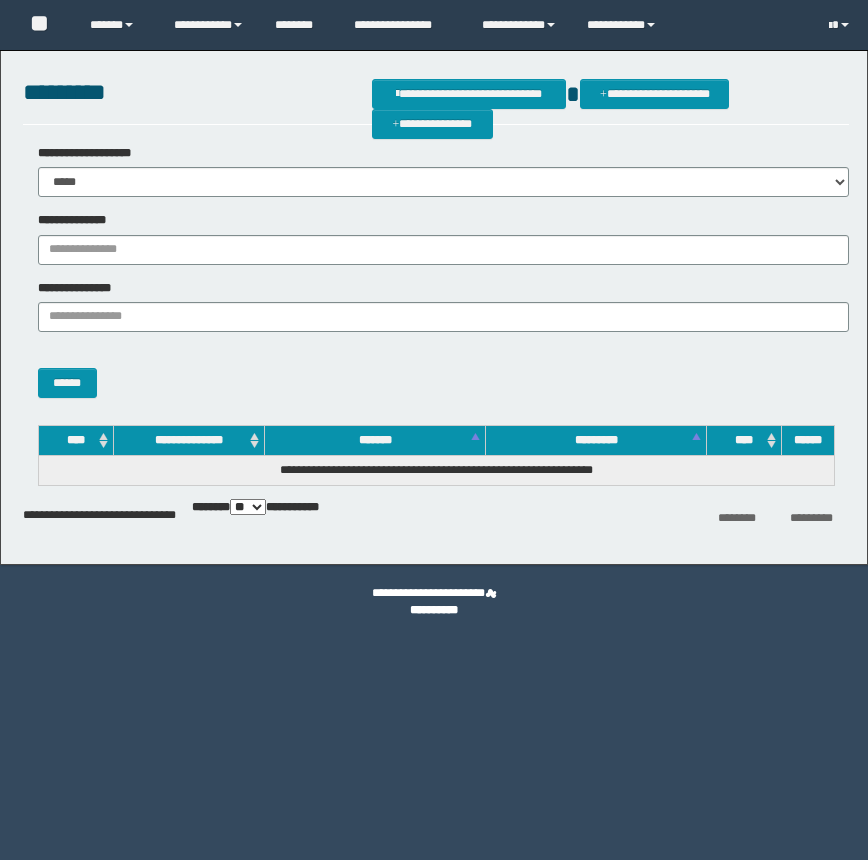 scroll, scrollTop: 0, scrollLeft: 0, axis: both 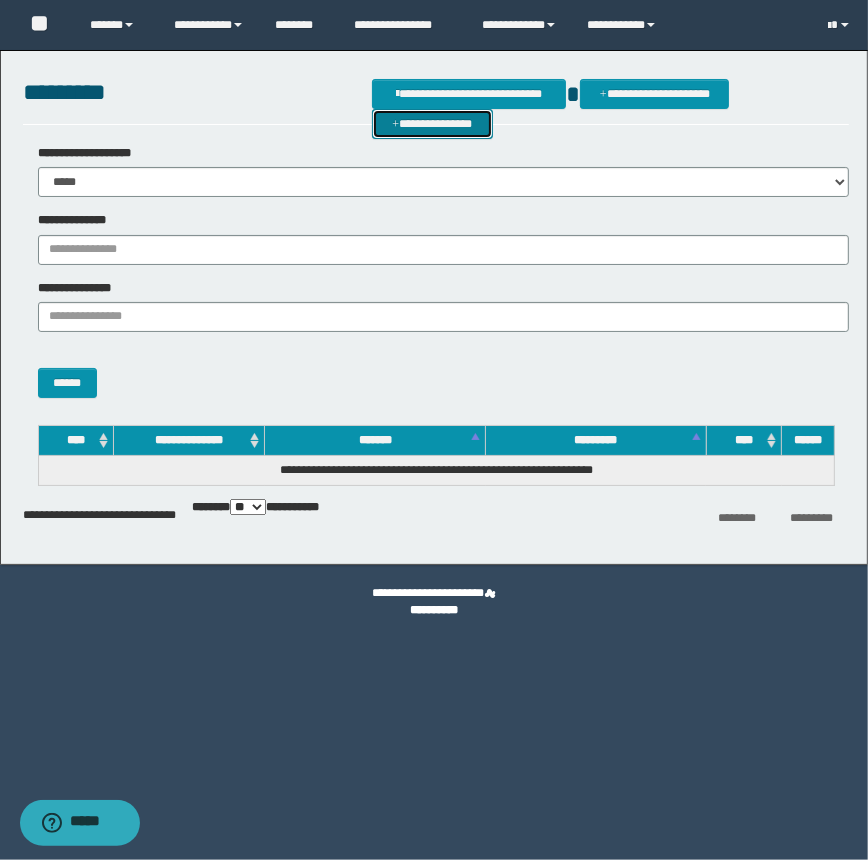 drag, startPoint x: 805, startPoint y: 89, endPoint x: 811, endPoint y: 101, distance: 13.416408 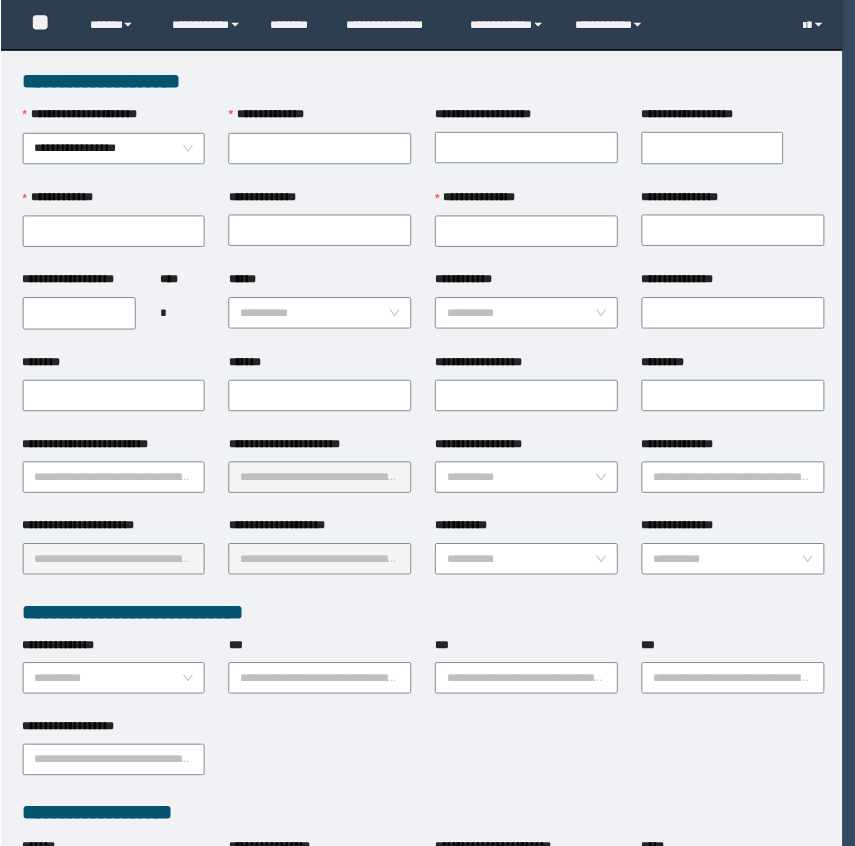 scroll, scrollTop: 0, scrollLeft: 0, axis: both 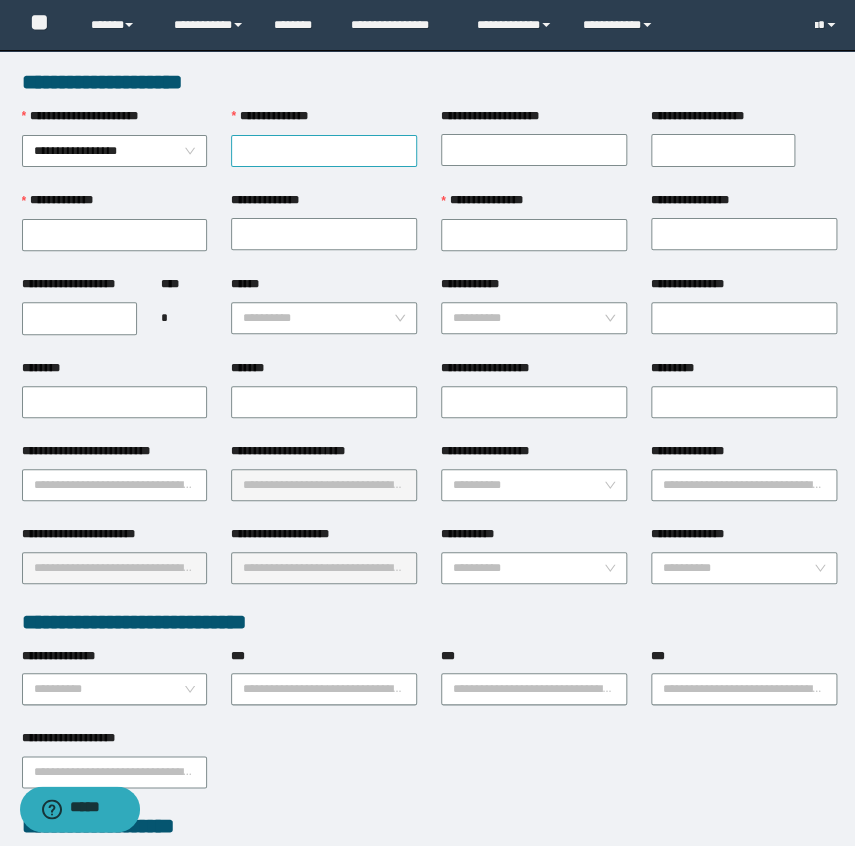 click on "**********" at bounding box center (324, 151) 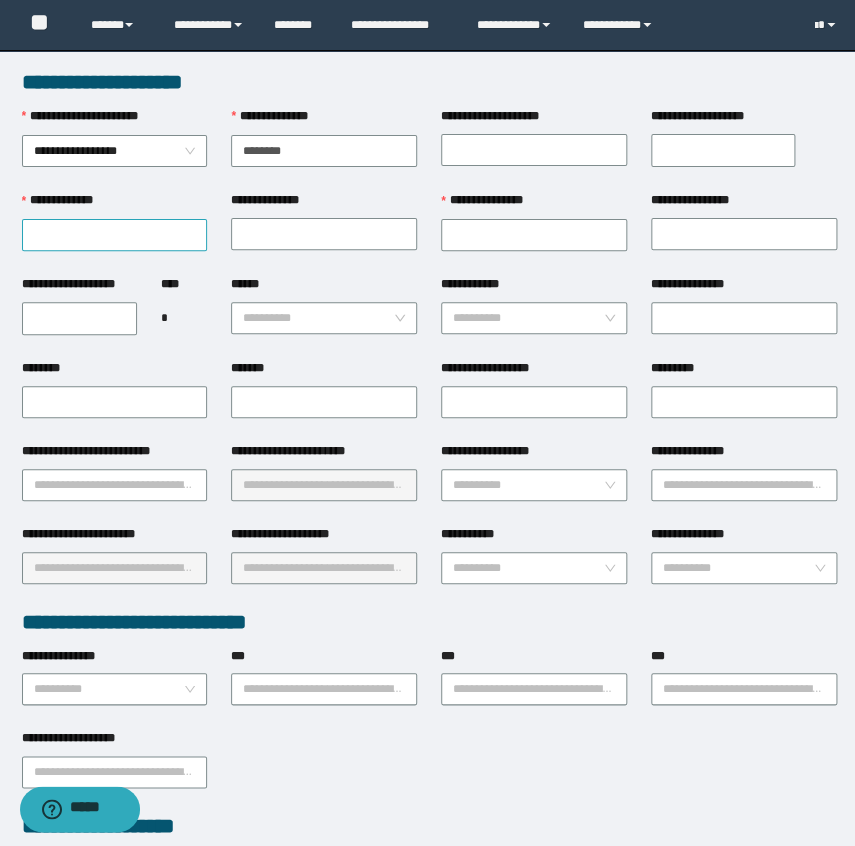 type on "********" 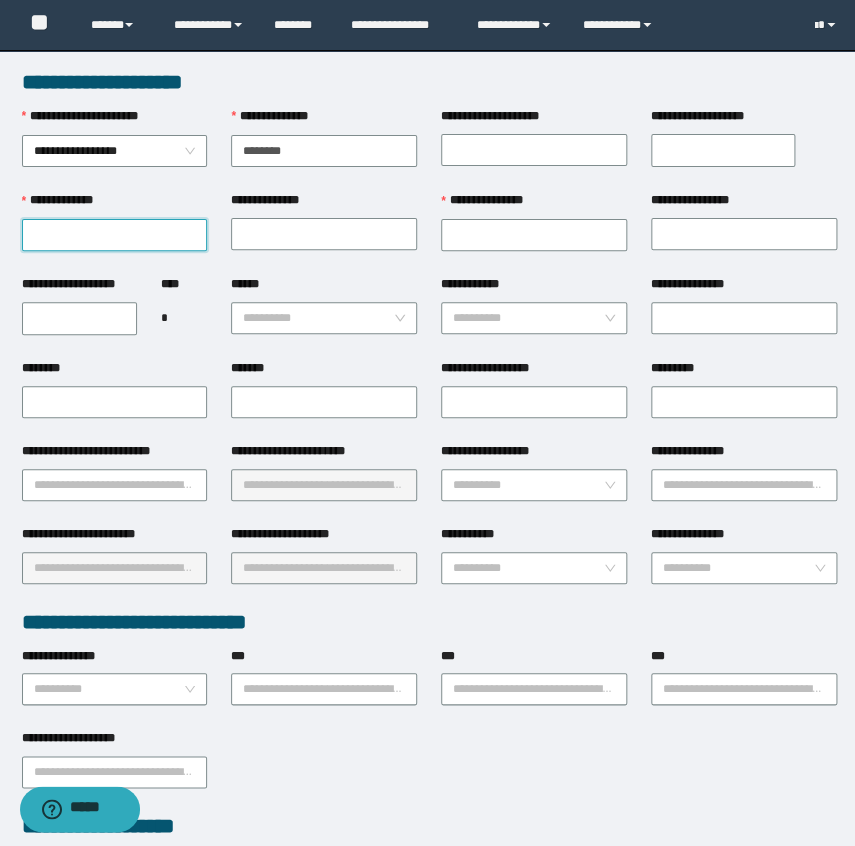 click on "**********" at bounding box center [115, 235] 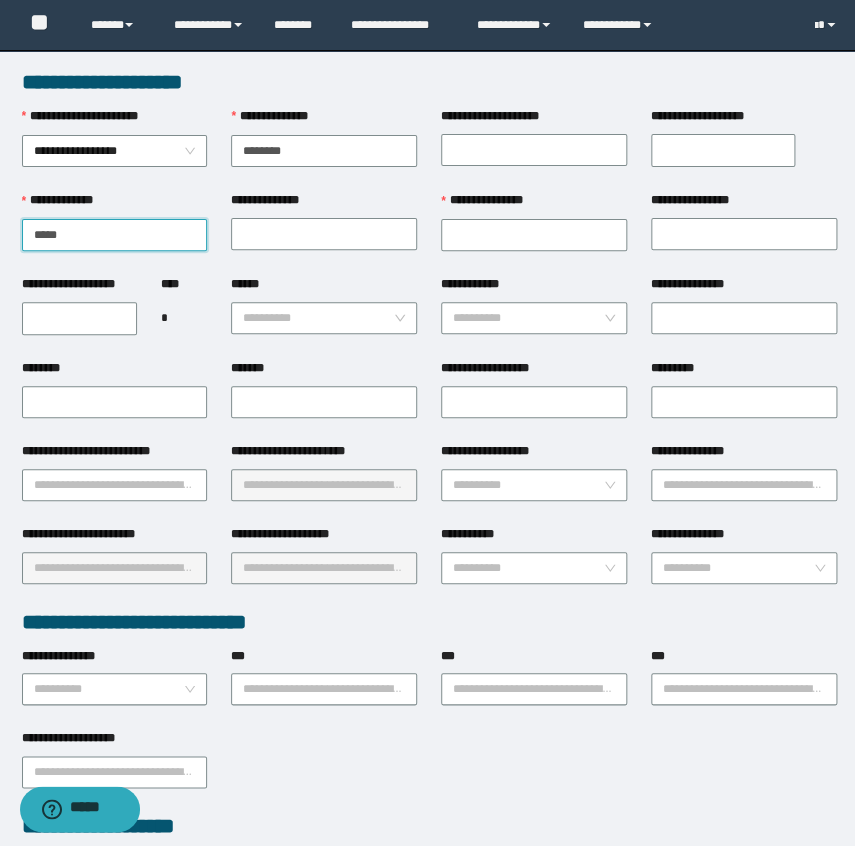 type on "*****" 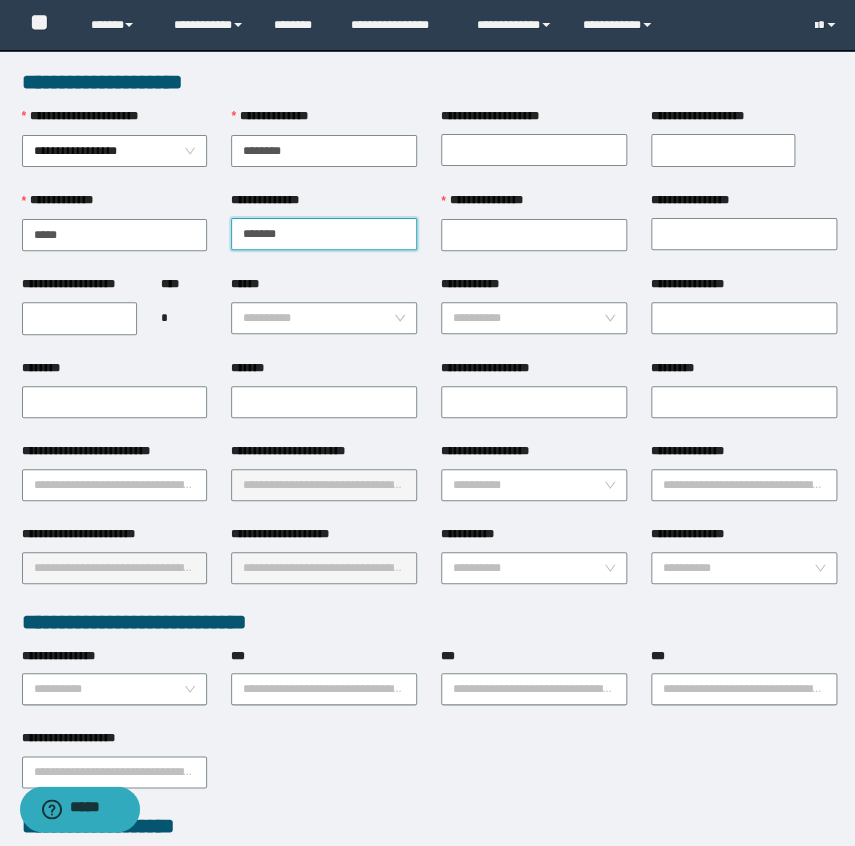 type on "******" 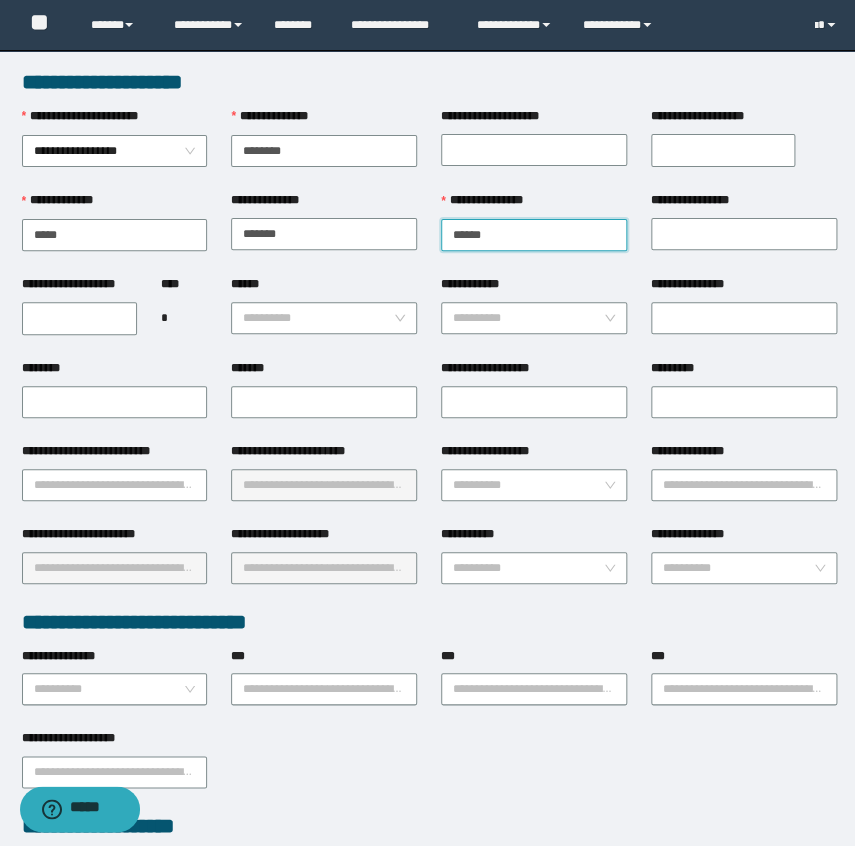 type on "******" 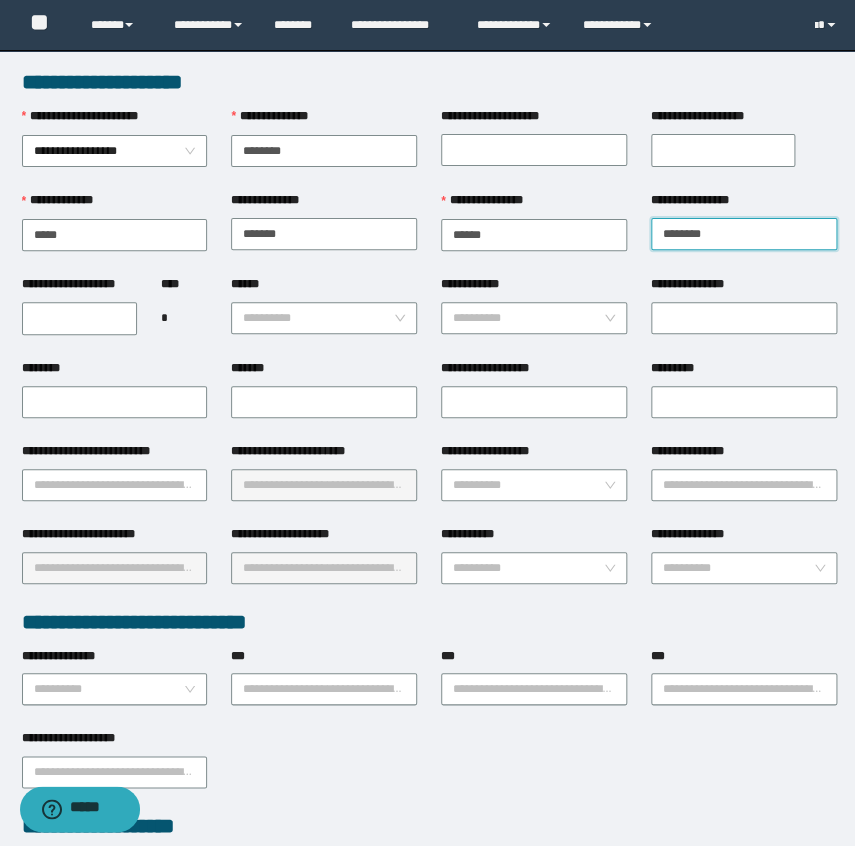 type on "********" 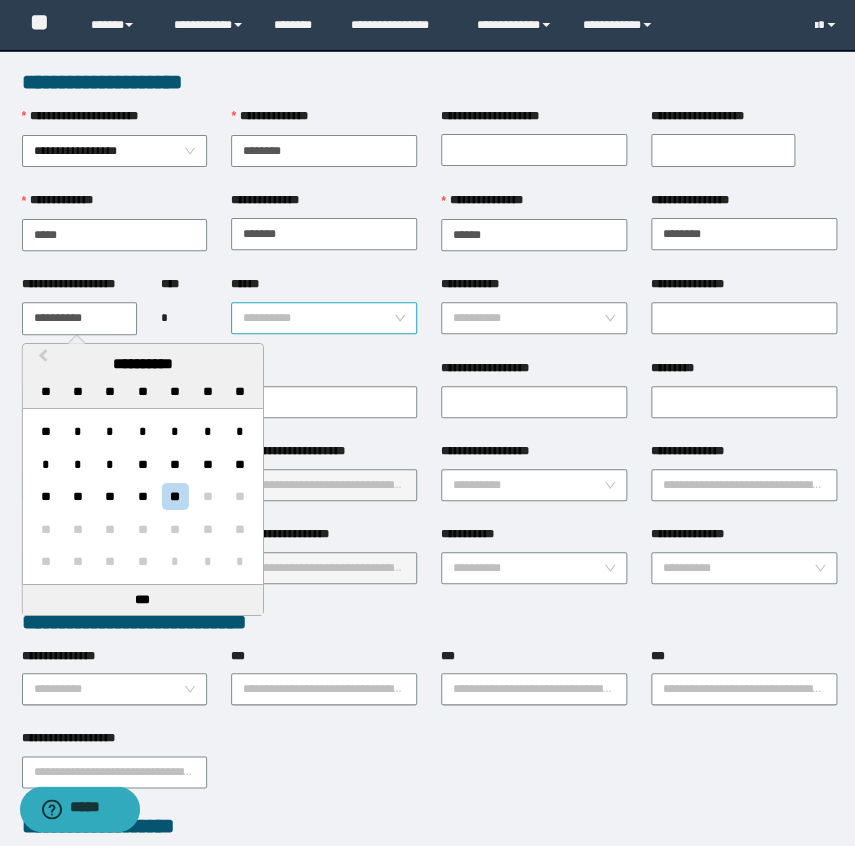 click on "******" at bounding box center [318, 318] 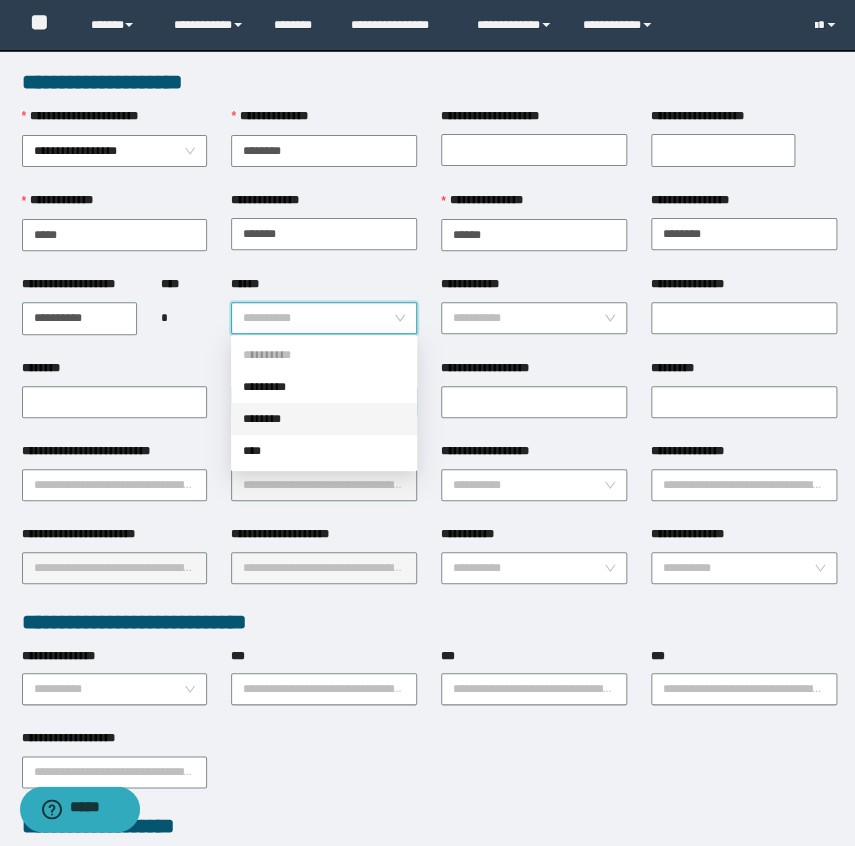 click on "********" at bounding box center (324, 419) 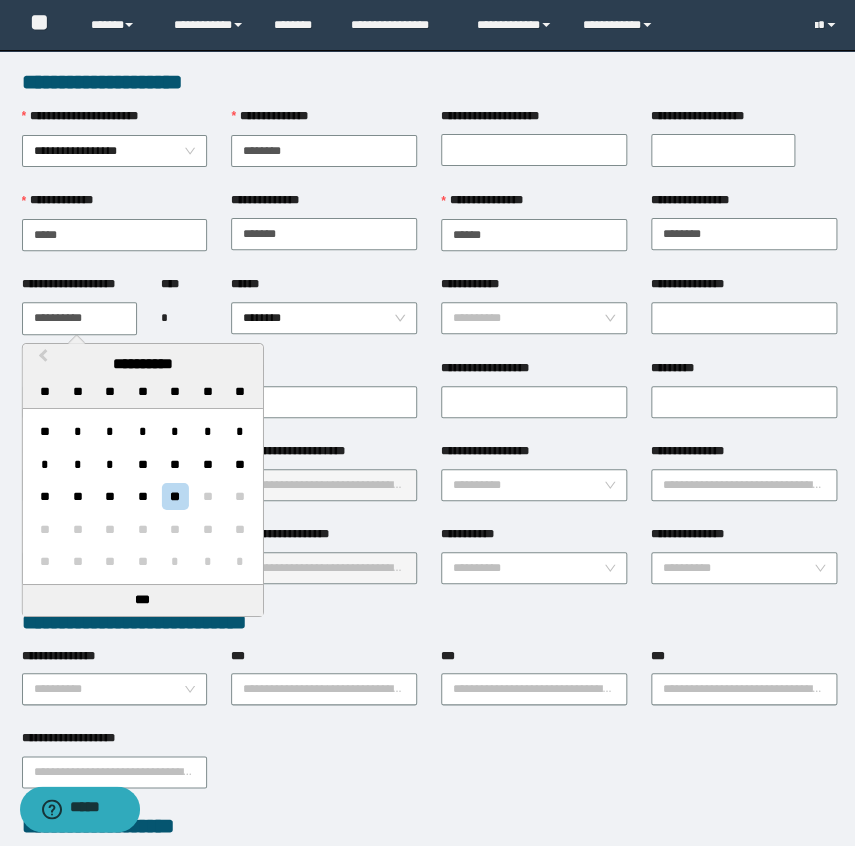 click on "**********" at bounding box center [80, 318] 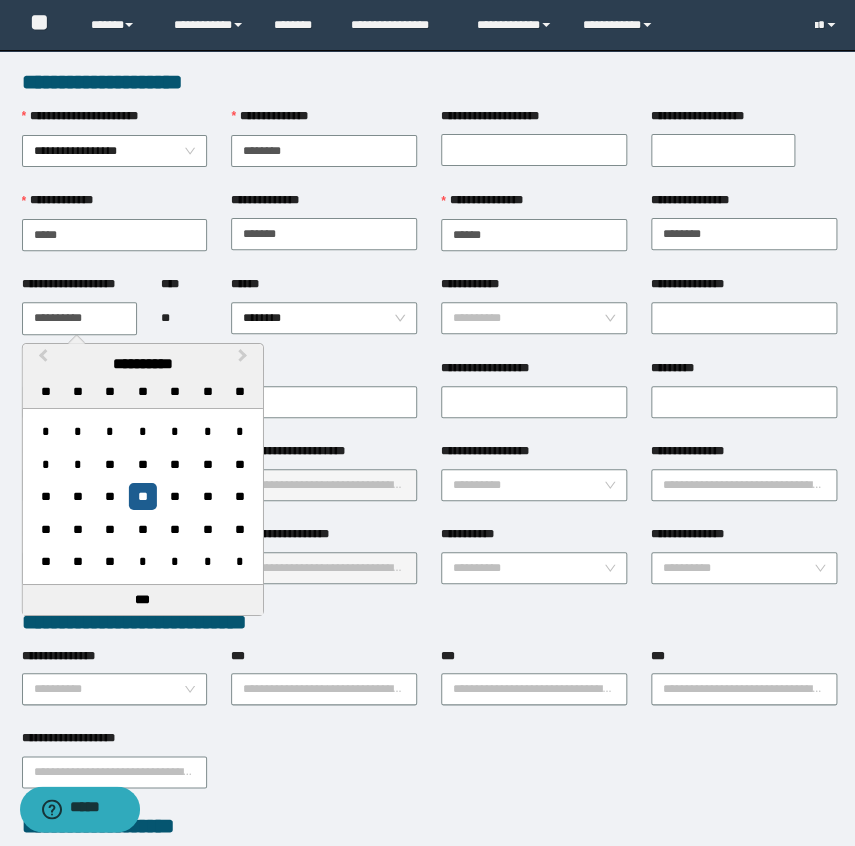 type on "**********" 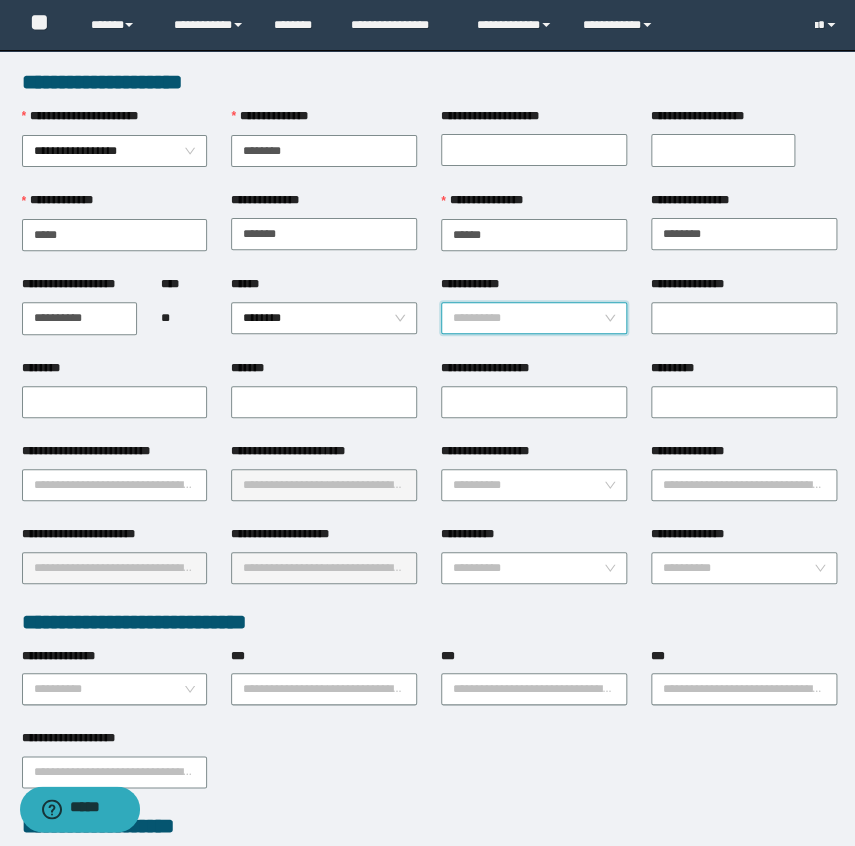 click on "**********" at bounding box center [528, 318] 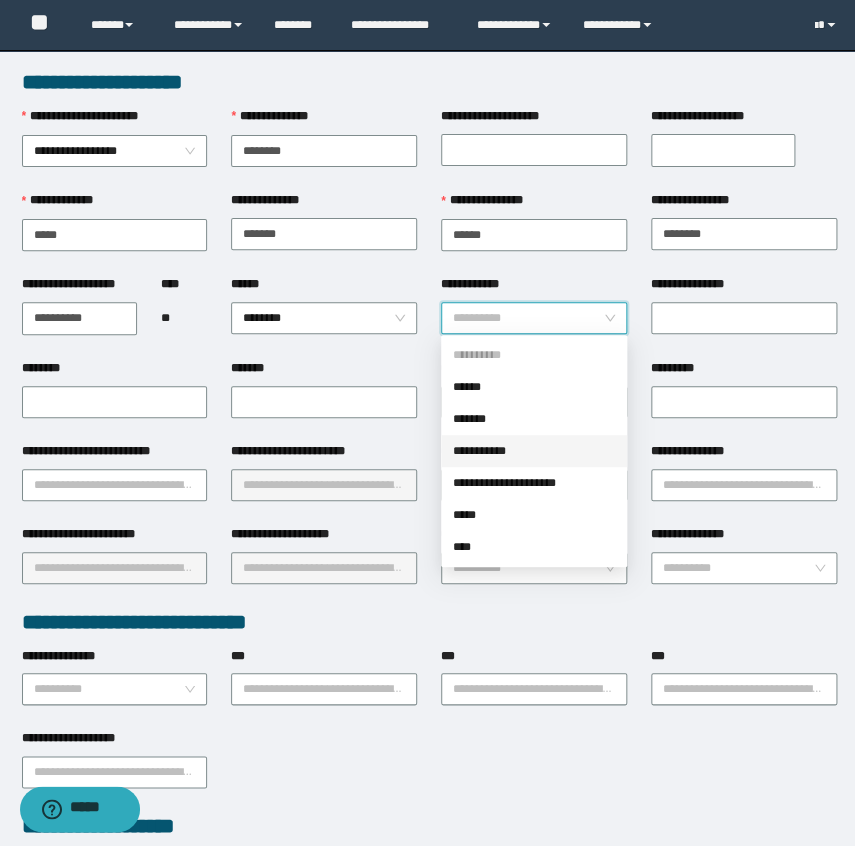 click on "**********" at bounding box center [534, 451] 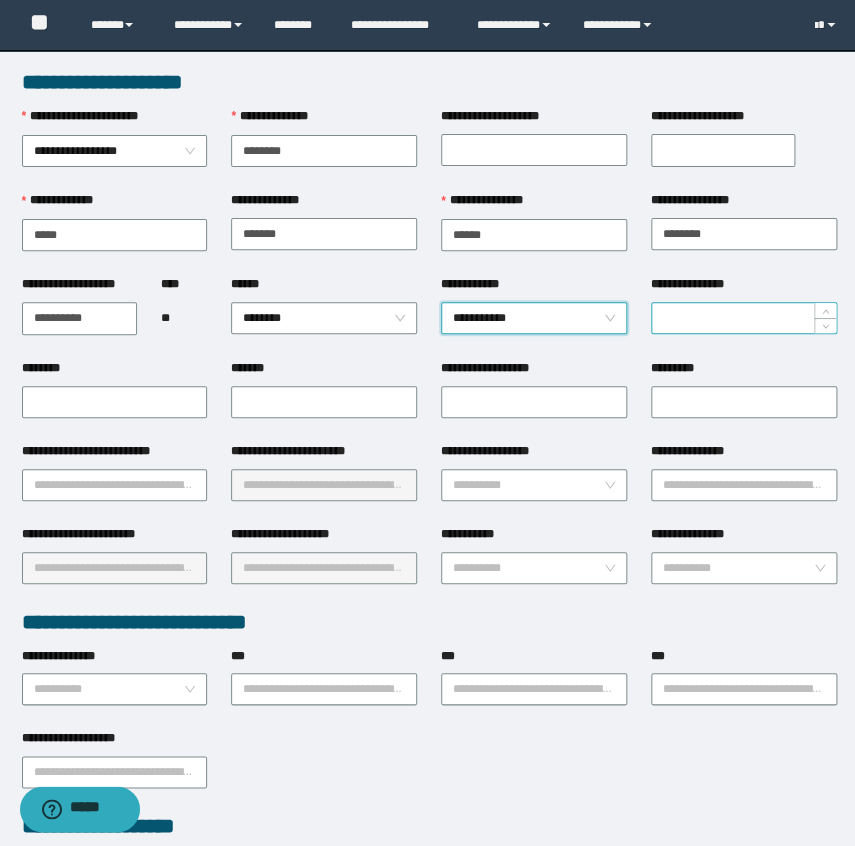 click on "**********" at bounding box center [744, 318] 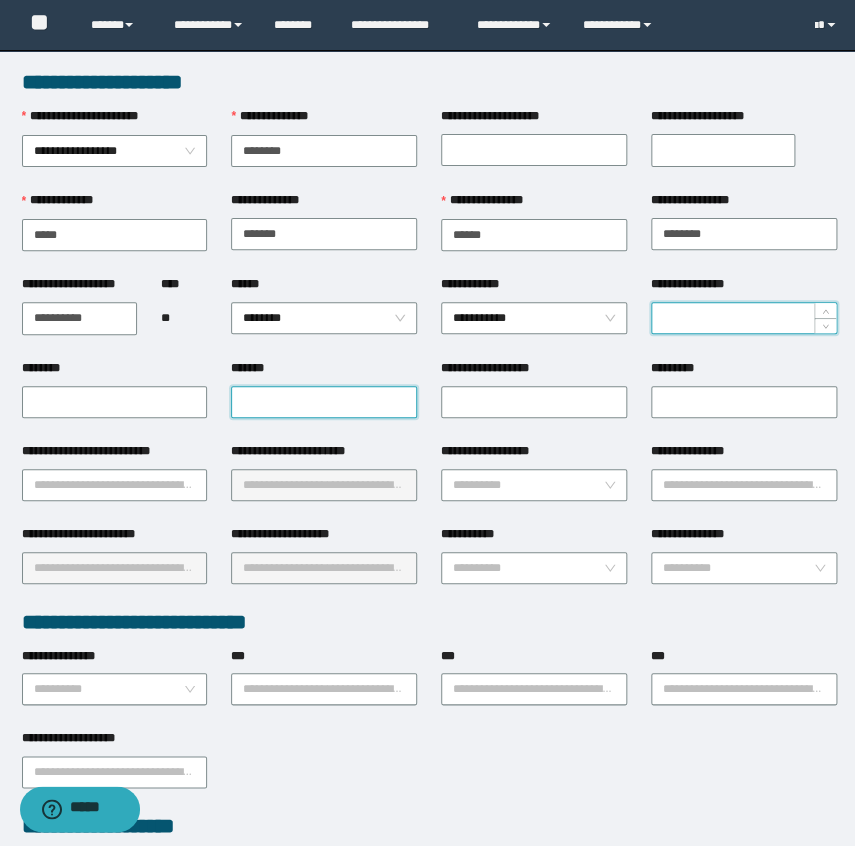 click on "*******" at bounding box center (324, 402) 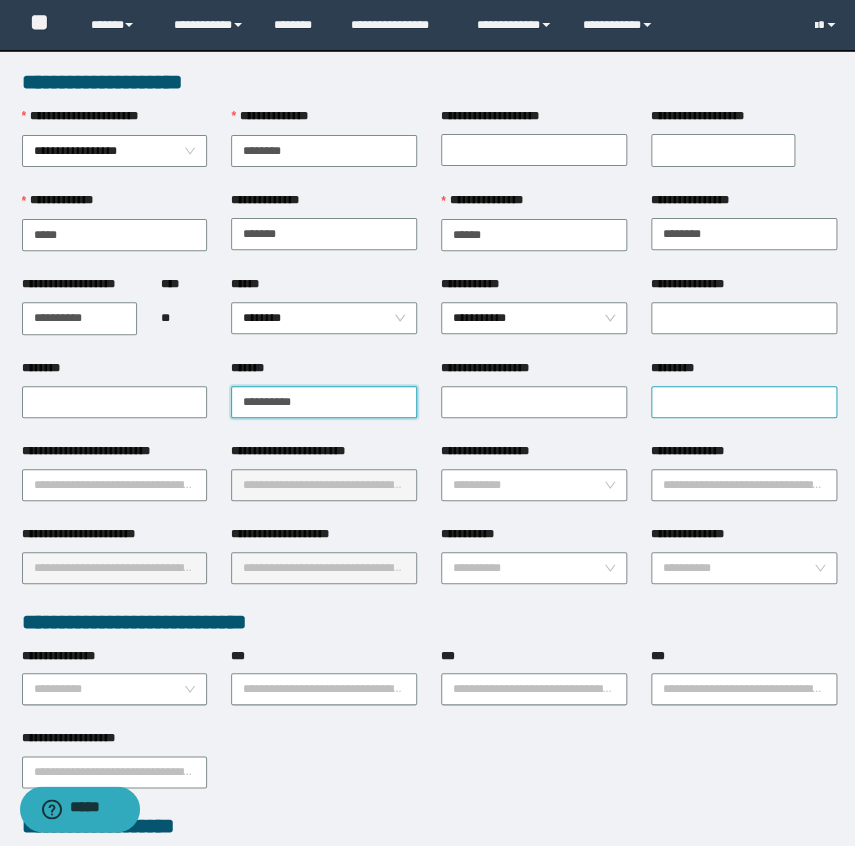 type on "**********" 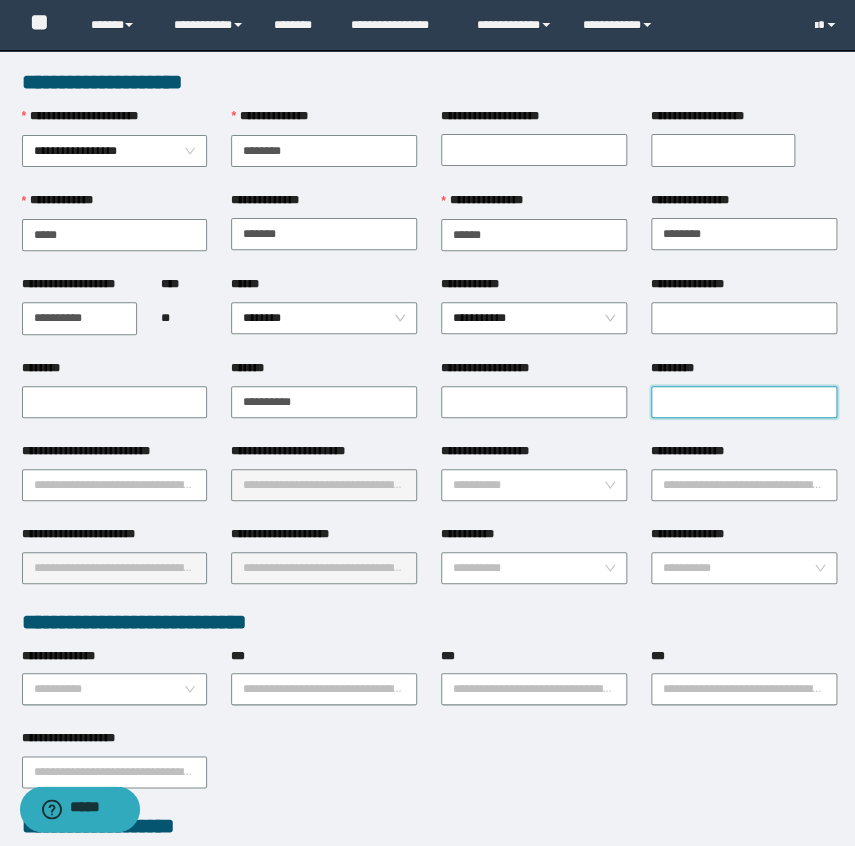 click on "*********" at bounding box center [744, 402] 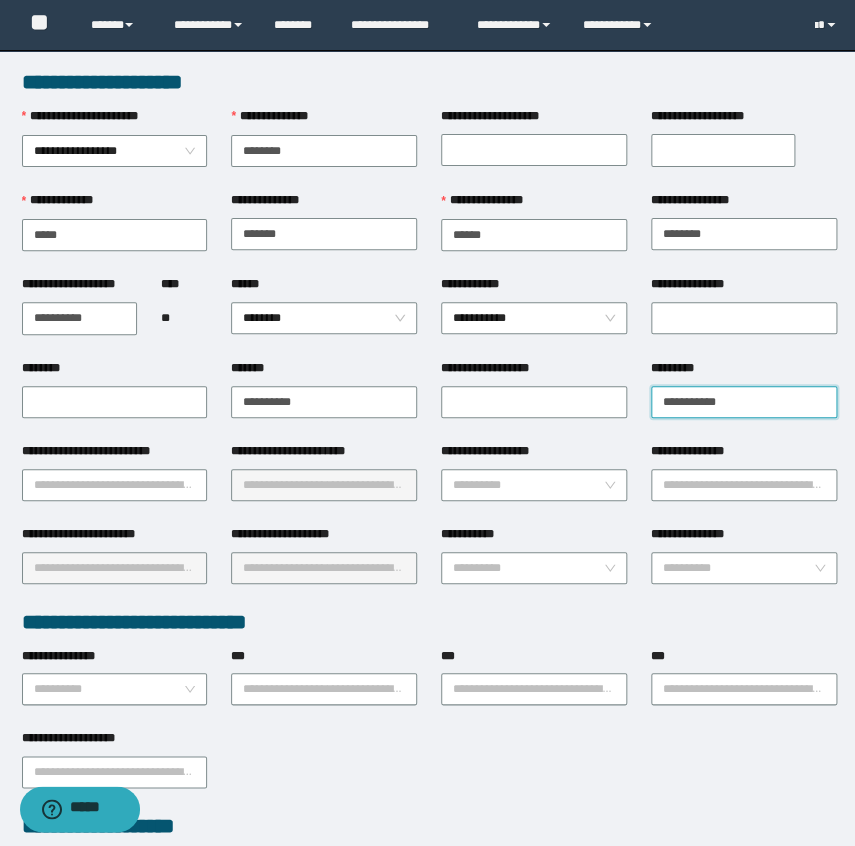 click on "**********" at bounding box center (744, 402) 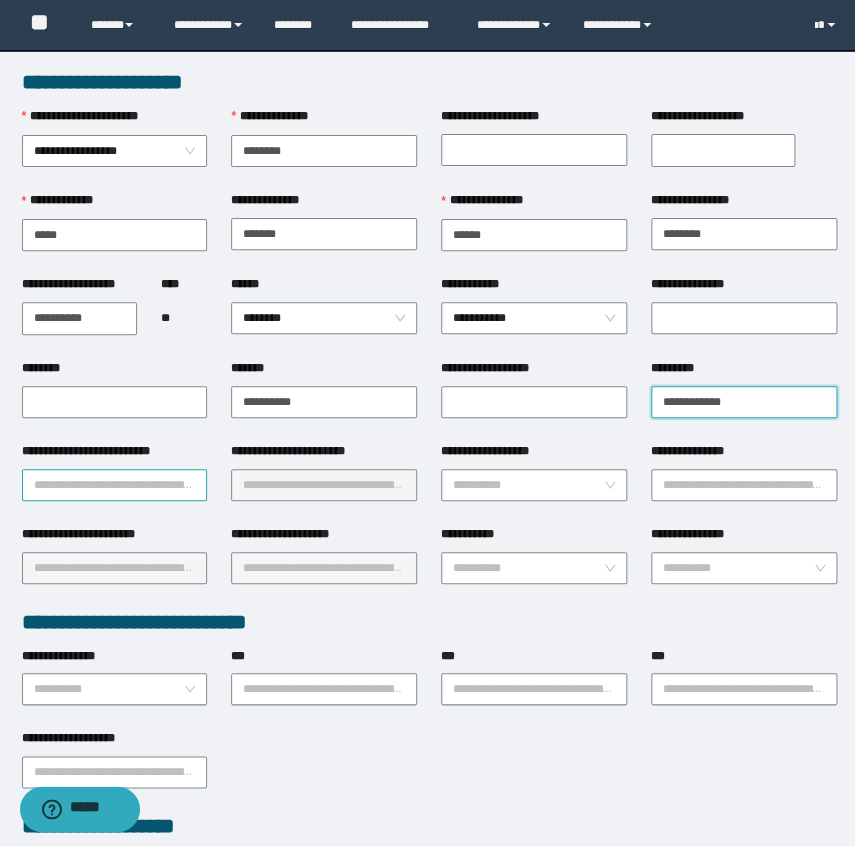 type on "**********" 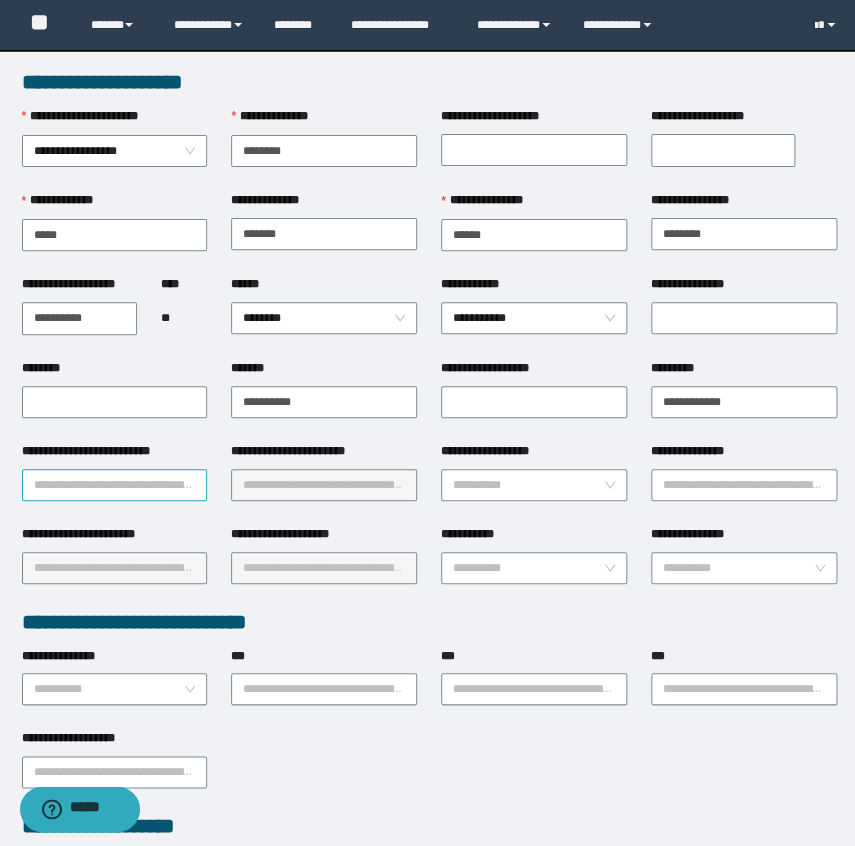 click on "**********" at bounding box center (115, 485) 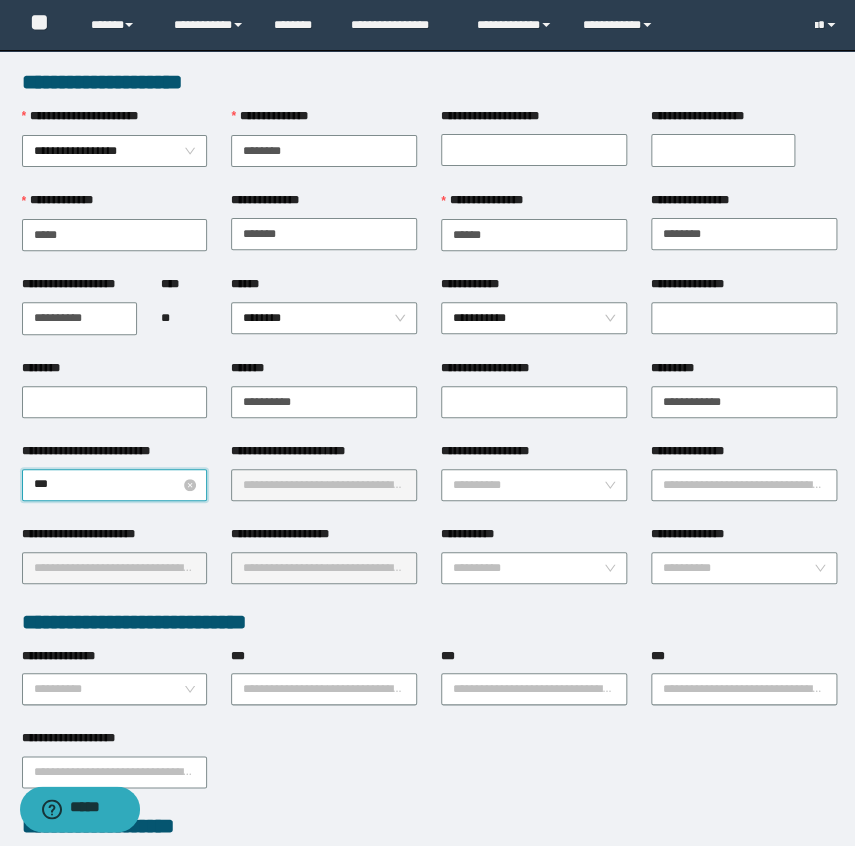 type on "****" 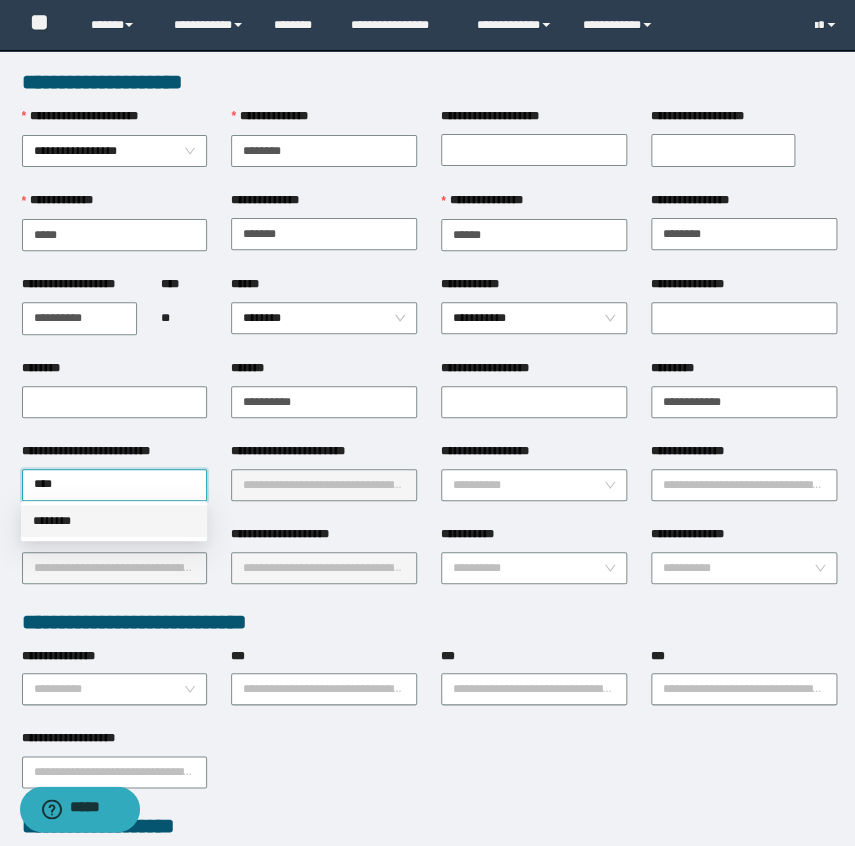 click on "********" at bounding box center (114, 521) 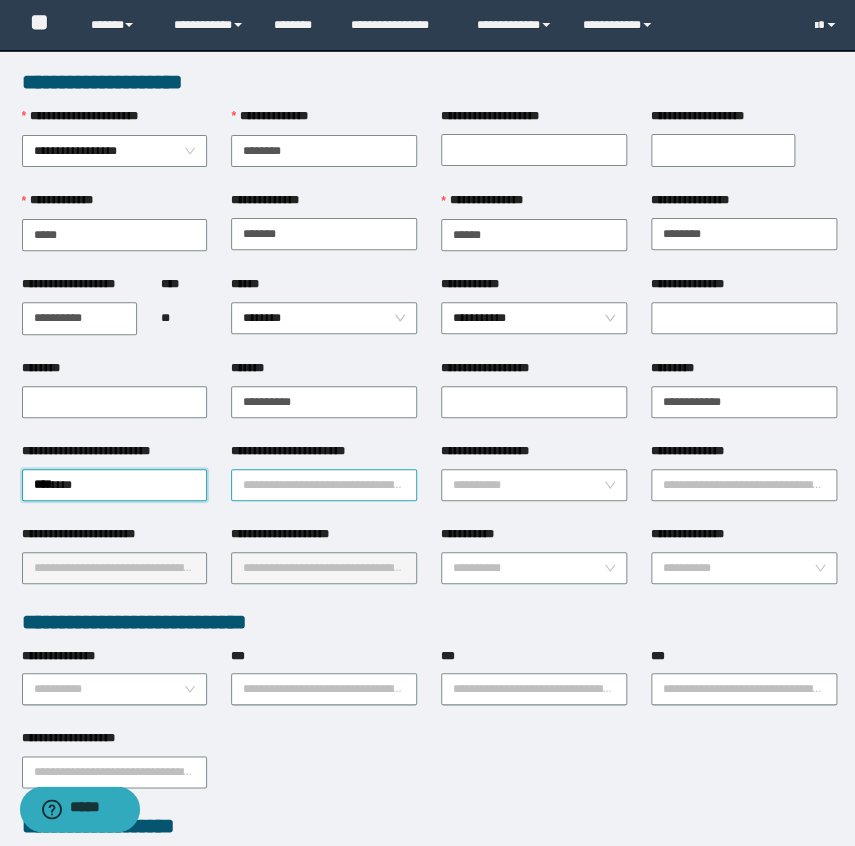 click on "**********" at bounding box center [324, 485] 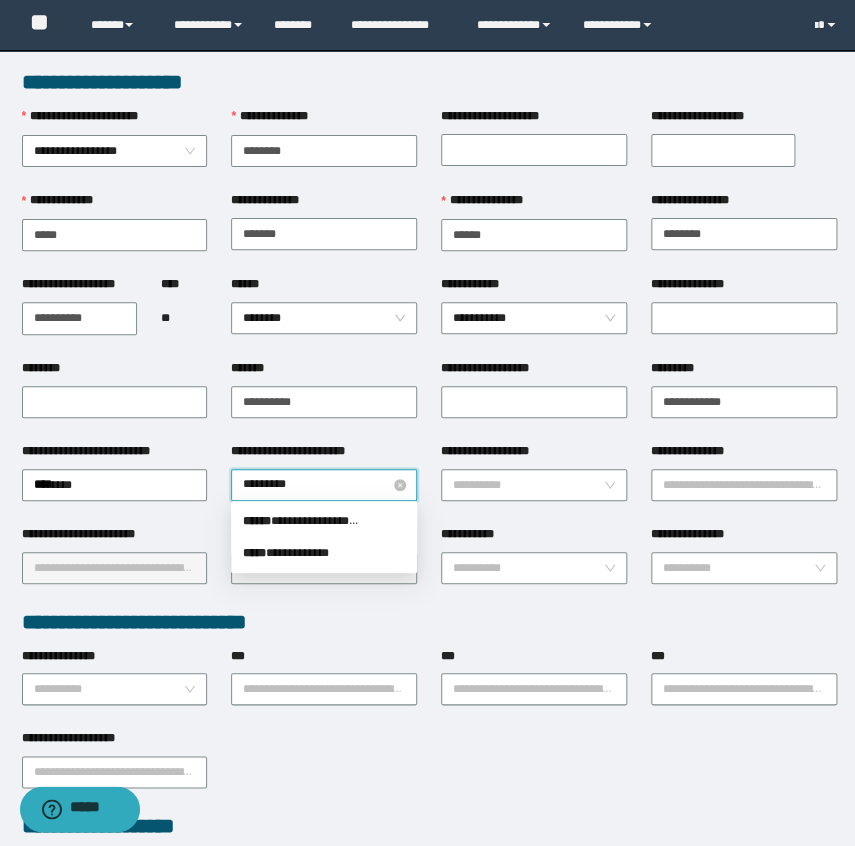 type on "**********" 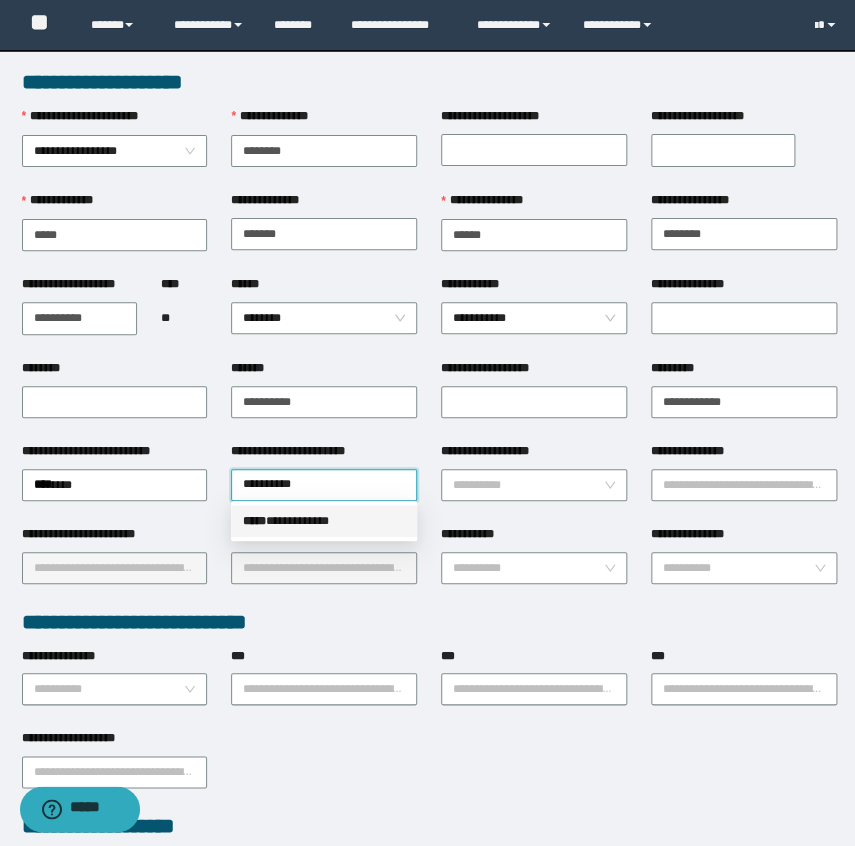 click on "*****" at bounding box center (254, 521) 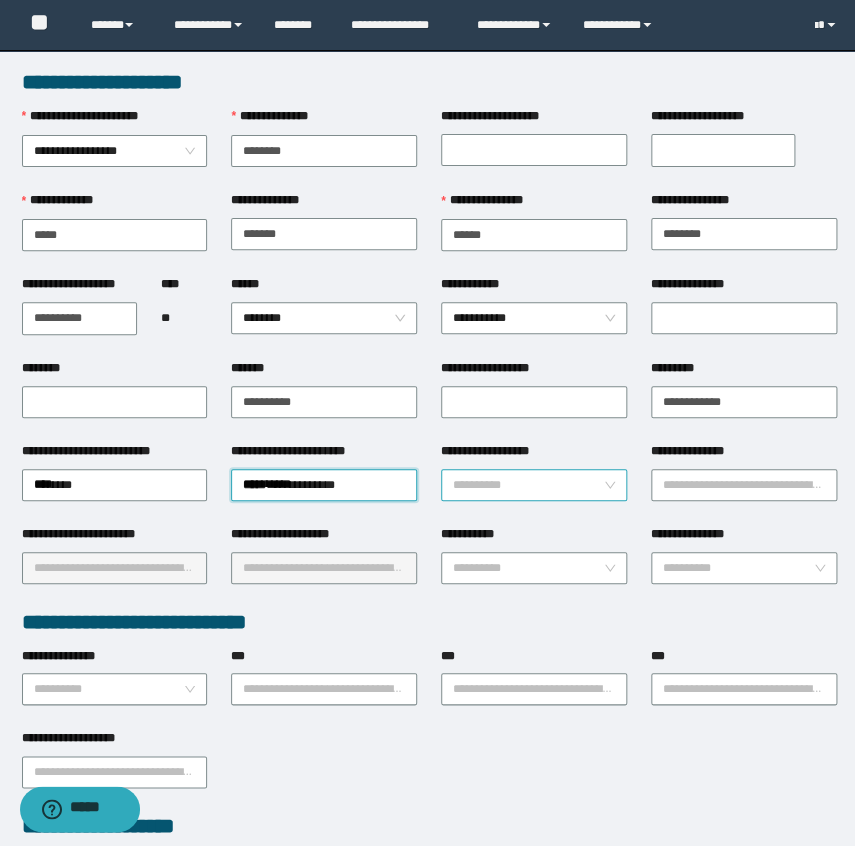 click on "**********" at bounding box center [528, 485] 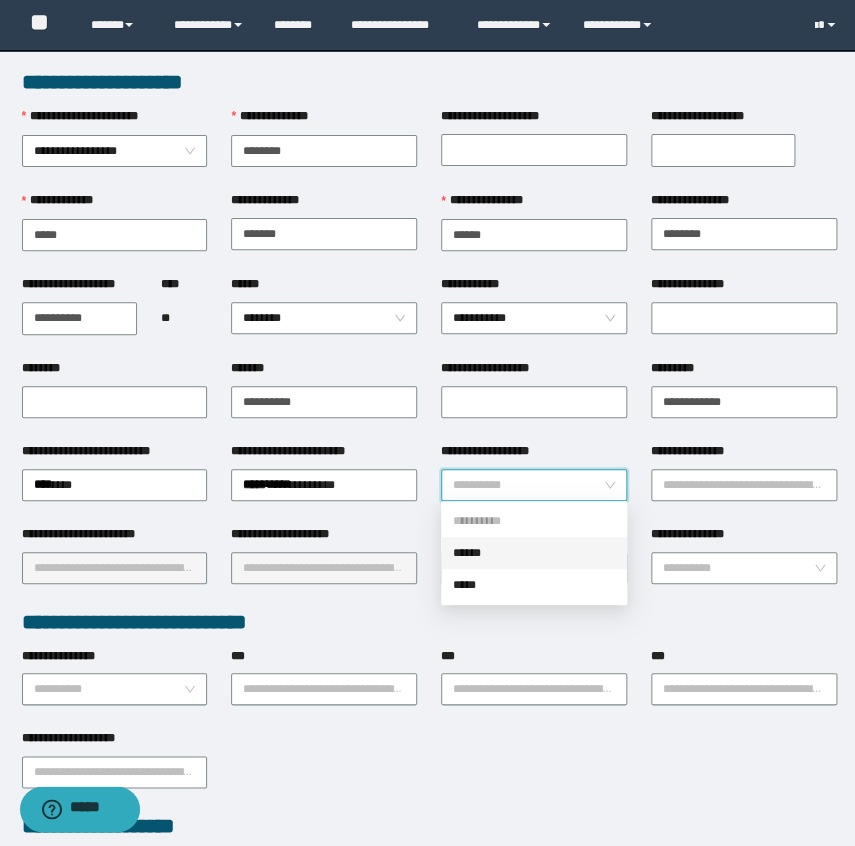 click on "******" at bounding box center (534, 553) 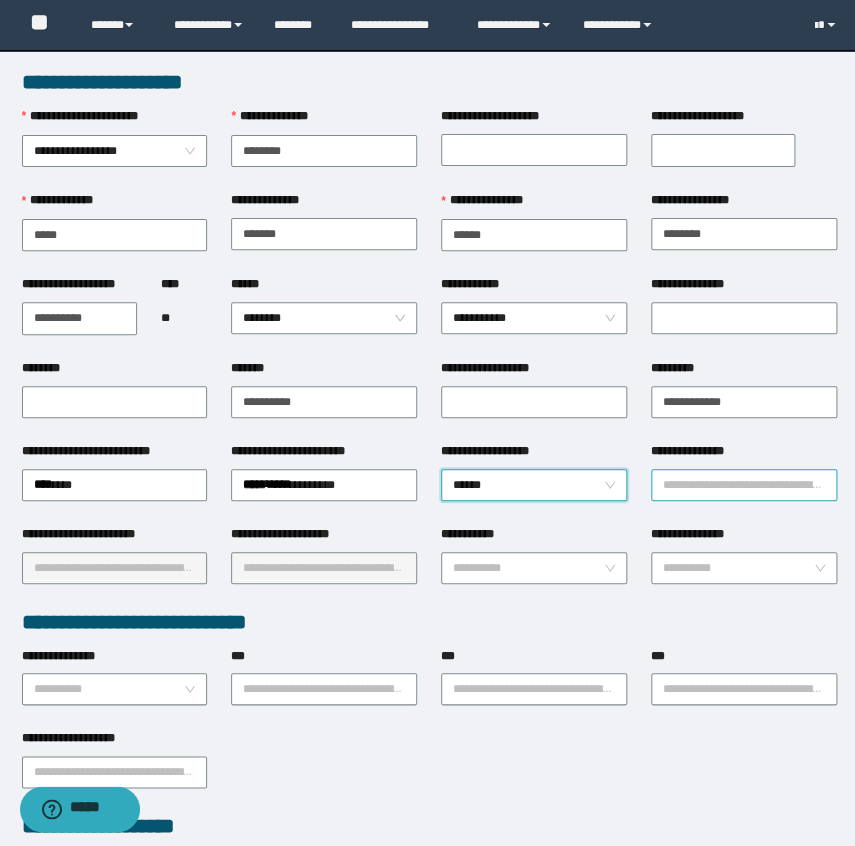 click on "**********" at bounding box center [744, 485] 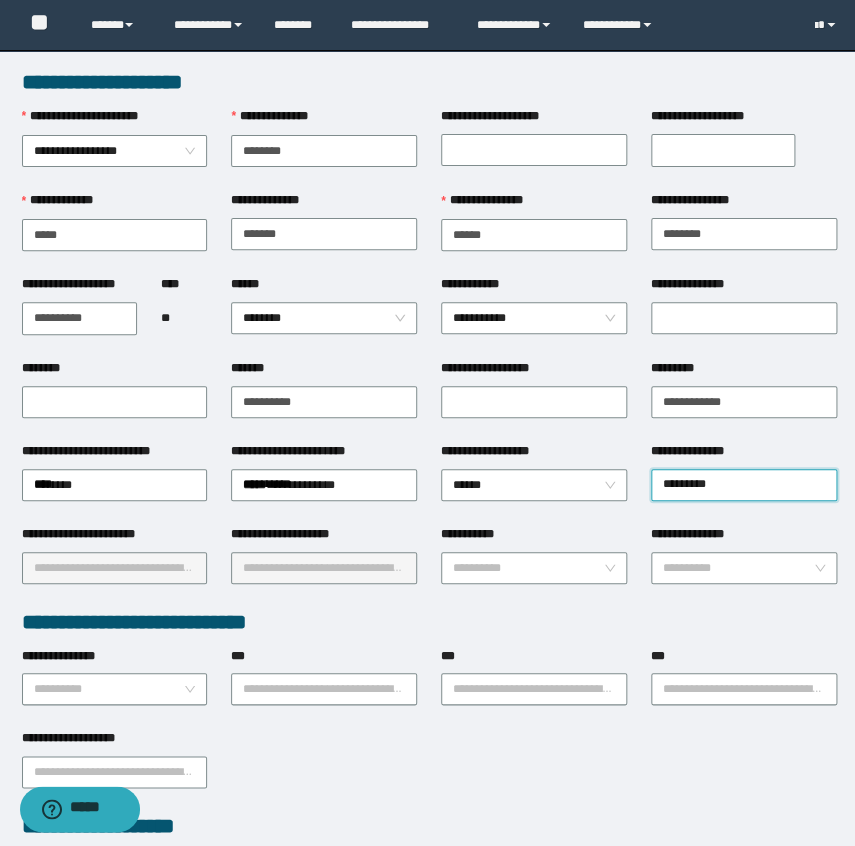 type on "********" 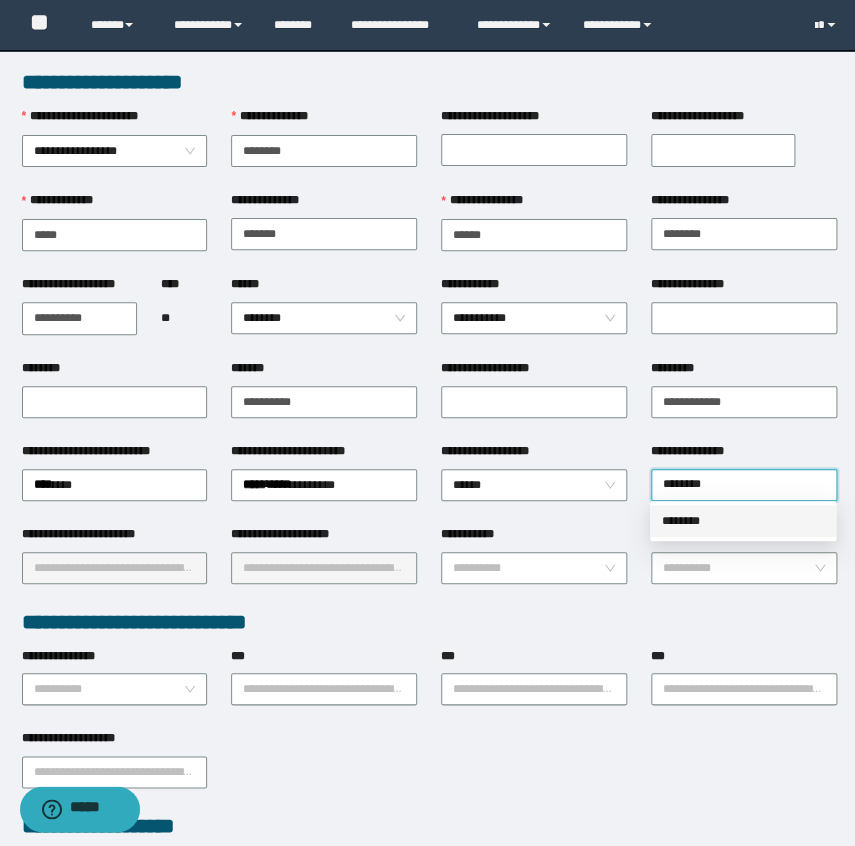 click on "********" at bounding box center (743, 521) 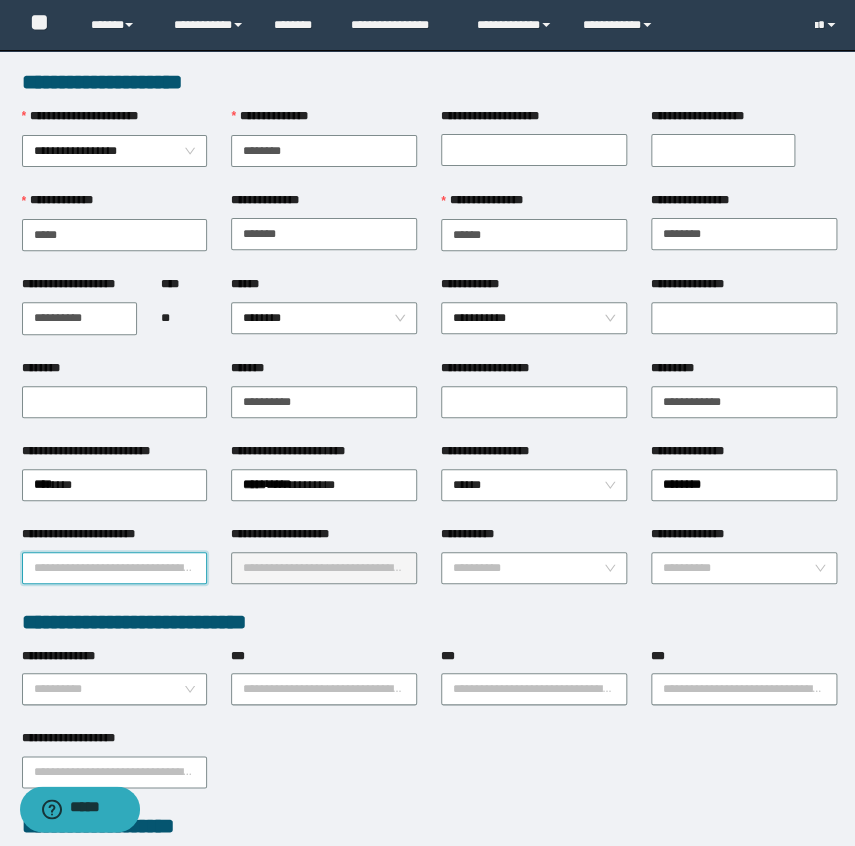 click on "**********" at bounding box center (115, 568) 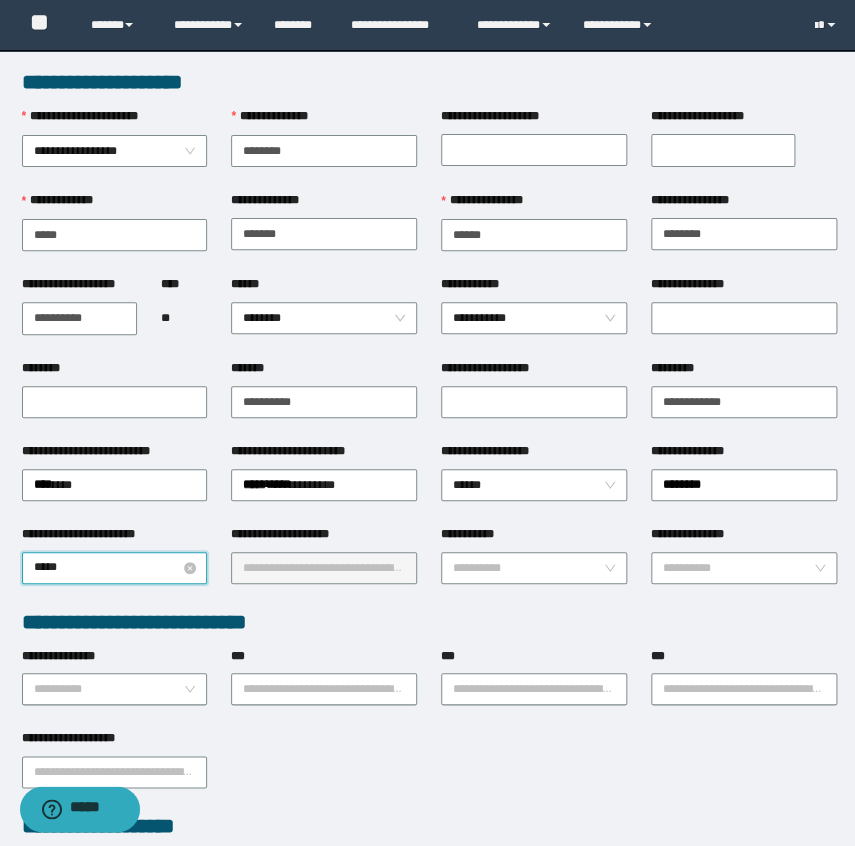type on "******" 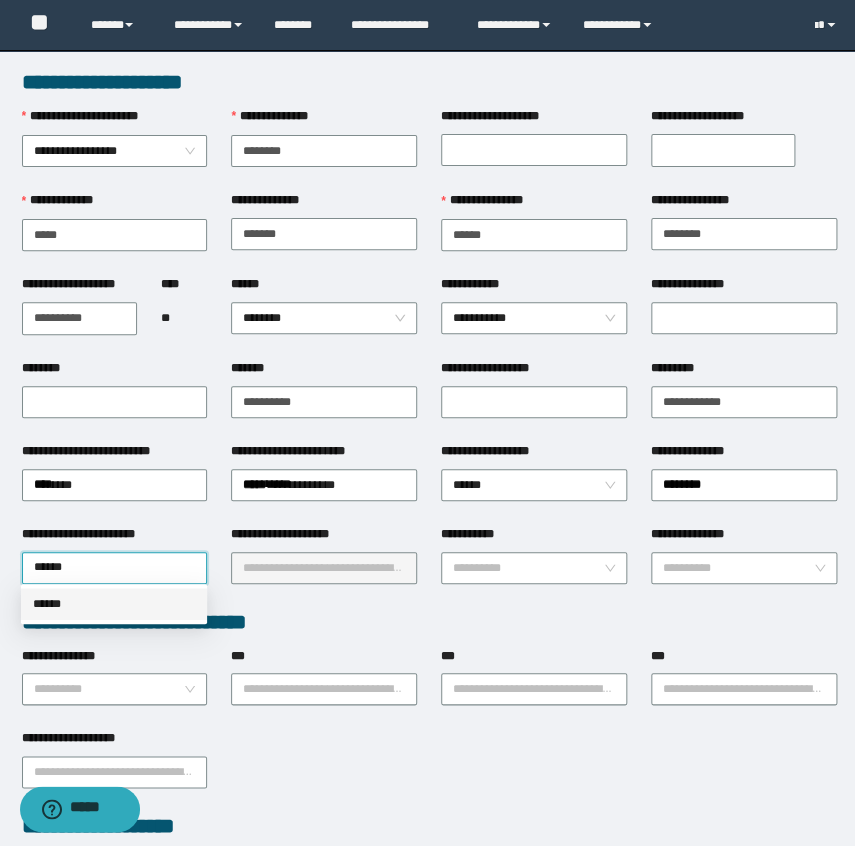 click on "******" at bounding box center [114, 604] 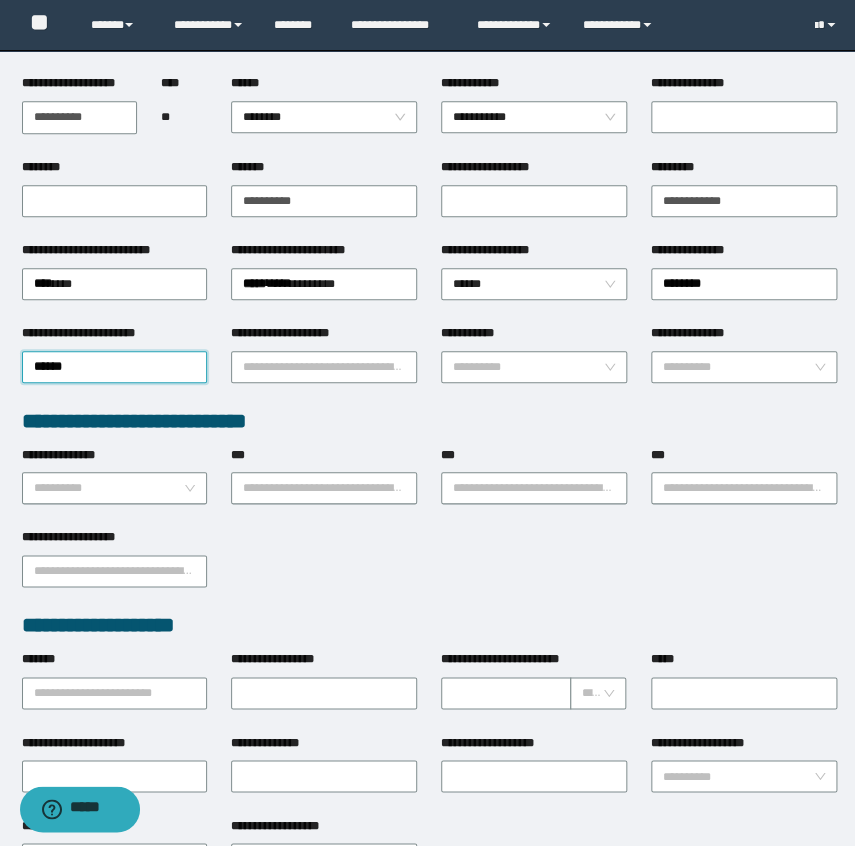 scroll, scrollTop: 363, scrollLeft: 0, axis: vertical 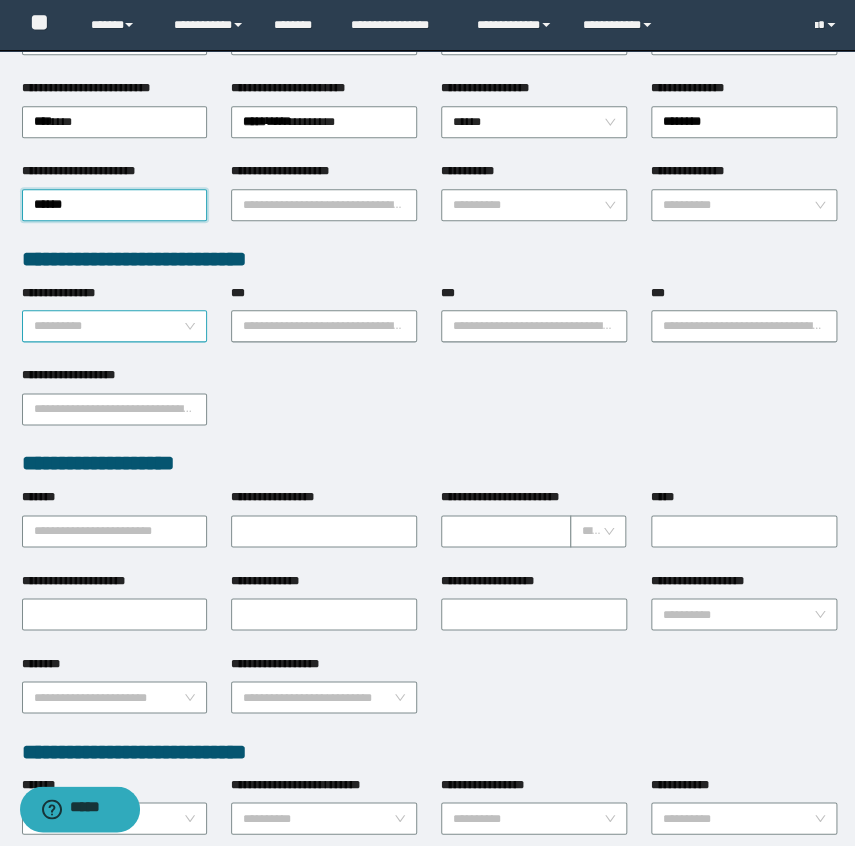 click on "**********" at bounding box center [115, 326] 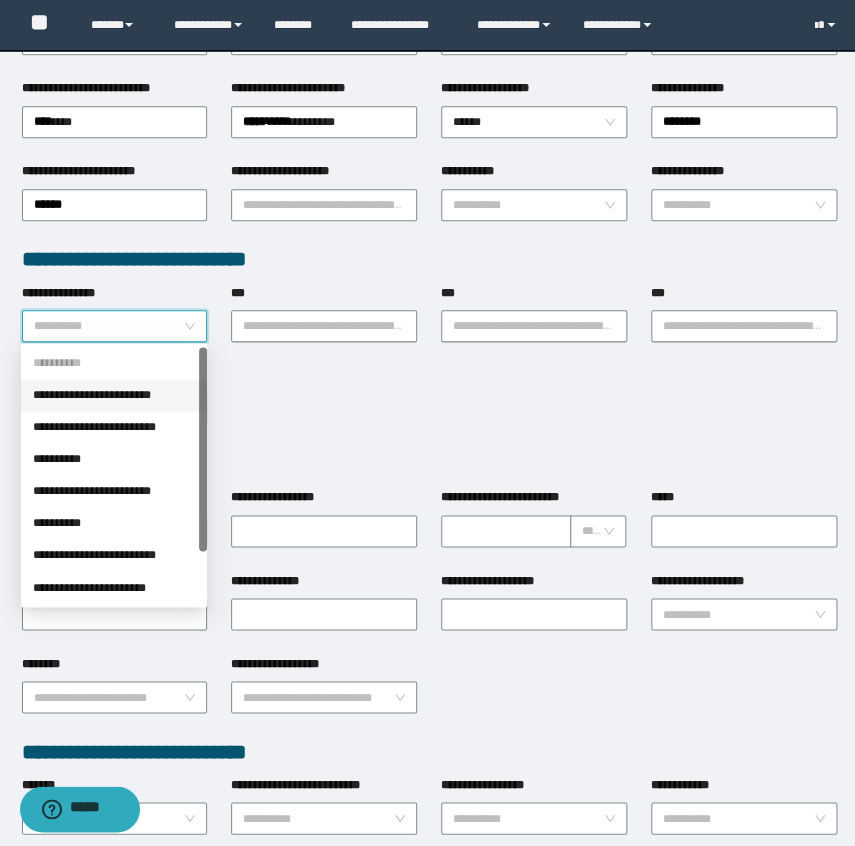 click on "**********" at bounding box center (114, 395) 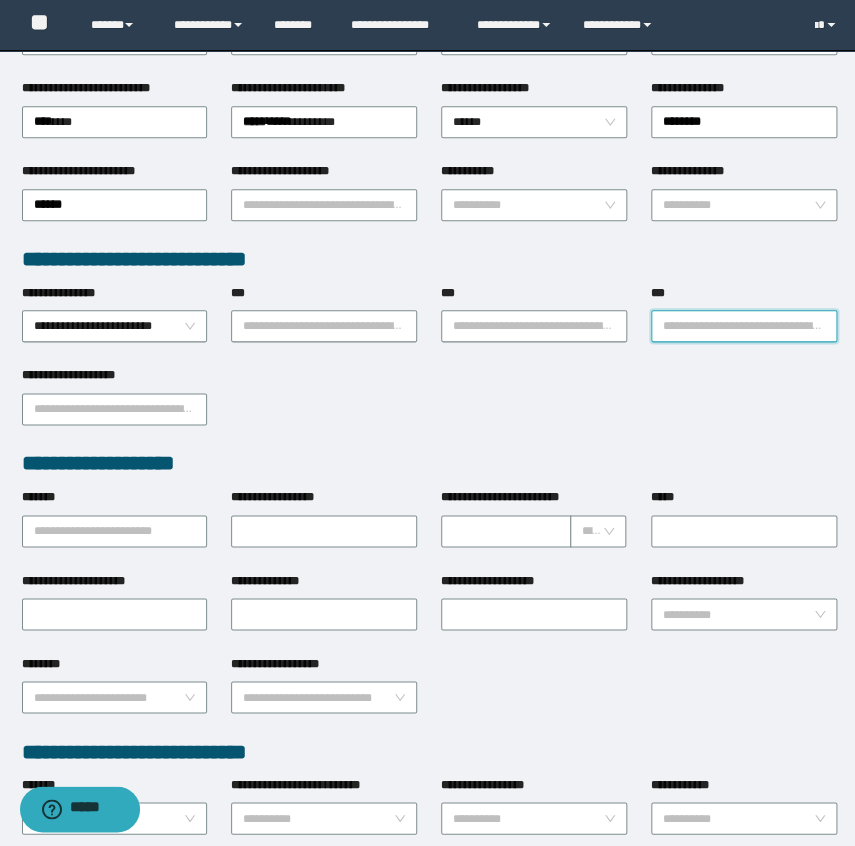 click on "***" at bounding box center [744, 326] 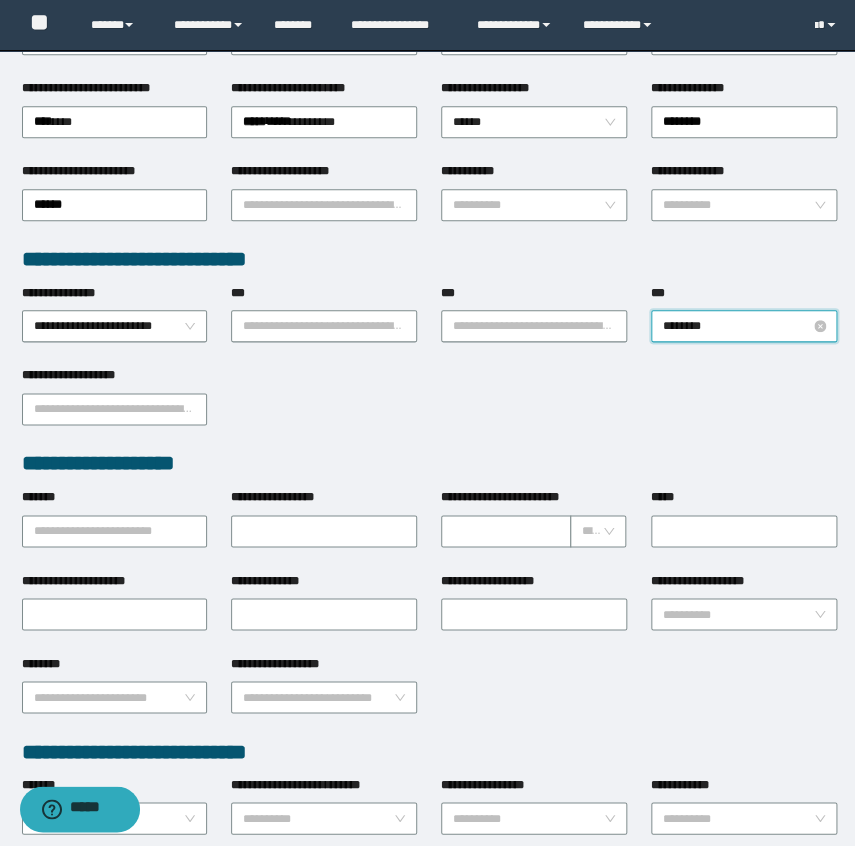 type on "*********" 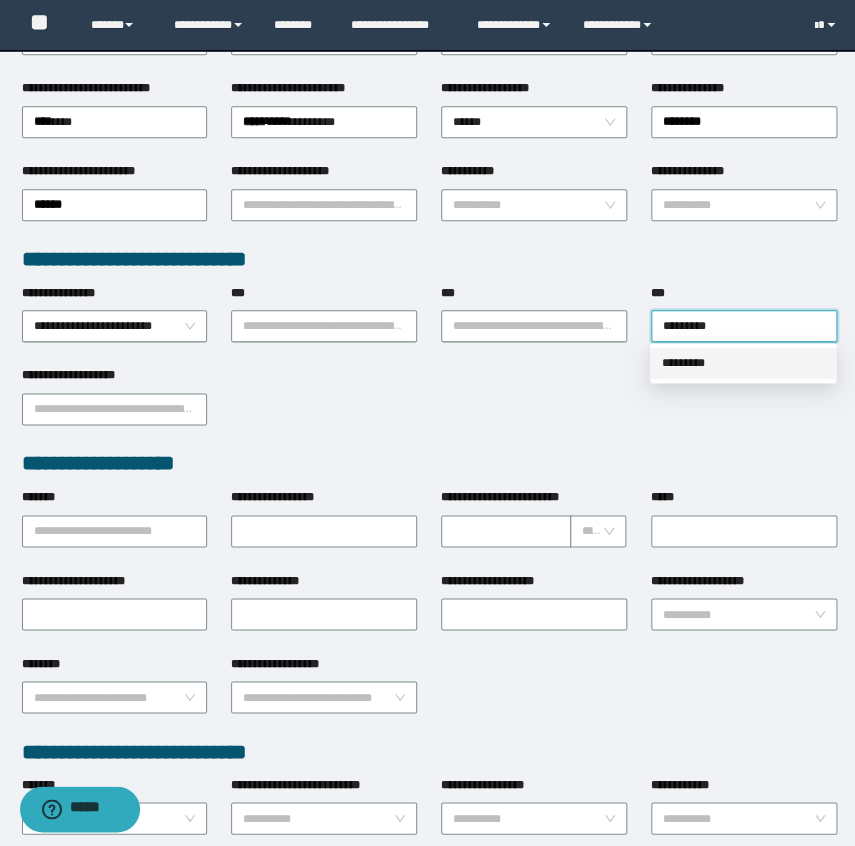 click on "*********" at bounding box center (743, 363) 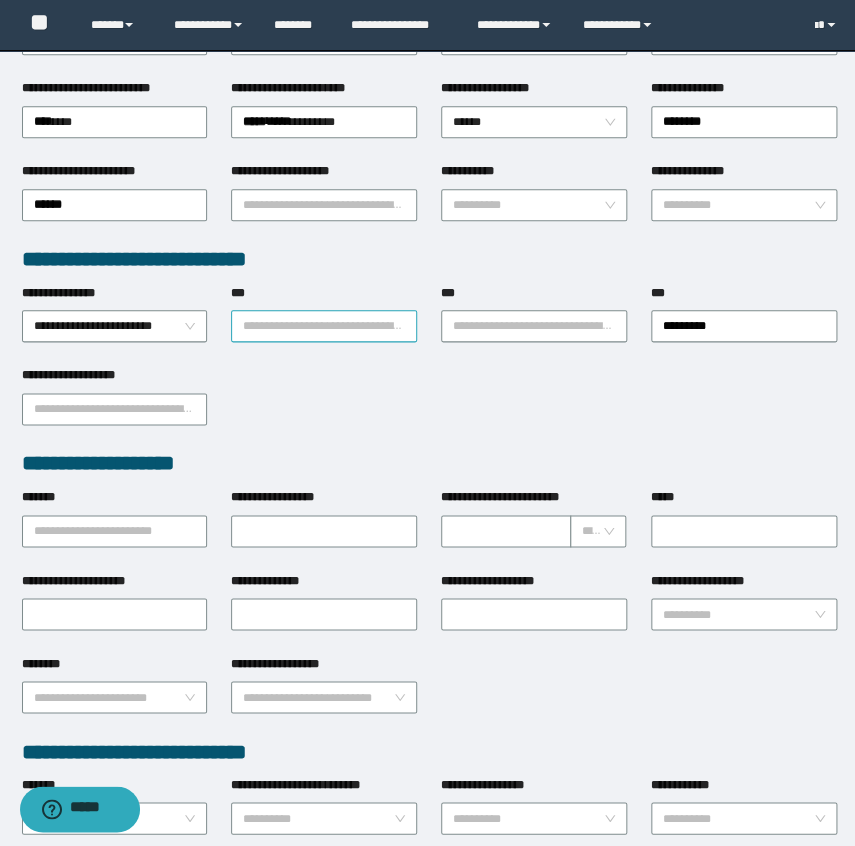 click on "***" at bounding box center (324, 326) 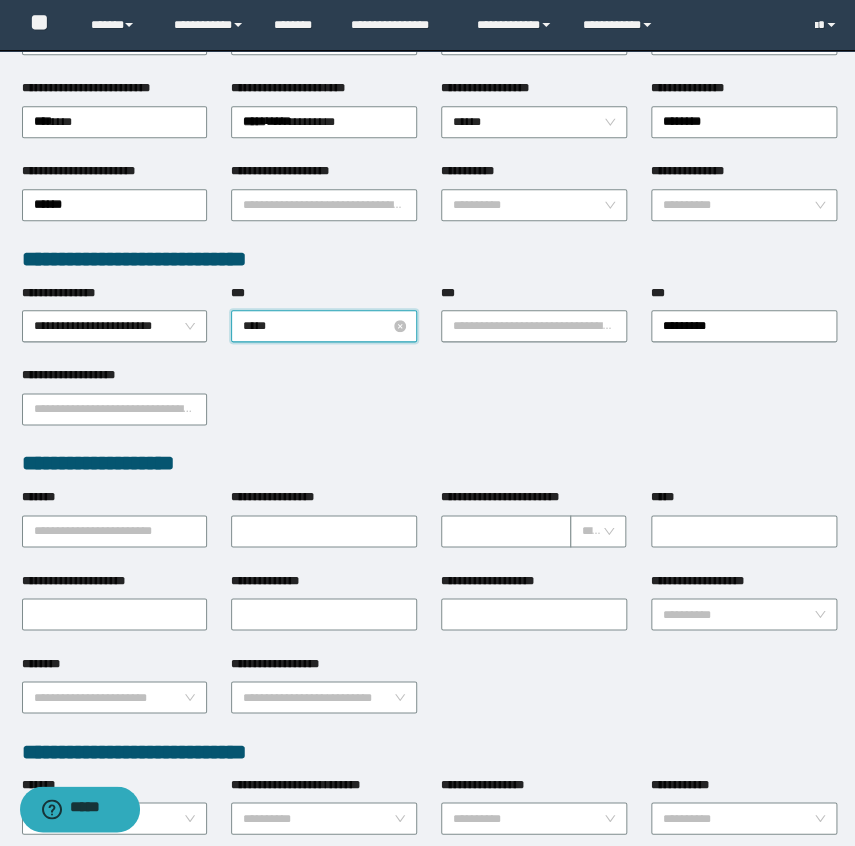 type on "******" 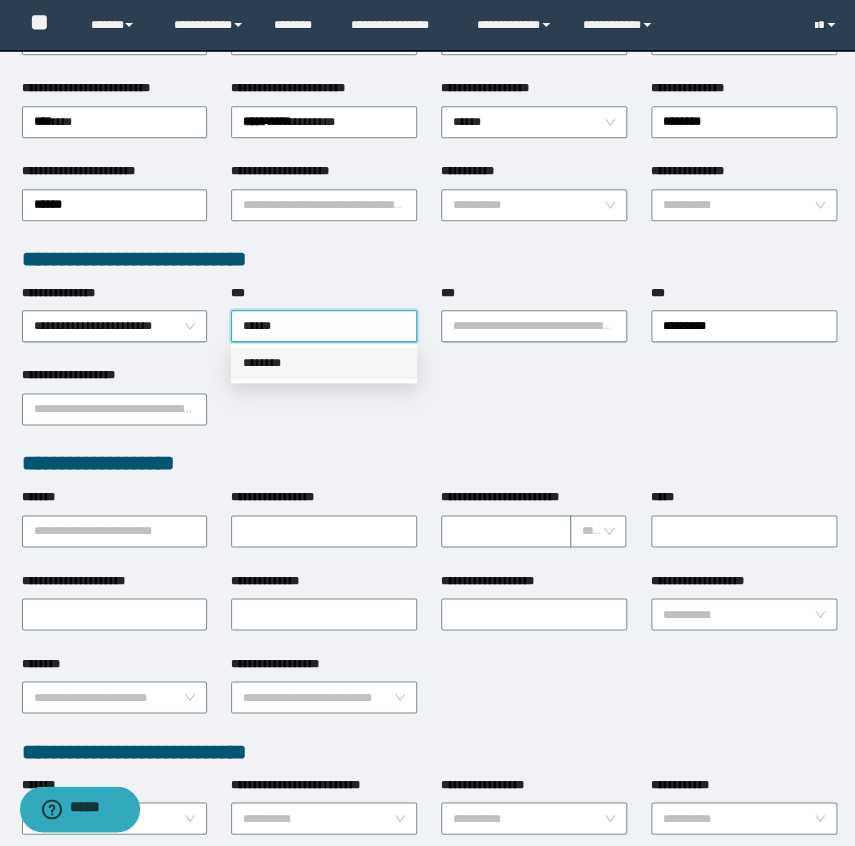 click on "********" at bounding box center [324, 363] 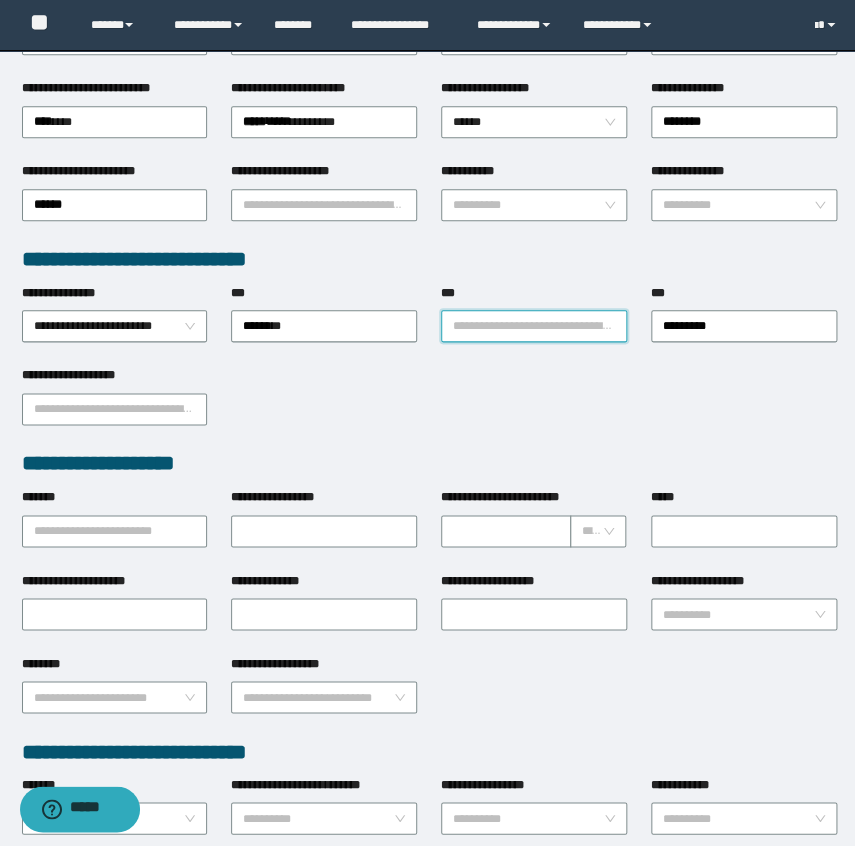 click on "***" at bounding box center (534, 326) 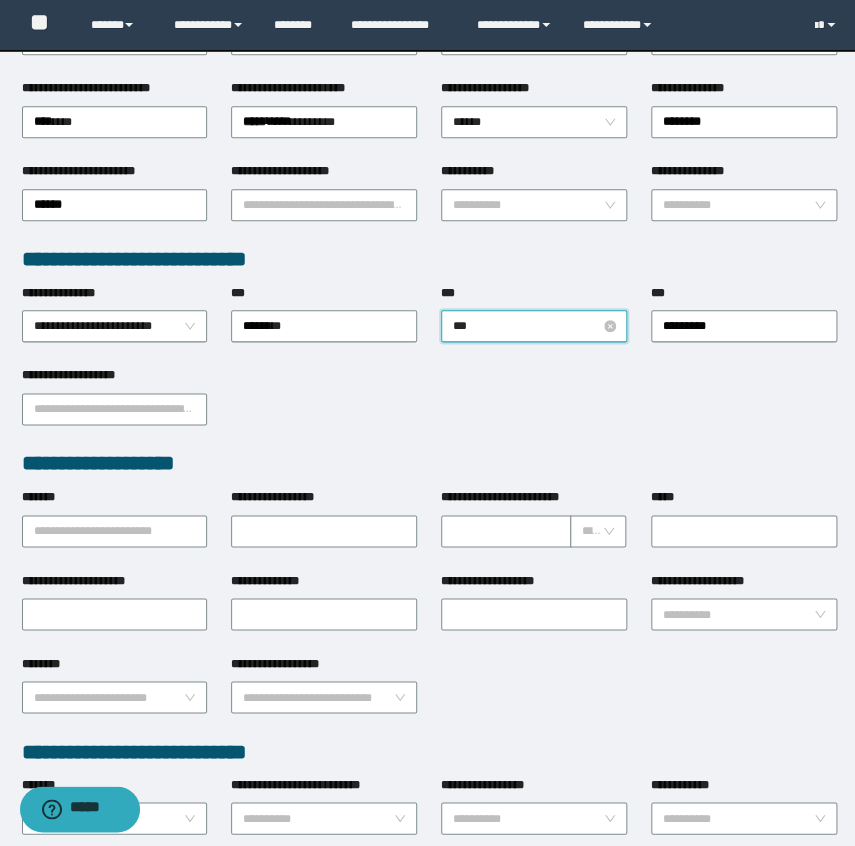 type on "****" 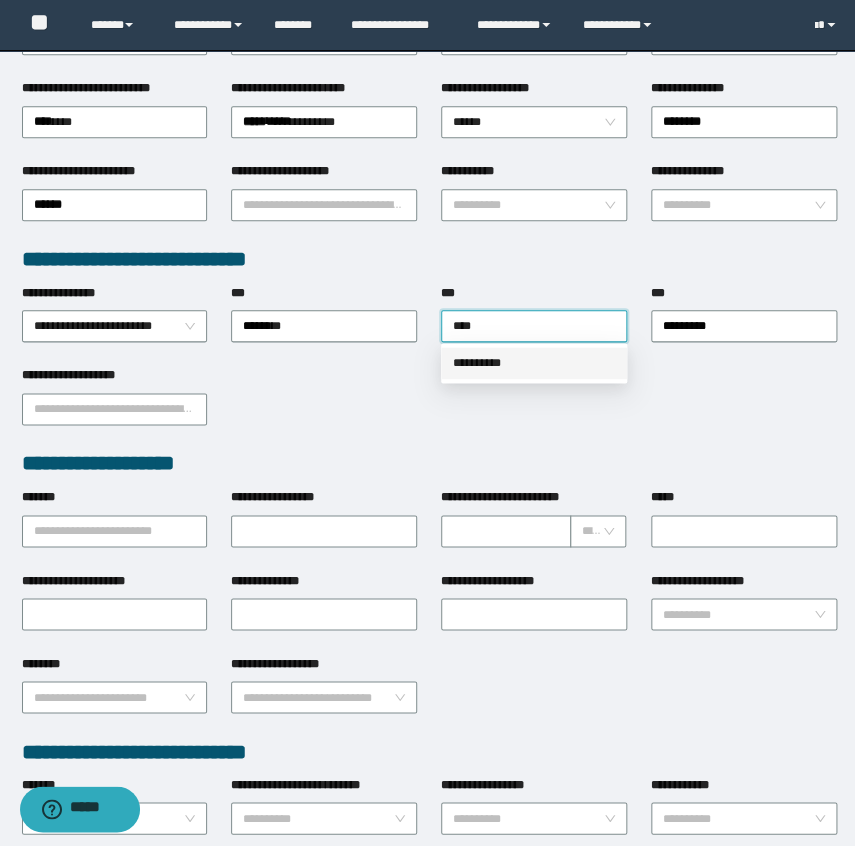 click on "**********" at bounding box center (534, 363) 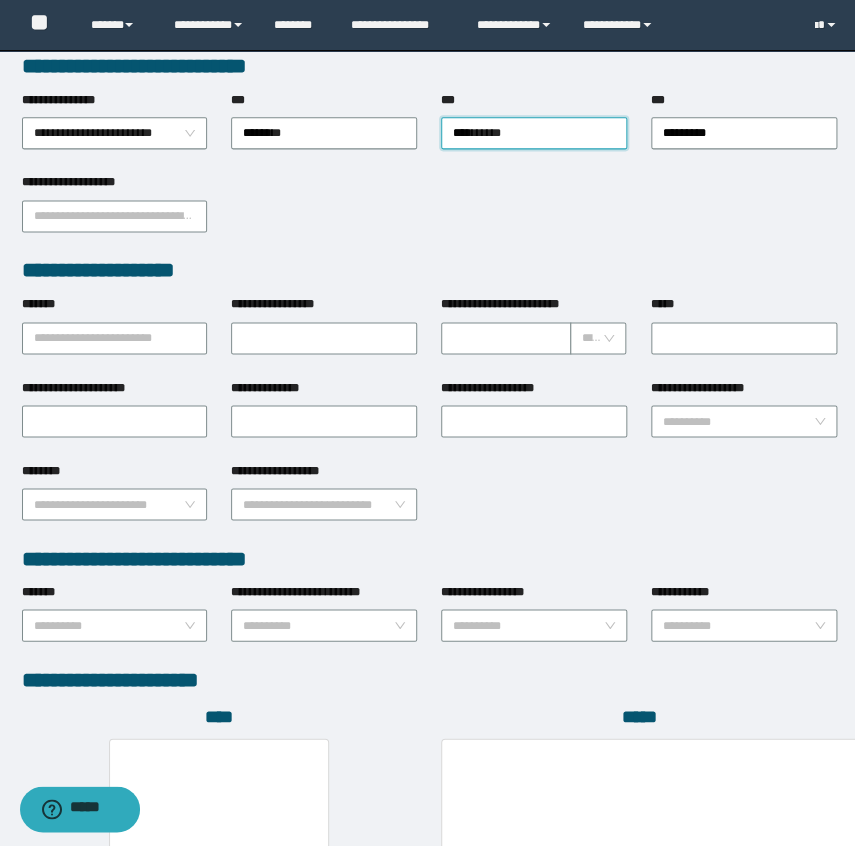scroll, scrollTop: 545, scrollLeft: 0, axis: vertical 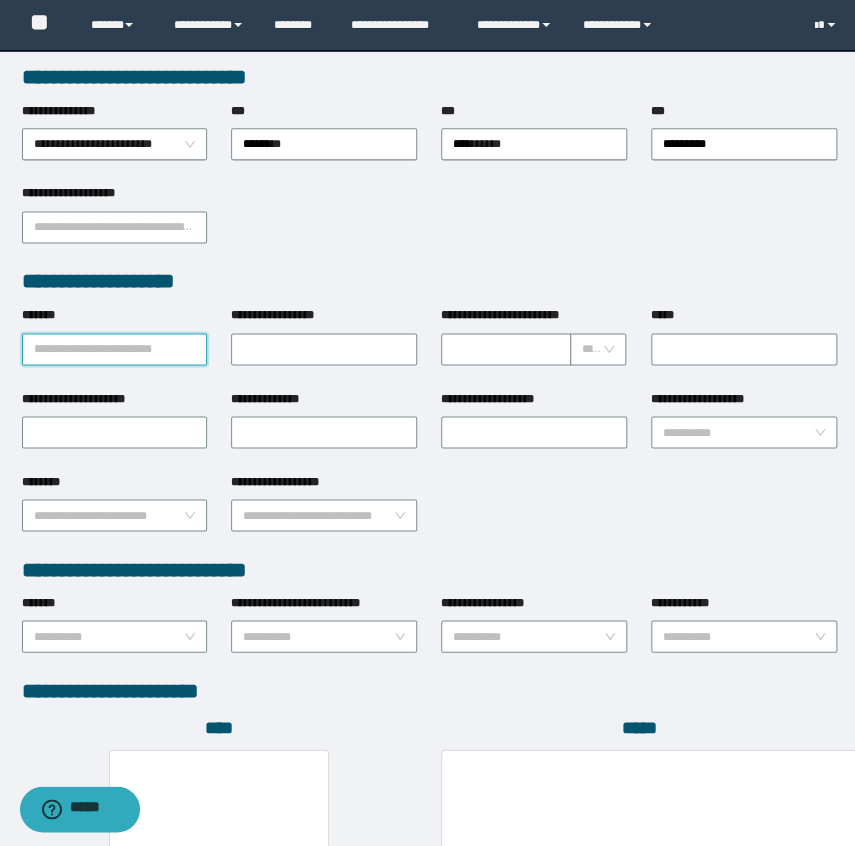 click on "*******" at bounding box center [115, 349] 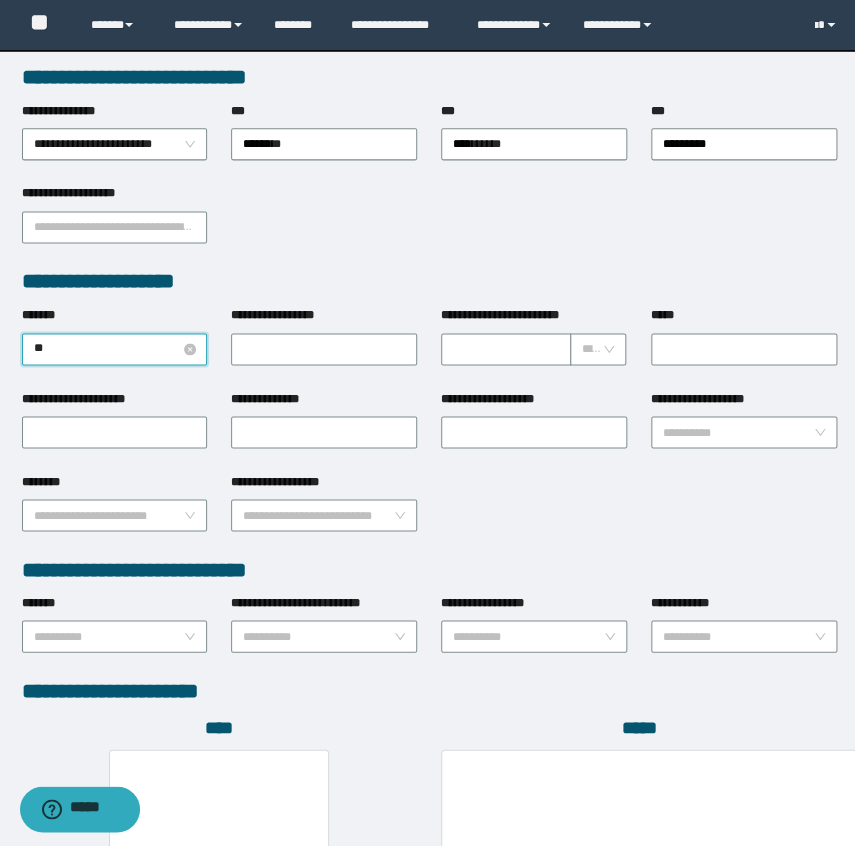 type on "*" 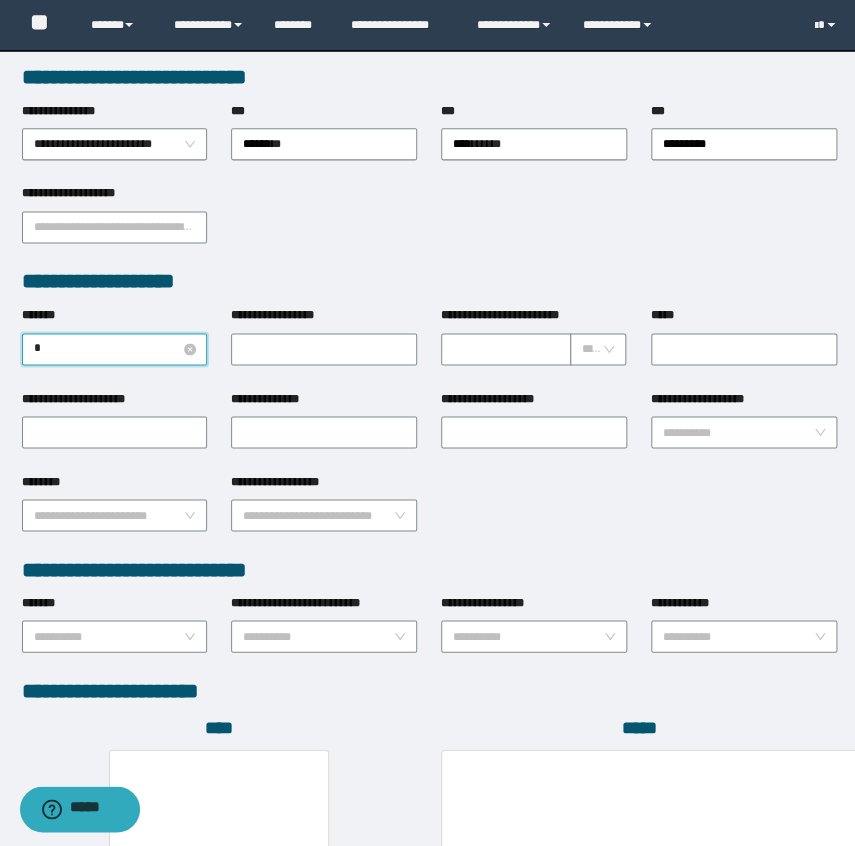 type 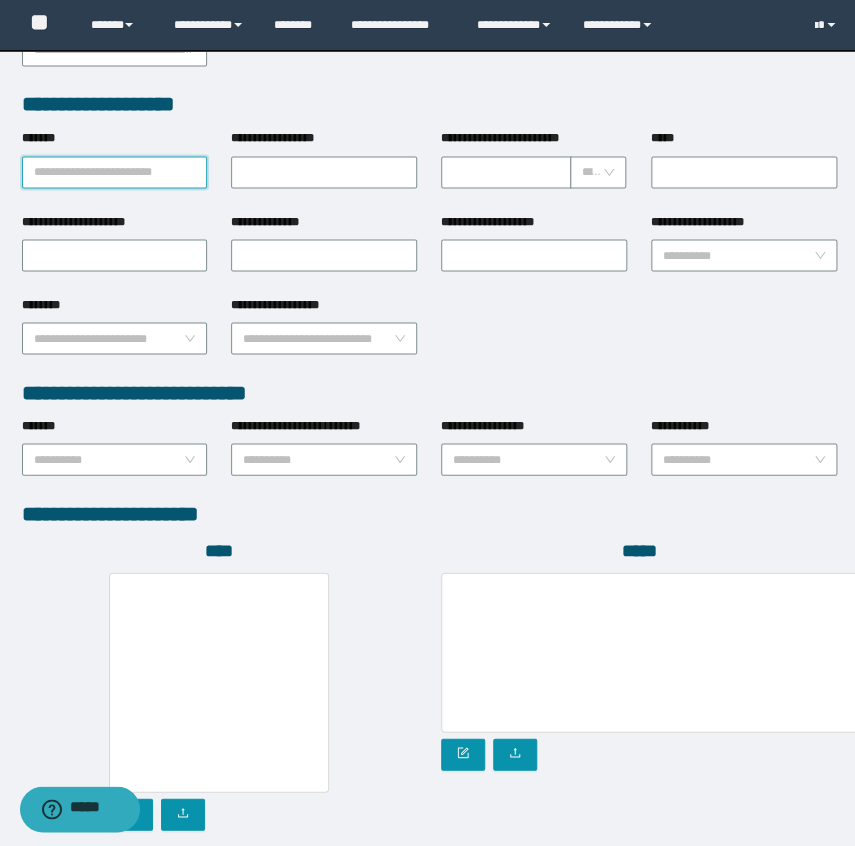 scroll, scrollTop: 855, scrollLeft: 0, axis: vertical 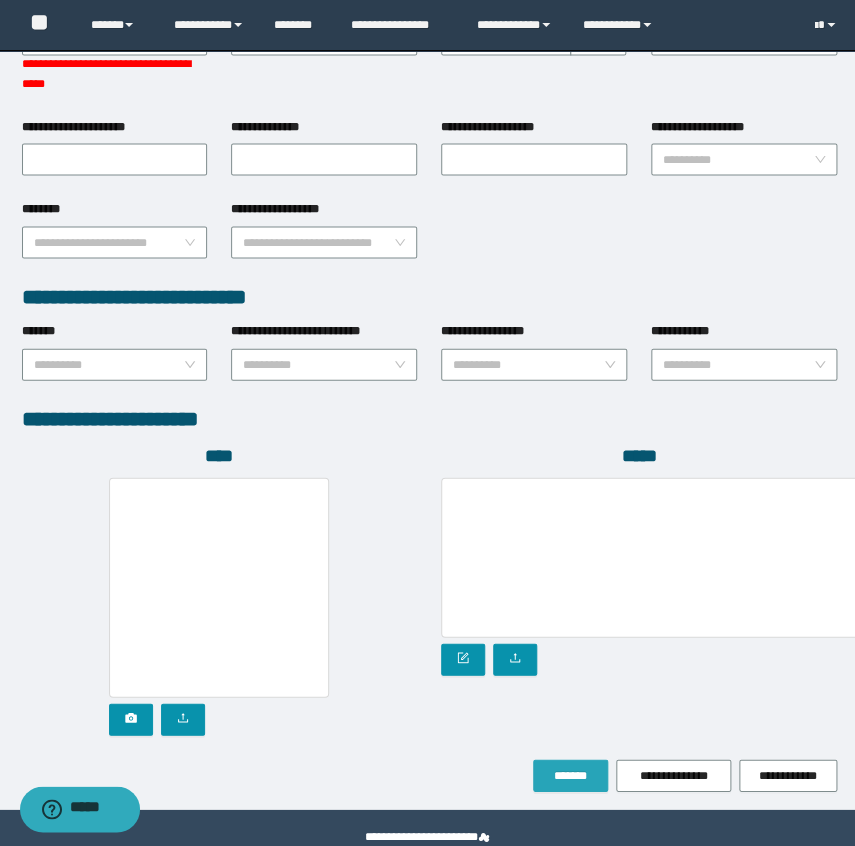 click on "**********" at bounding box center (429, 2) 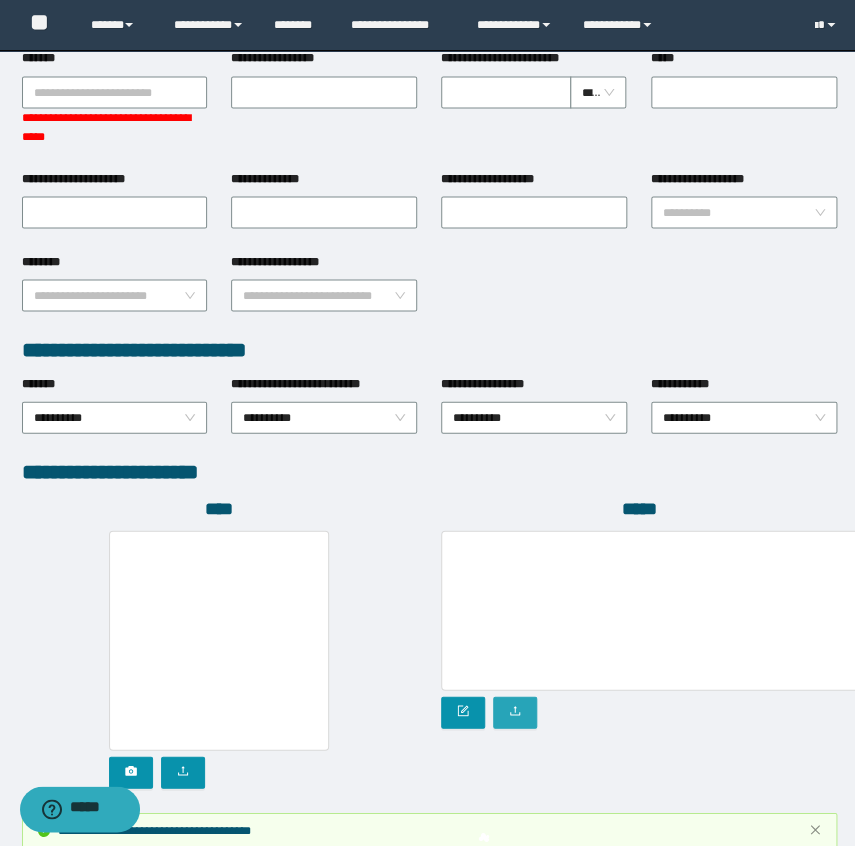 scroll, scrollTop: 907, scrollLeft: 0, axis: vertical 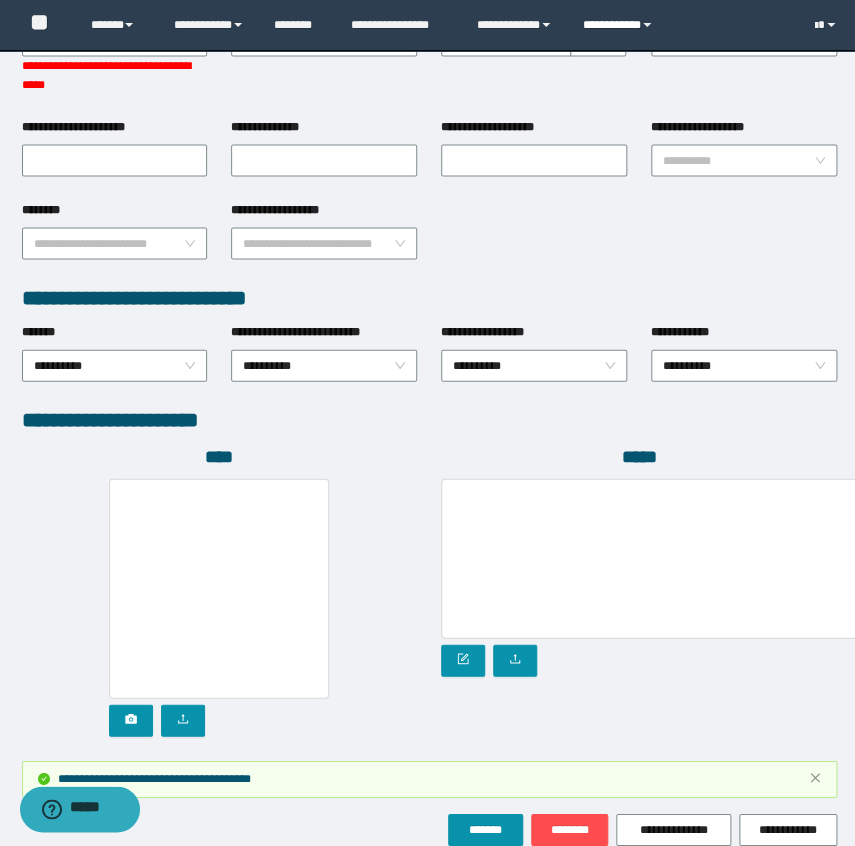 click on "**********" at bounding box center [620, 25] 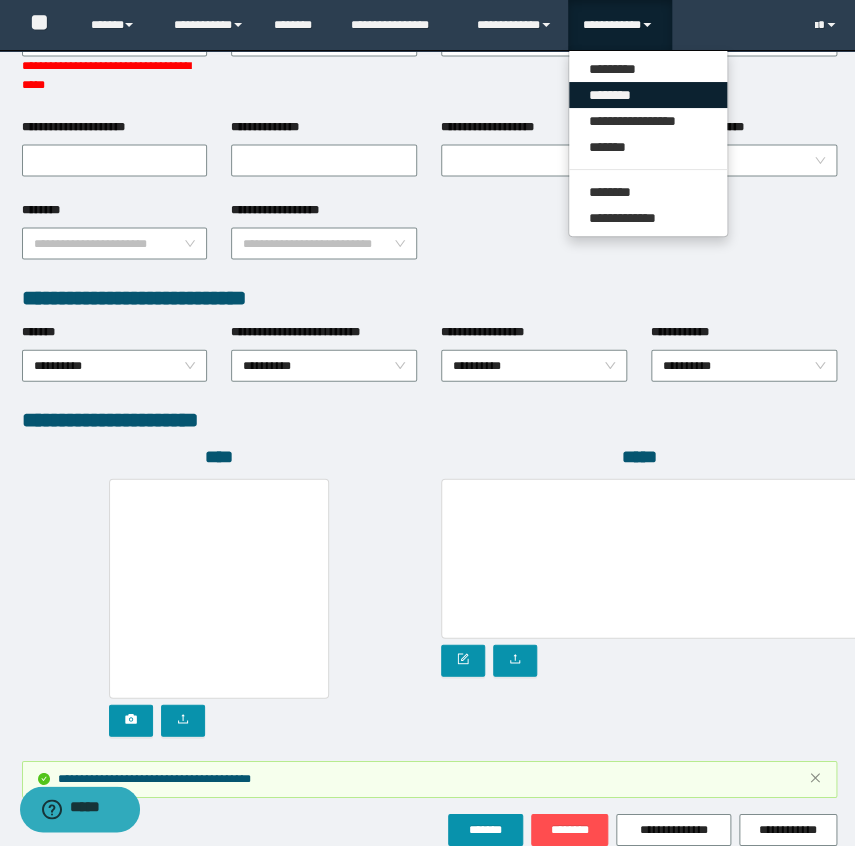 click on "********" at bounding box center (648, 95) 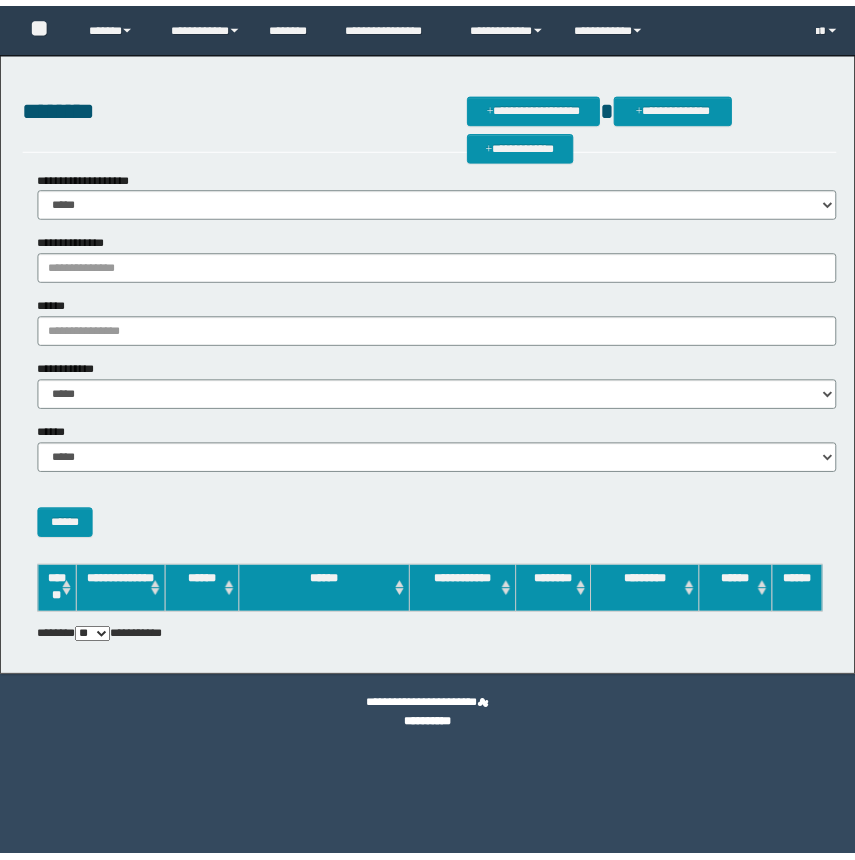 scroll, scrollTop: 0, scrollLeft: 0, axis: both 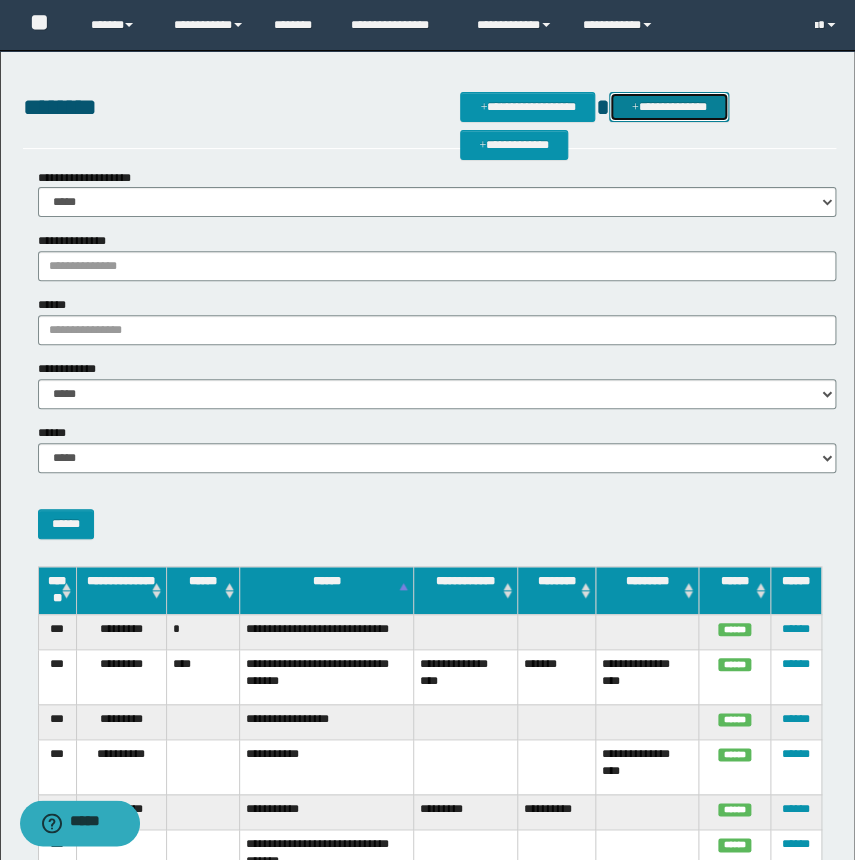 click on "**********" at bounding box center (669, 107) 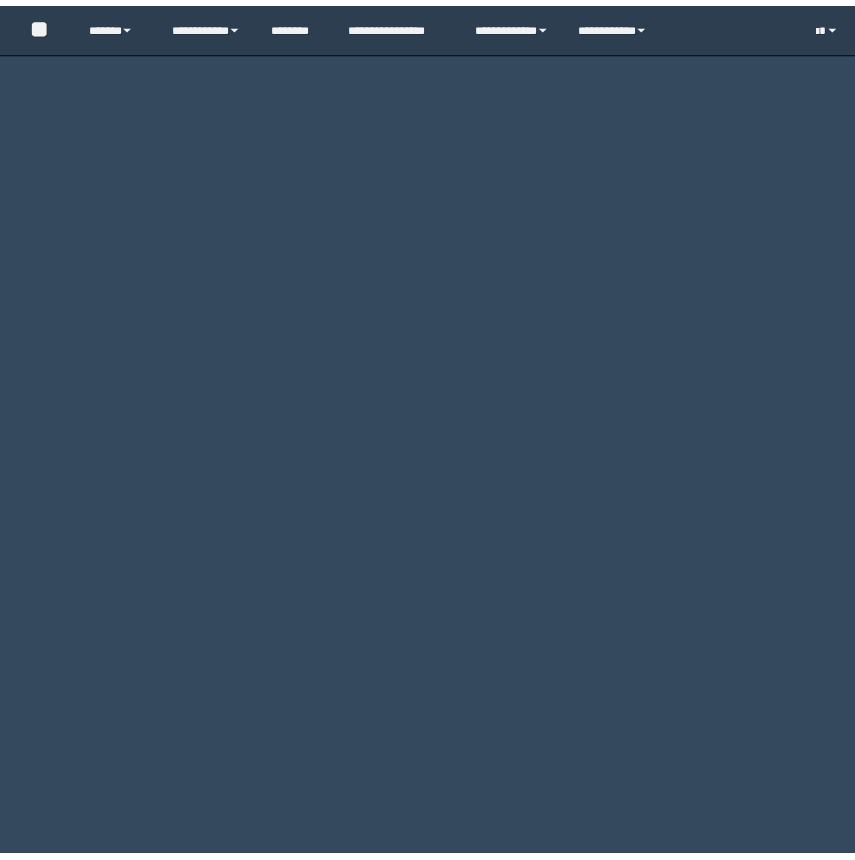 scroll, scrollTop: 0, scrollLeft: 0, axis: both 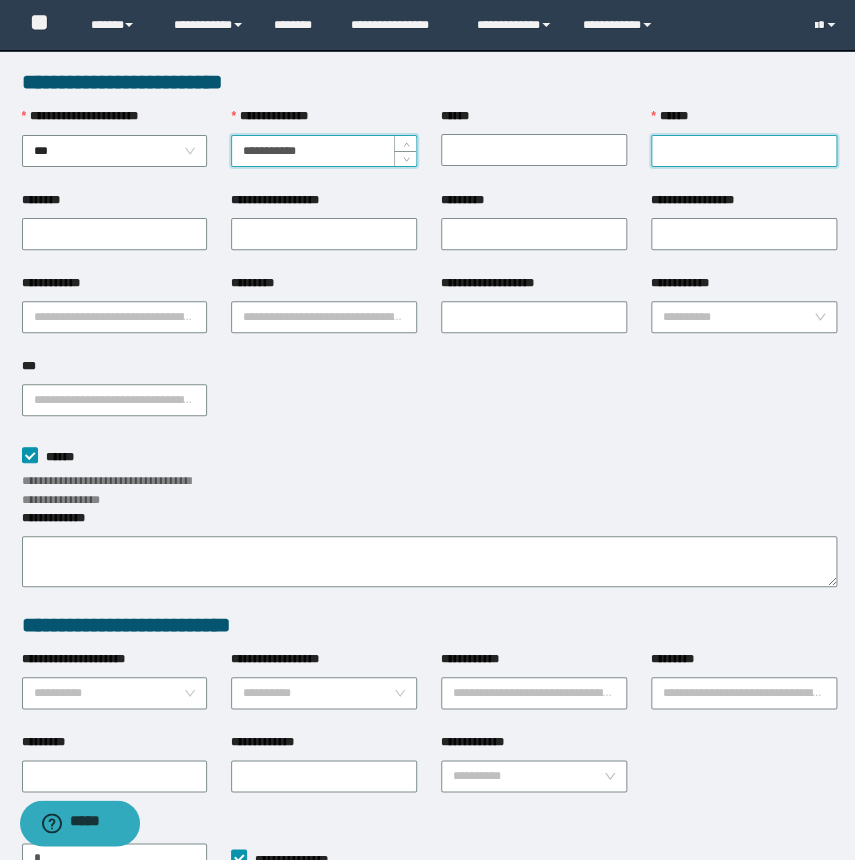 type on "*********" 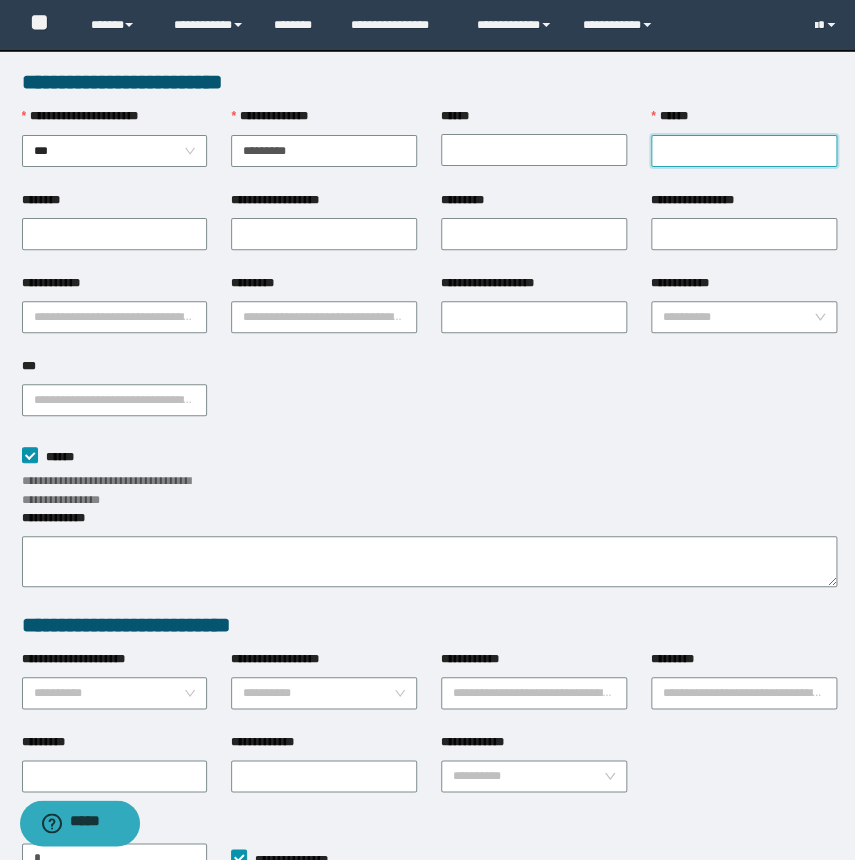 click on "******" at bounding box center [744, 151] 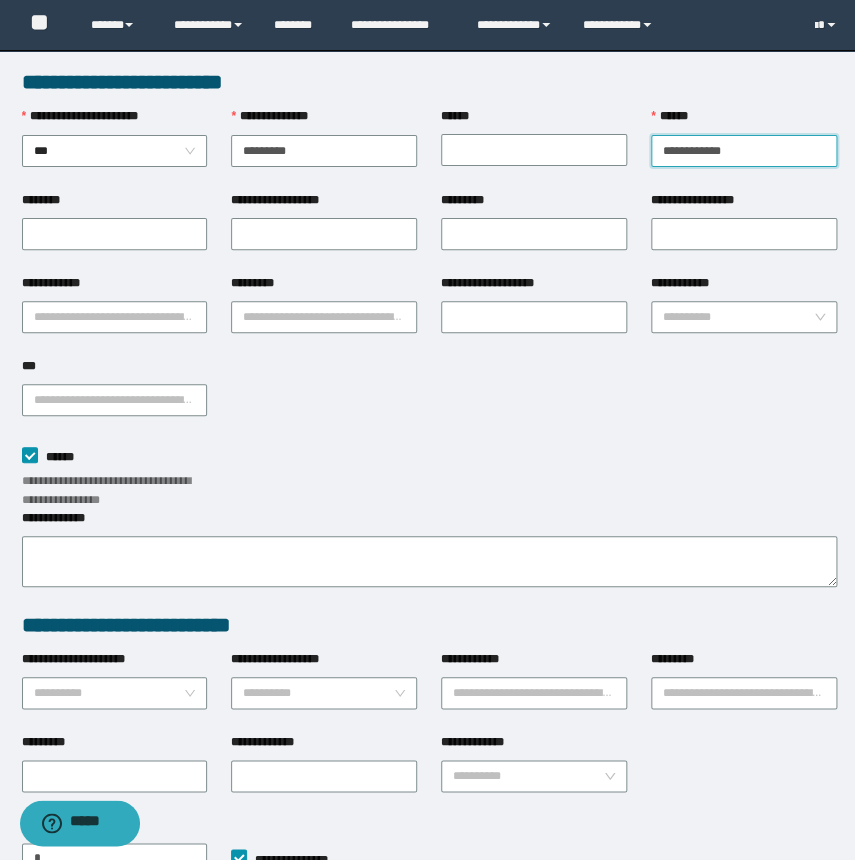 type on "**********" 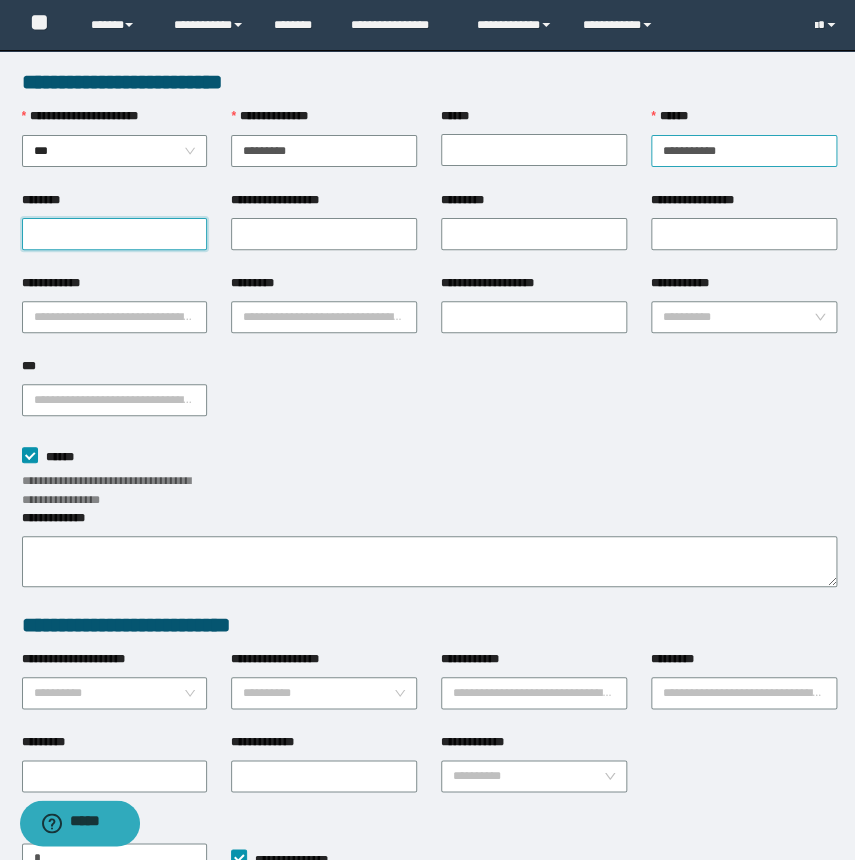 type on "**********" 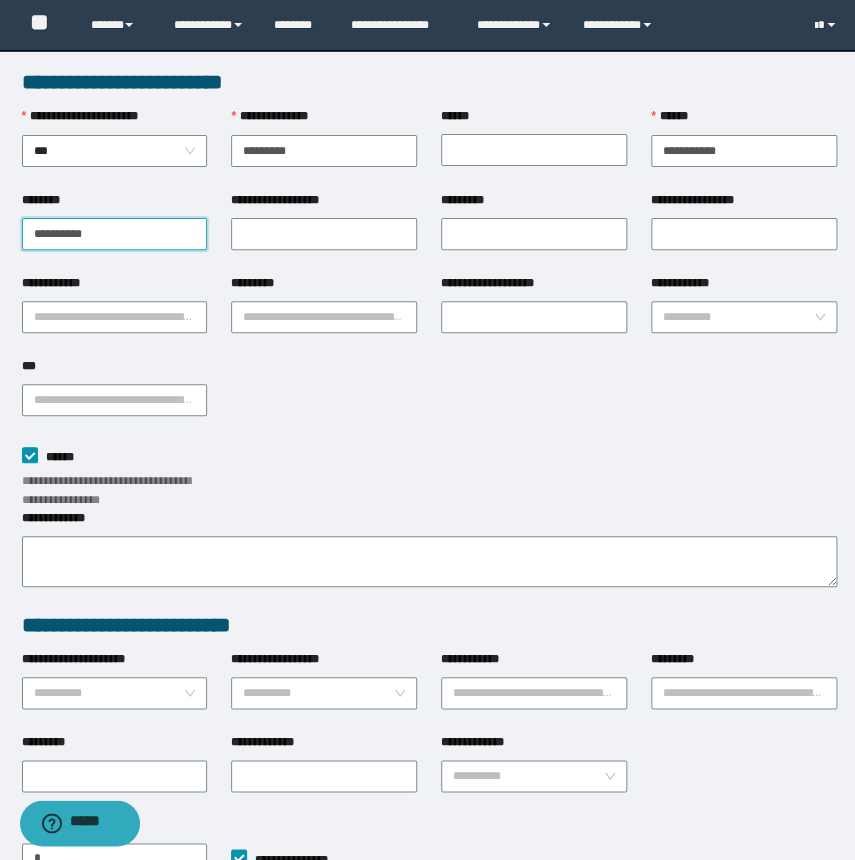 drag, startPoint x: 141, startPoint y: 239, endPoint x: 15, endPoint y: 243, distance: 126.06348 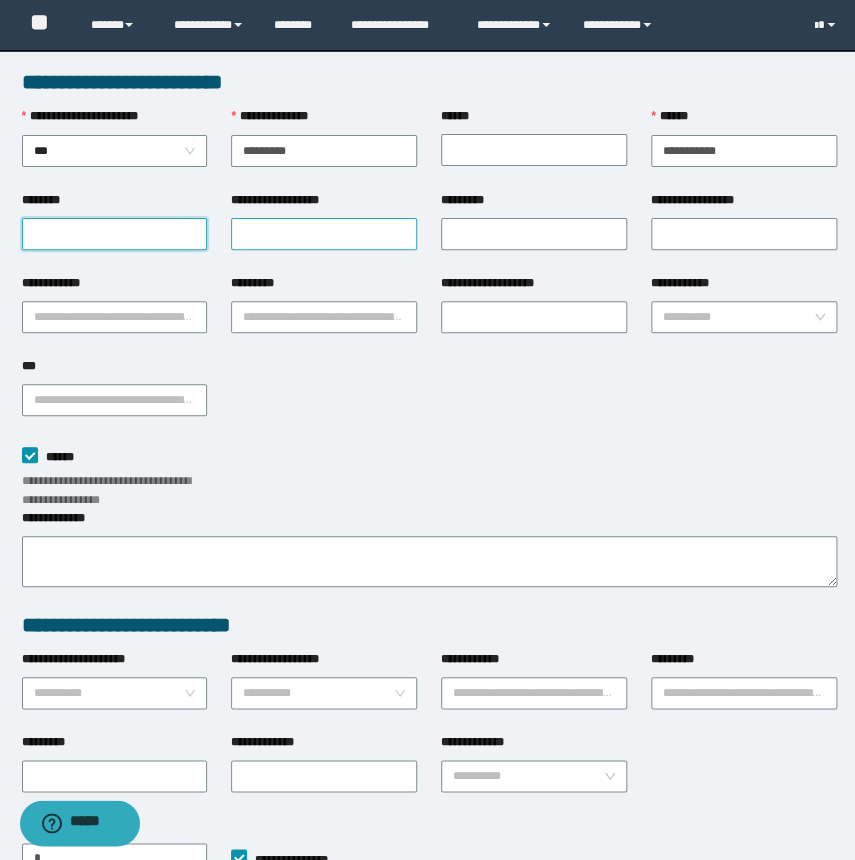 type 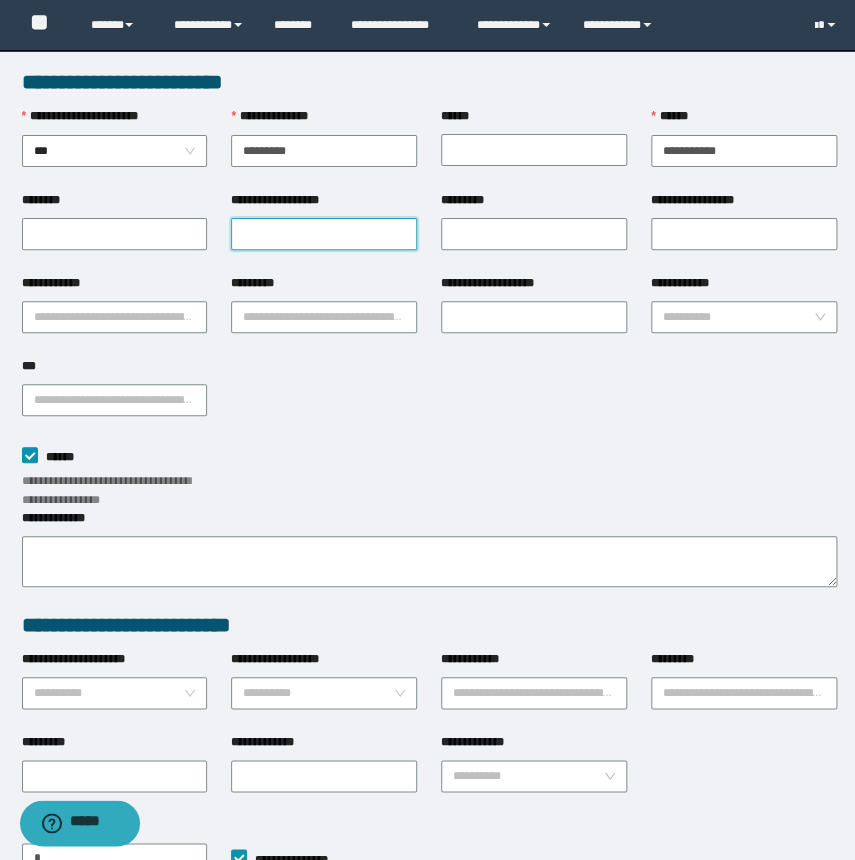 click on "**********" at bounding box center (324, 234) 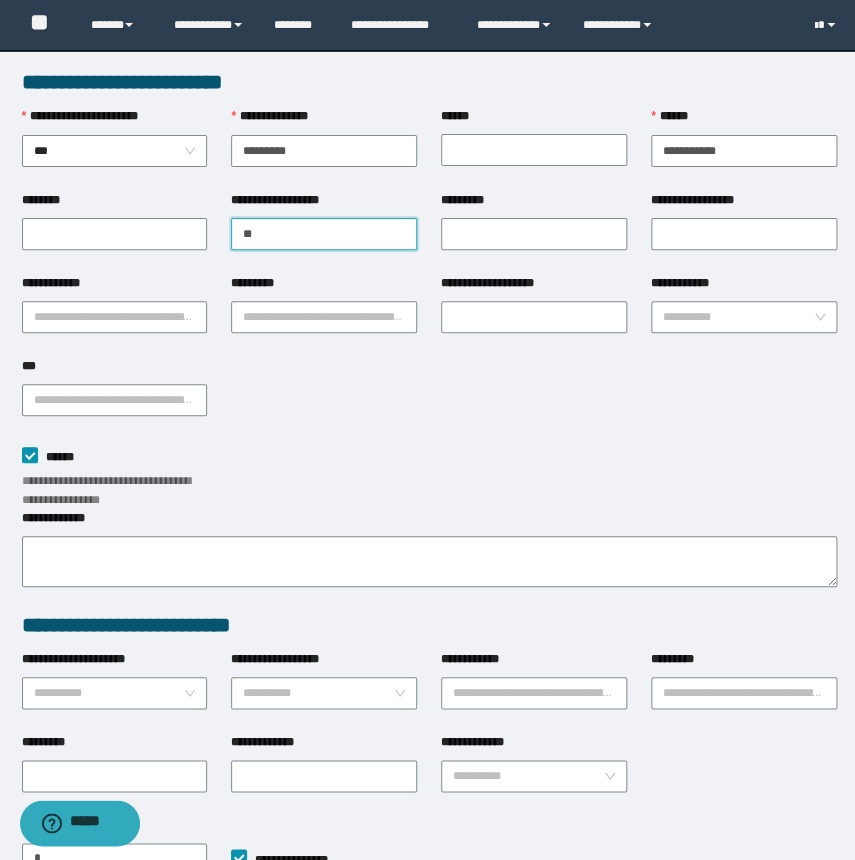 type on "*" 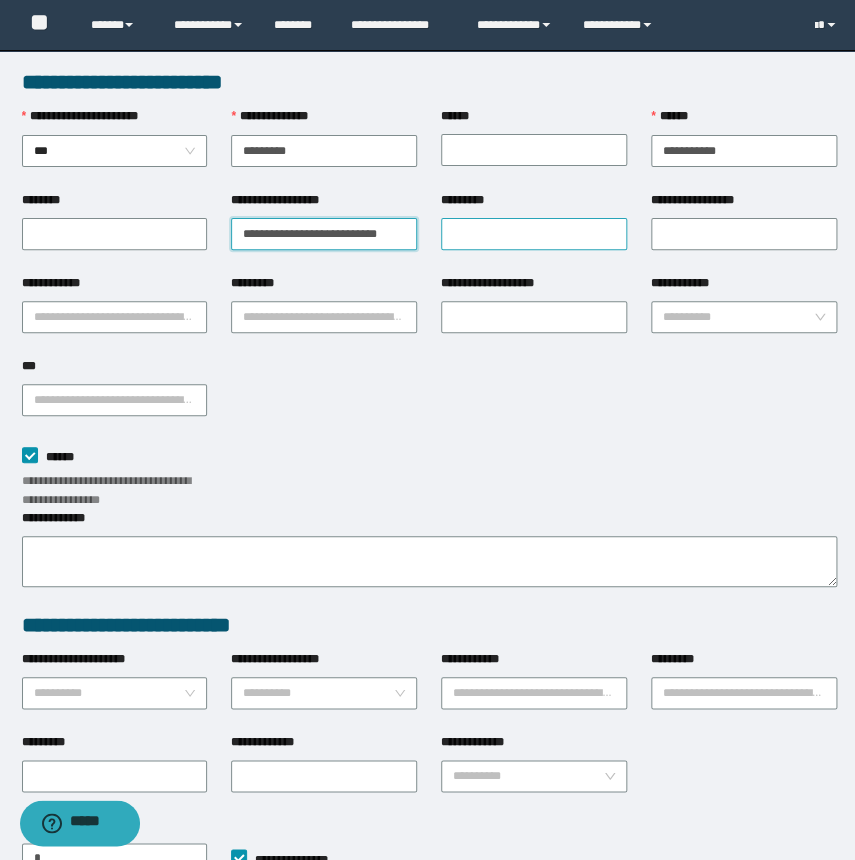 type on "**********" 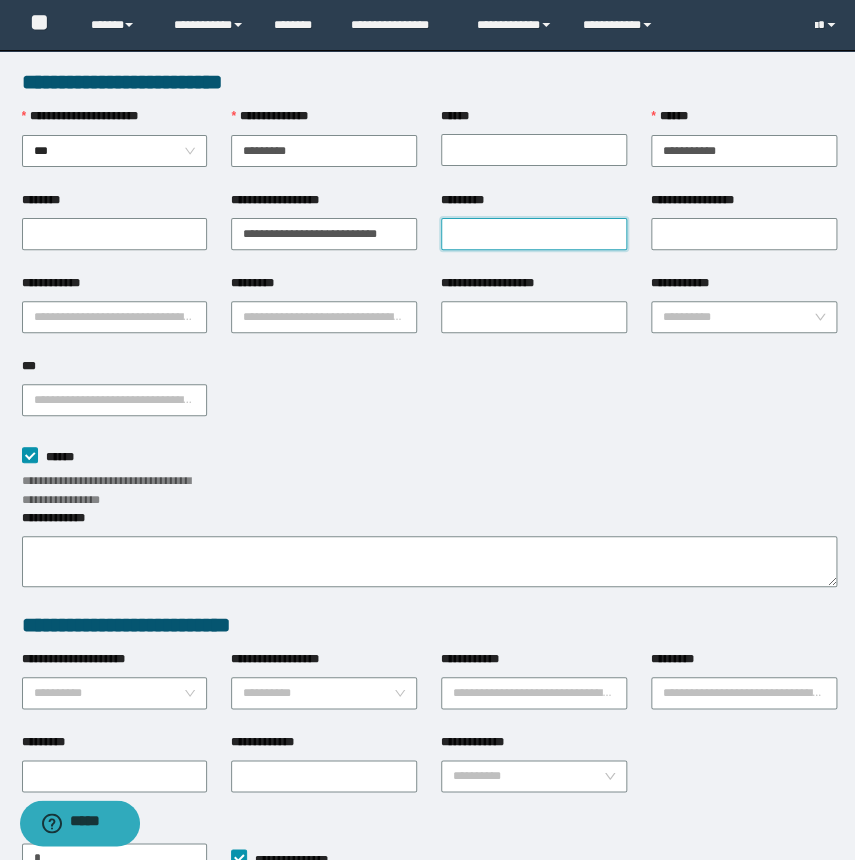 click on "*********" at bounding box center [534, 234] 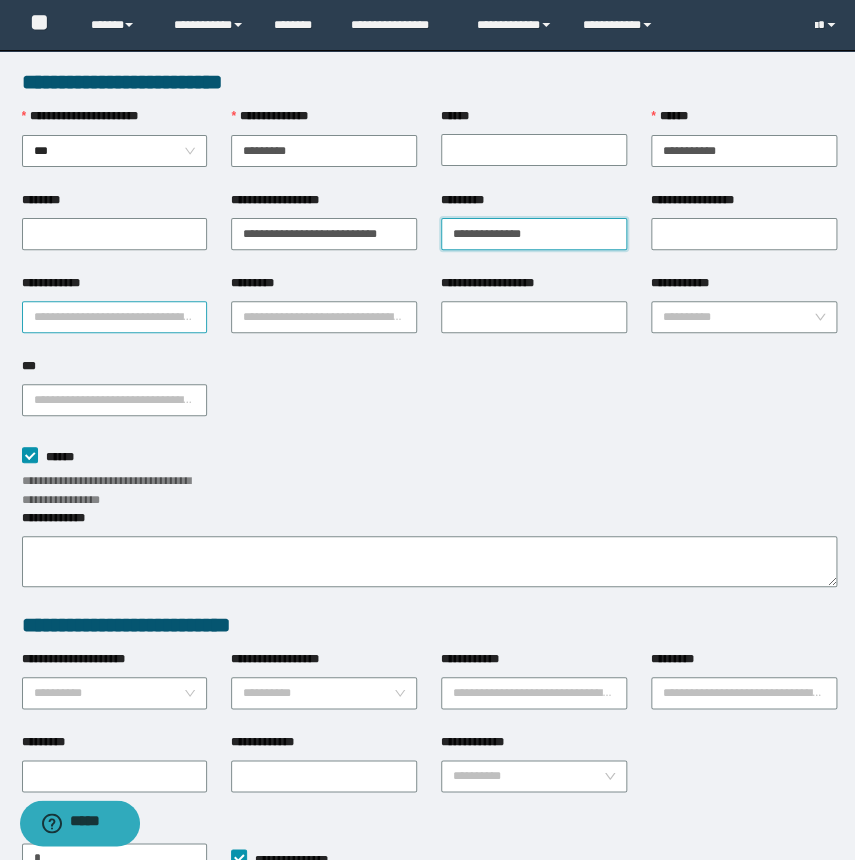 type on "**********" 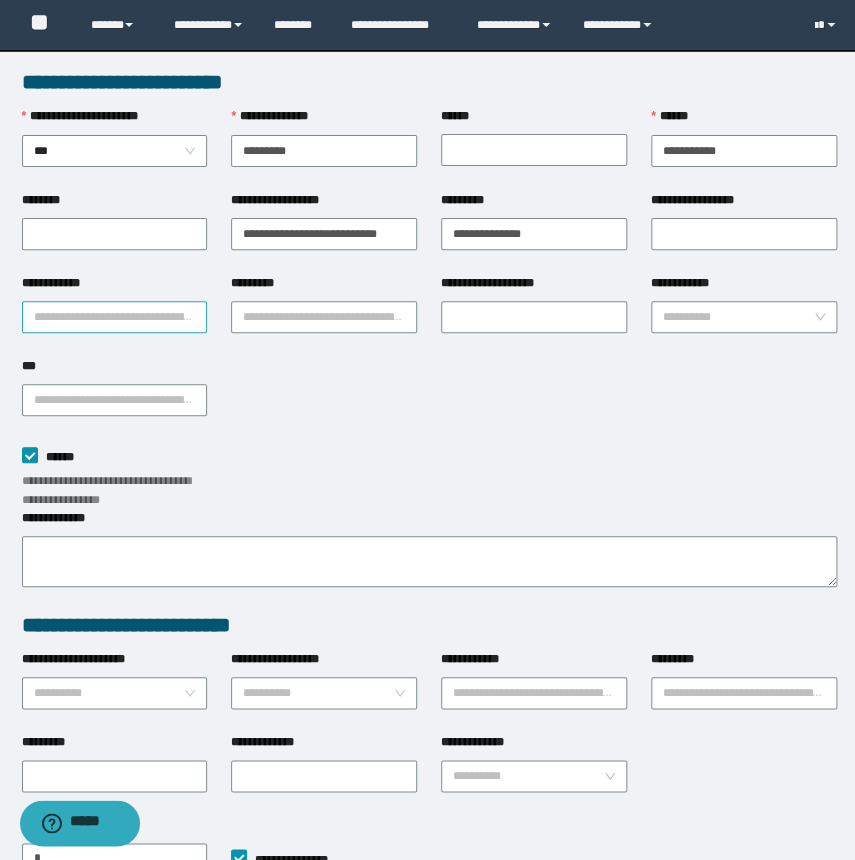 click on "**********" at bounding box center [115, 317] 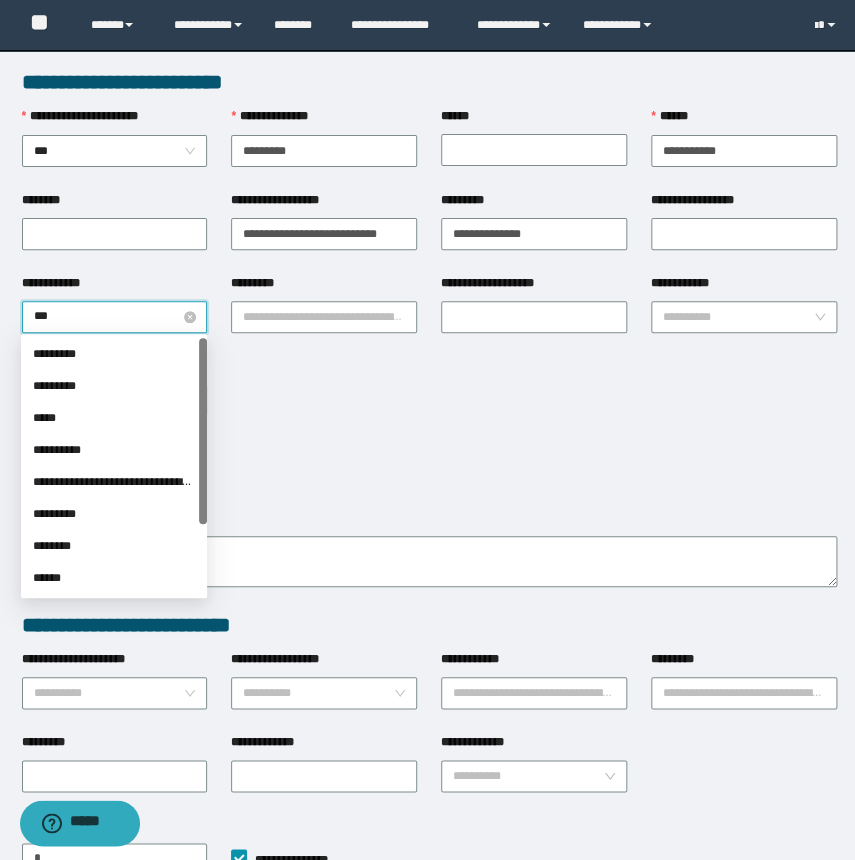 type on "****" 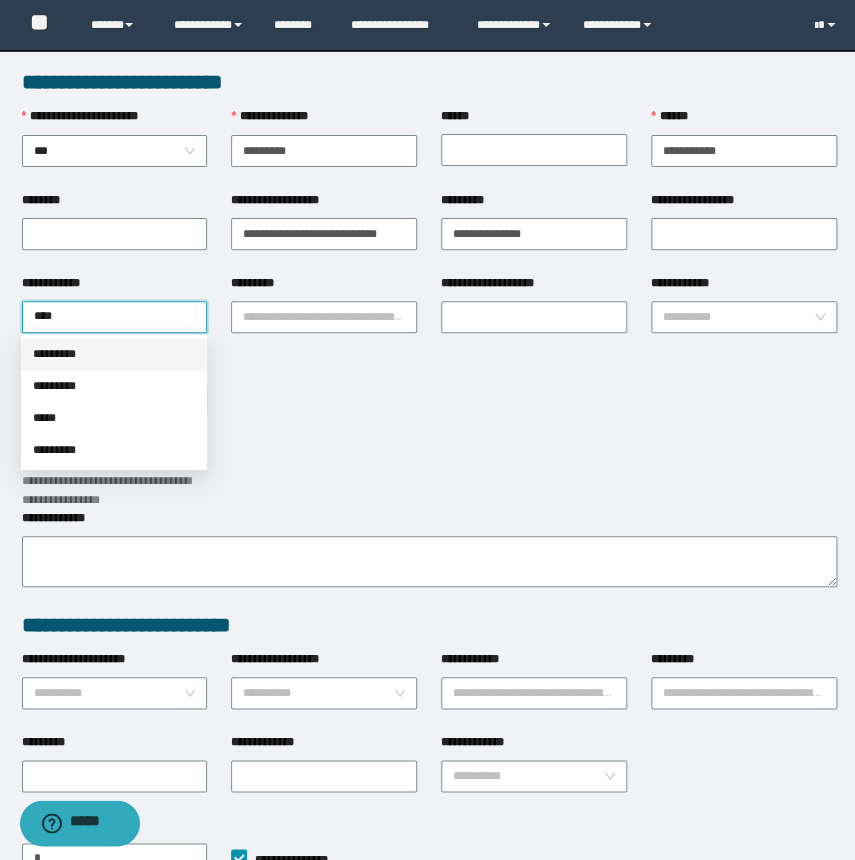 click on "*********" at bounding box center (114, 354) 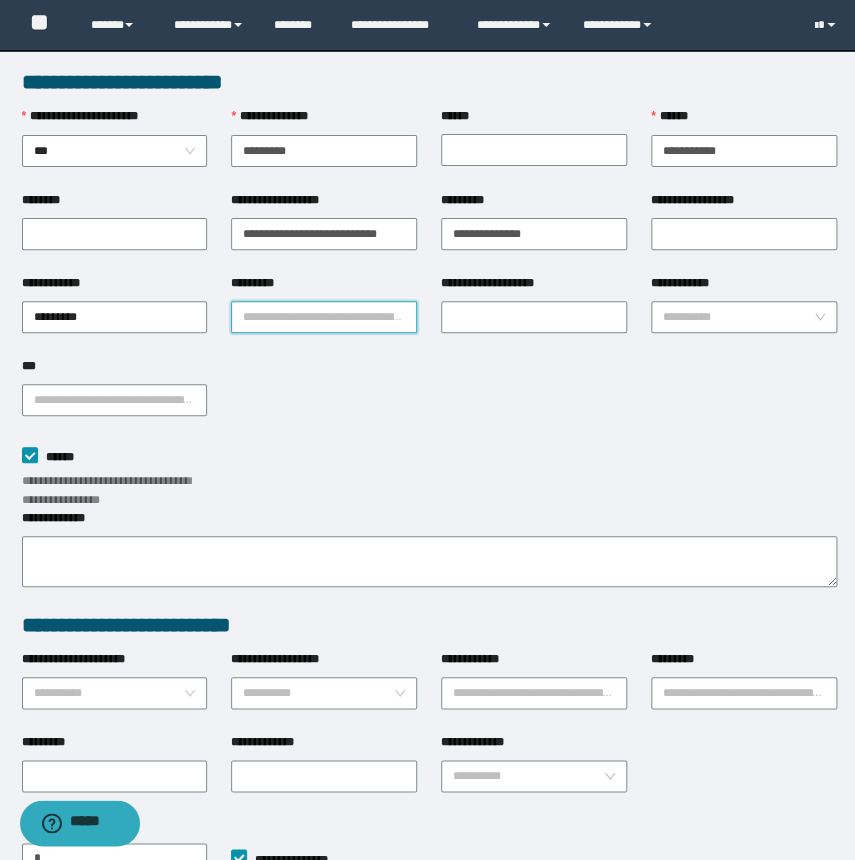 click on "*********" at bounding box center [324, 317] 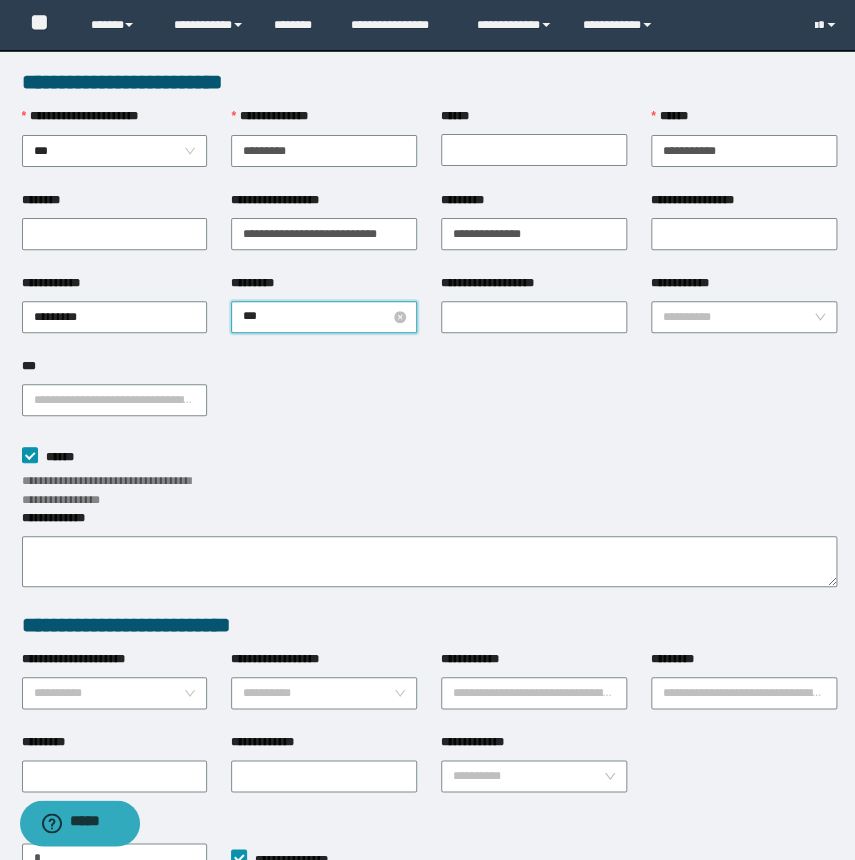 type on "****" 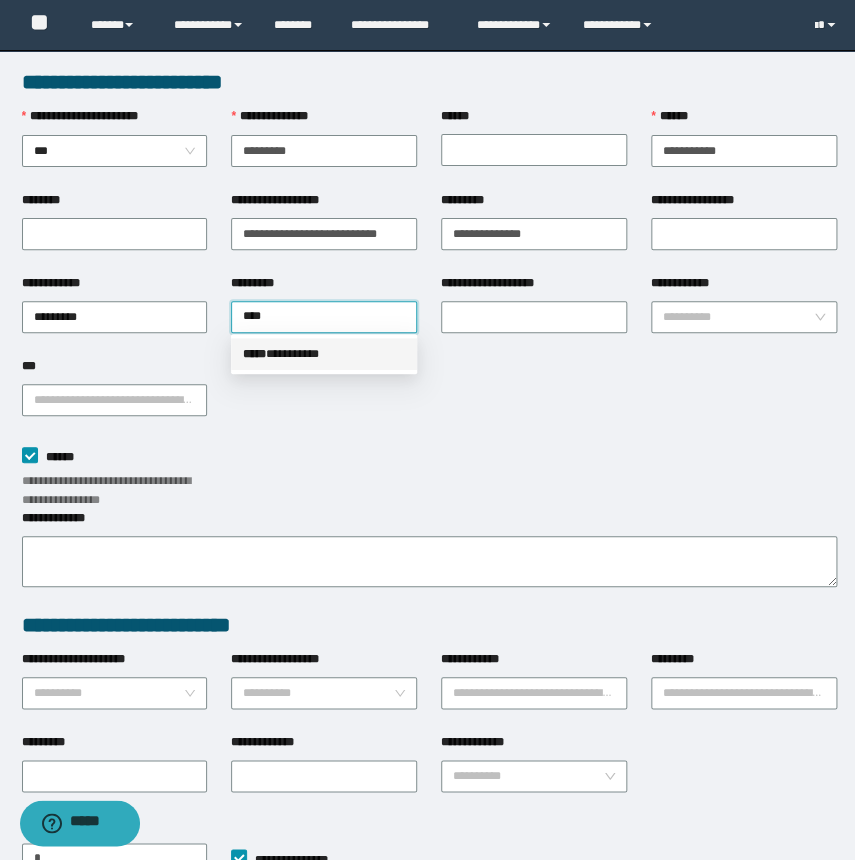 click on "***** * ********" at bounding box center (324, 354) 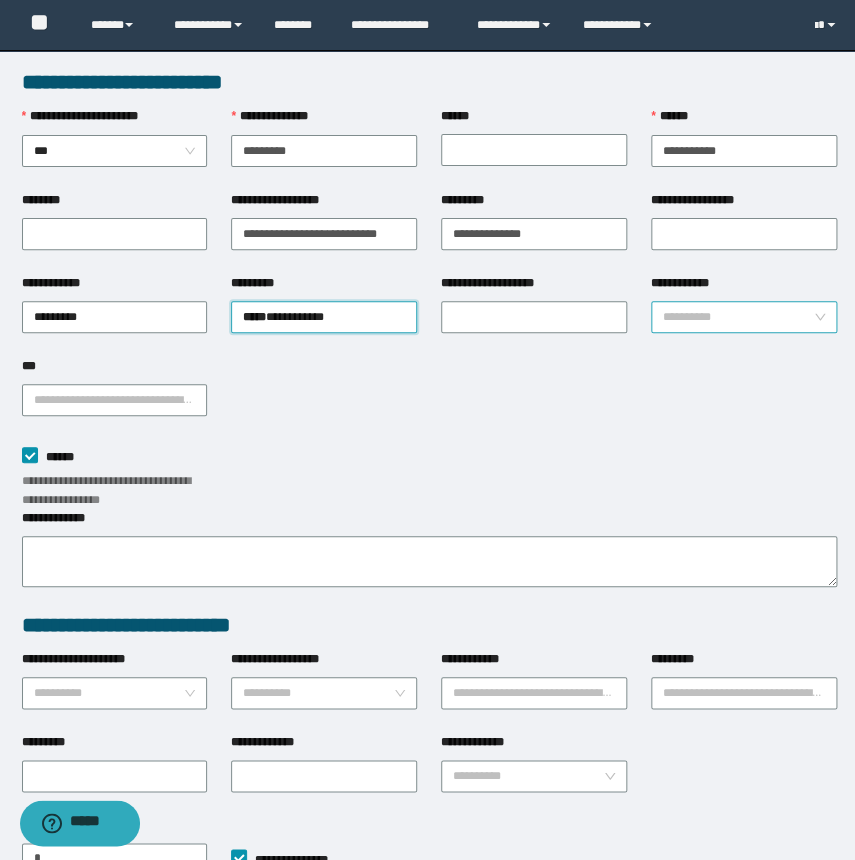 click on "**********" at bounding box center (738, 317) 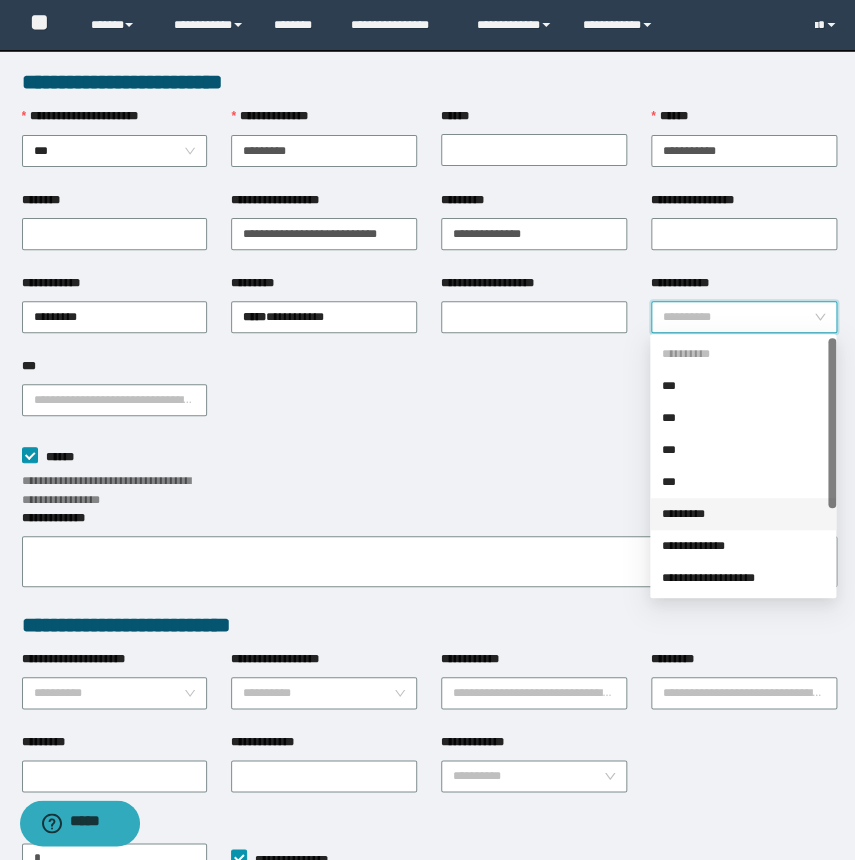 click on "*********" at bounding box center (743, 514) 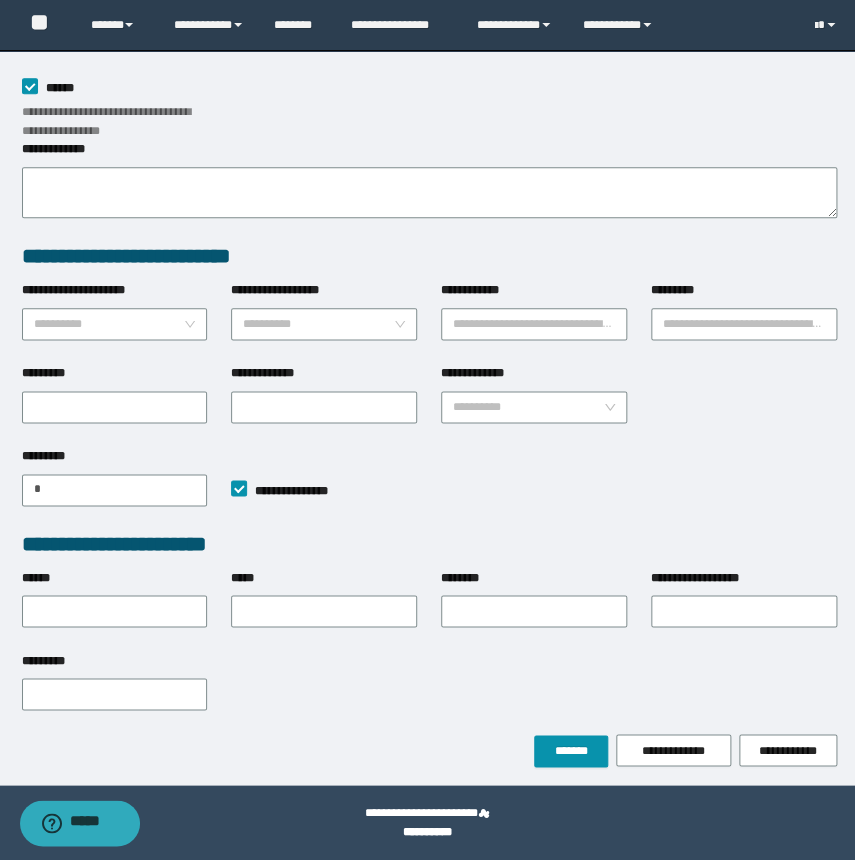 scroll, scrollTop: 370, scrollLeft: 0, axis: vertical 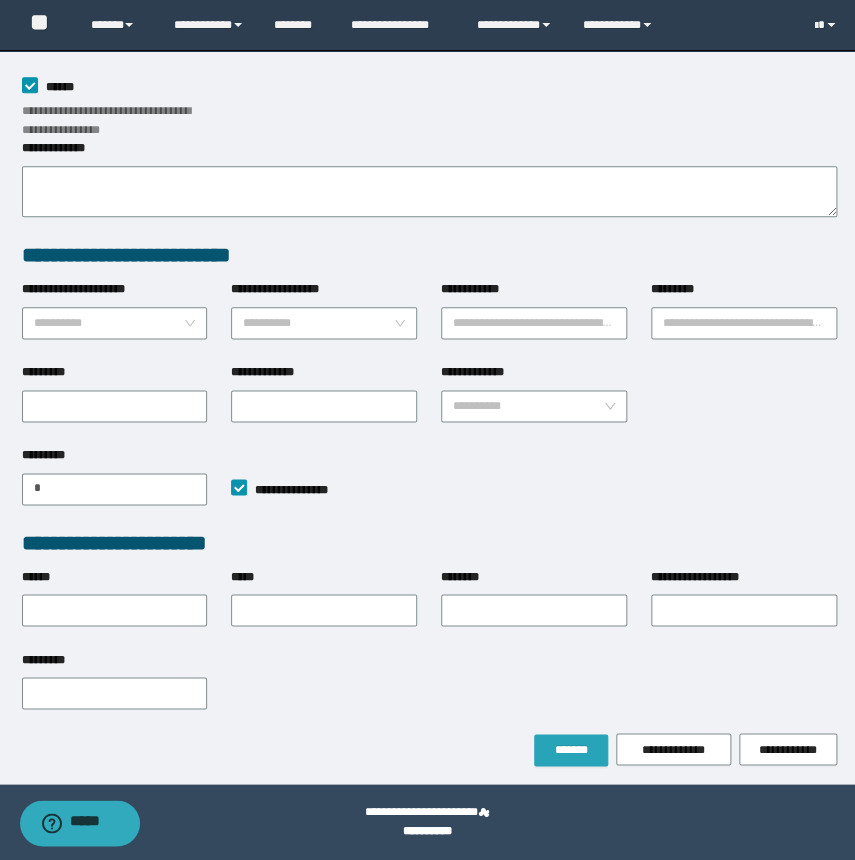 click on "*******" at bounding box center [571, 749] 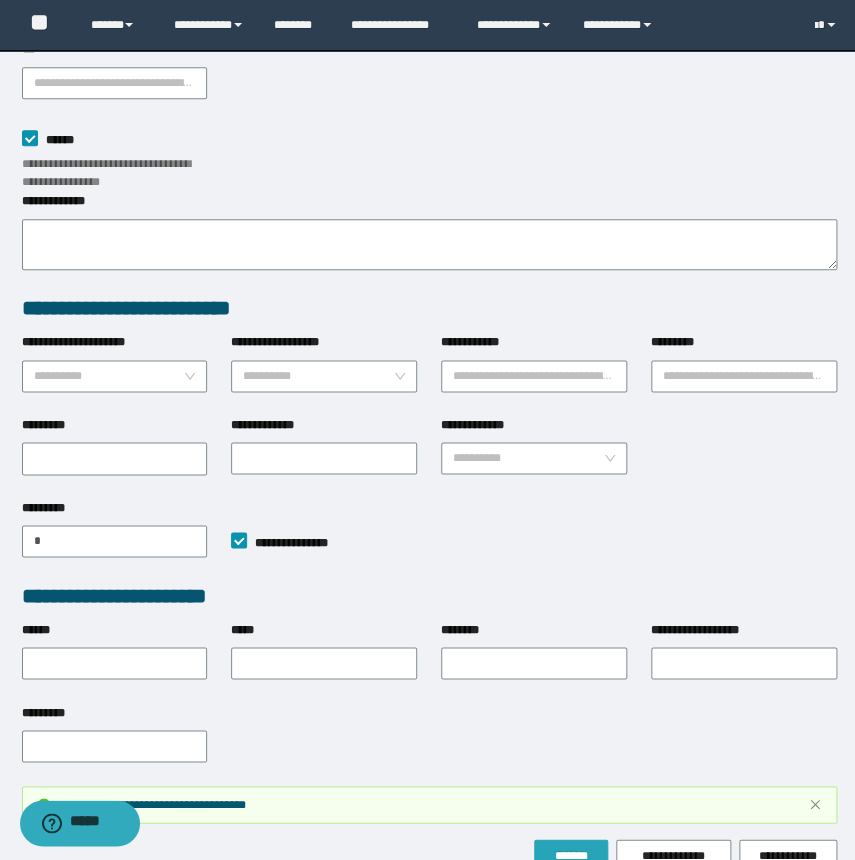 scroll, scrollTop: 422, scrollLeft: 0, axis: vertical 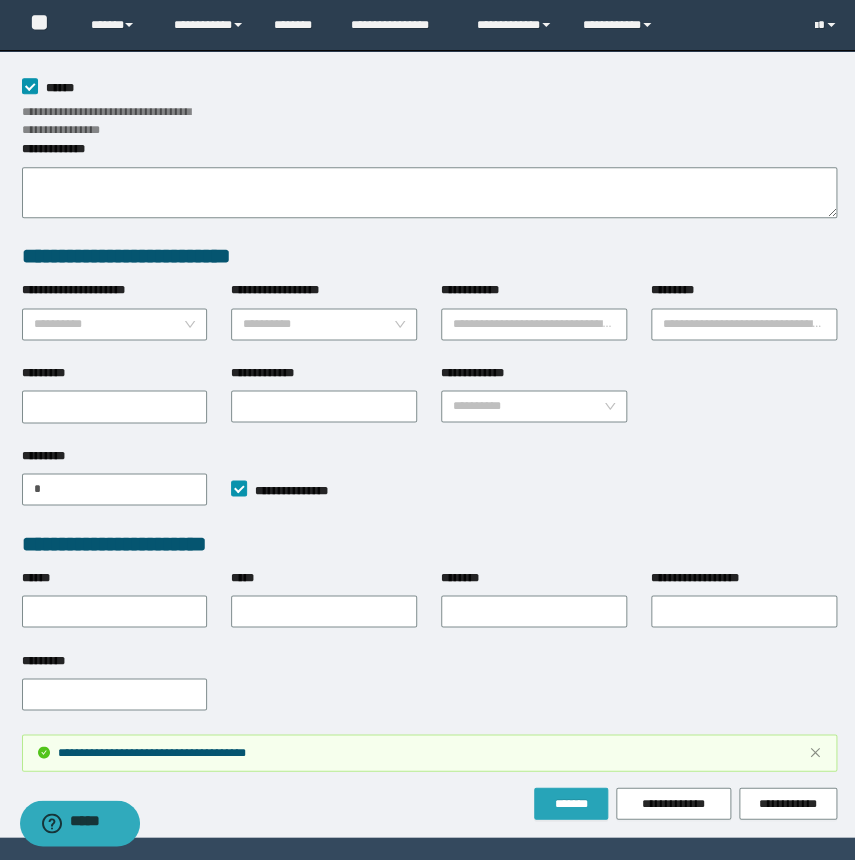 type on "**" 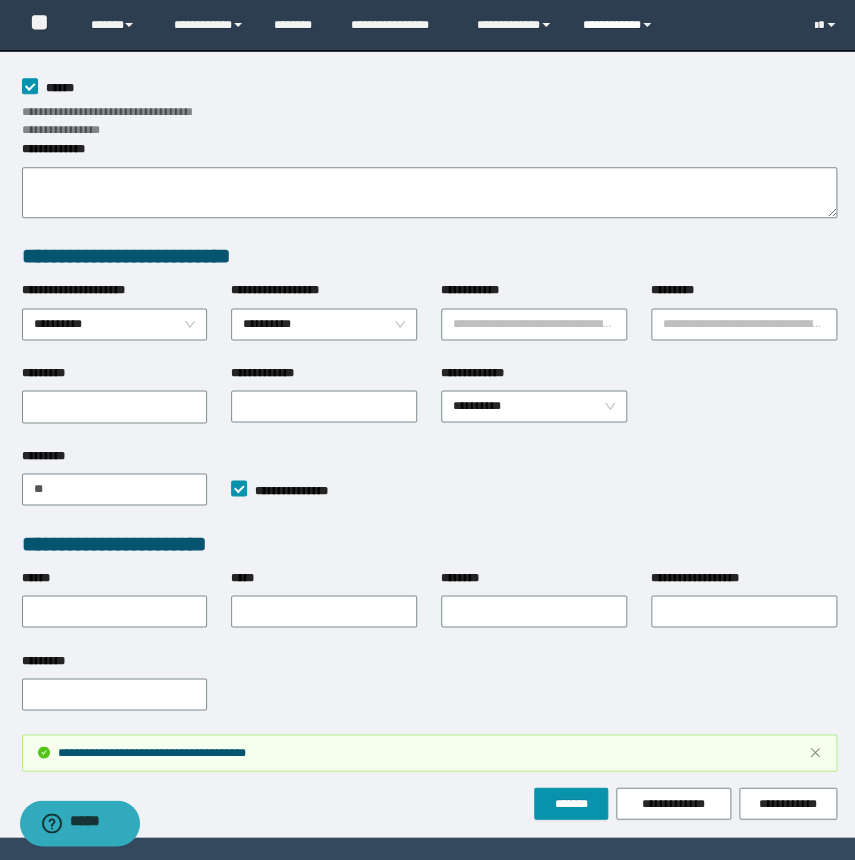 click on "**********" at bounding box center (620, 25) 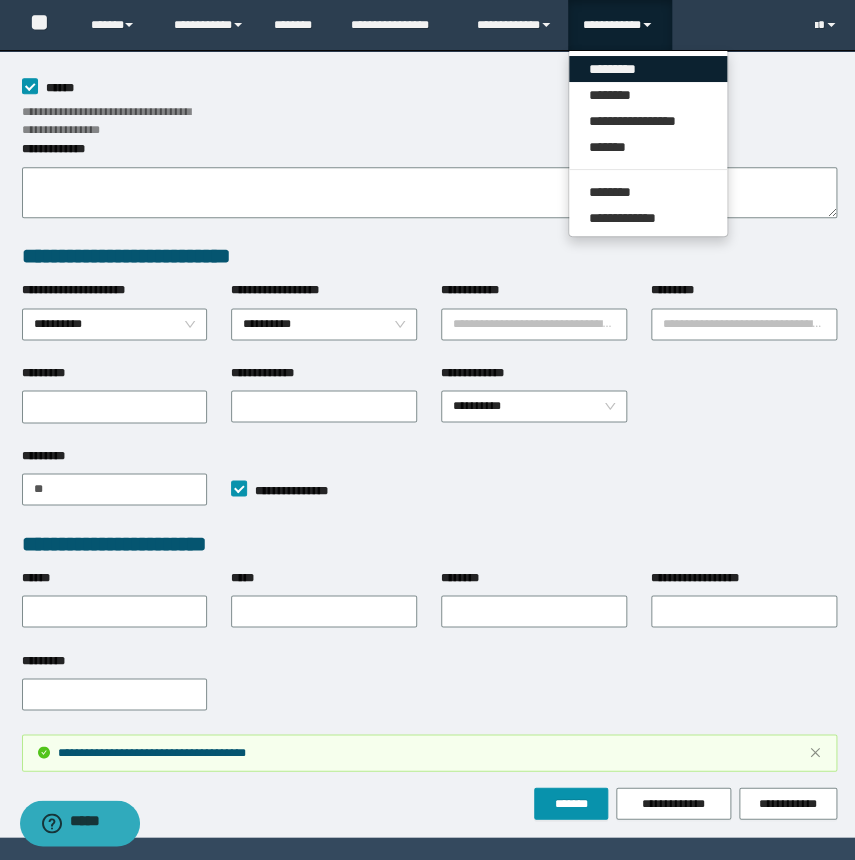 click on "*********" at bounding box center [648, 69] 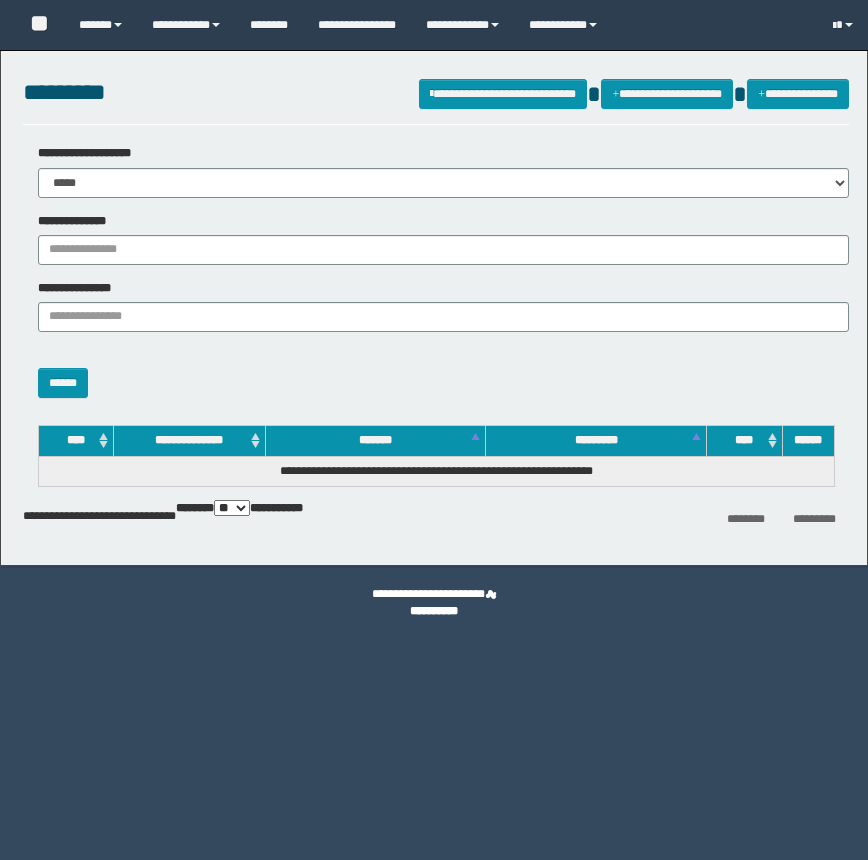 scroll, scrollTop: 0, scrollLeft: 0, axis: both 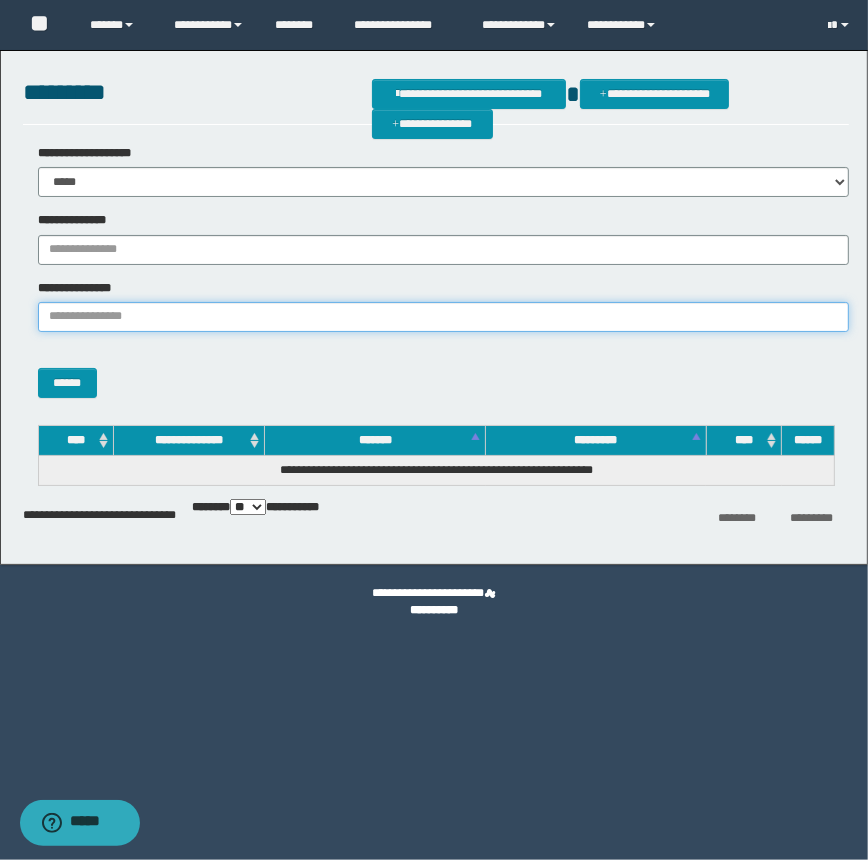 click on "**********" at bounding box center (444, 317) 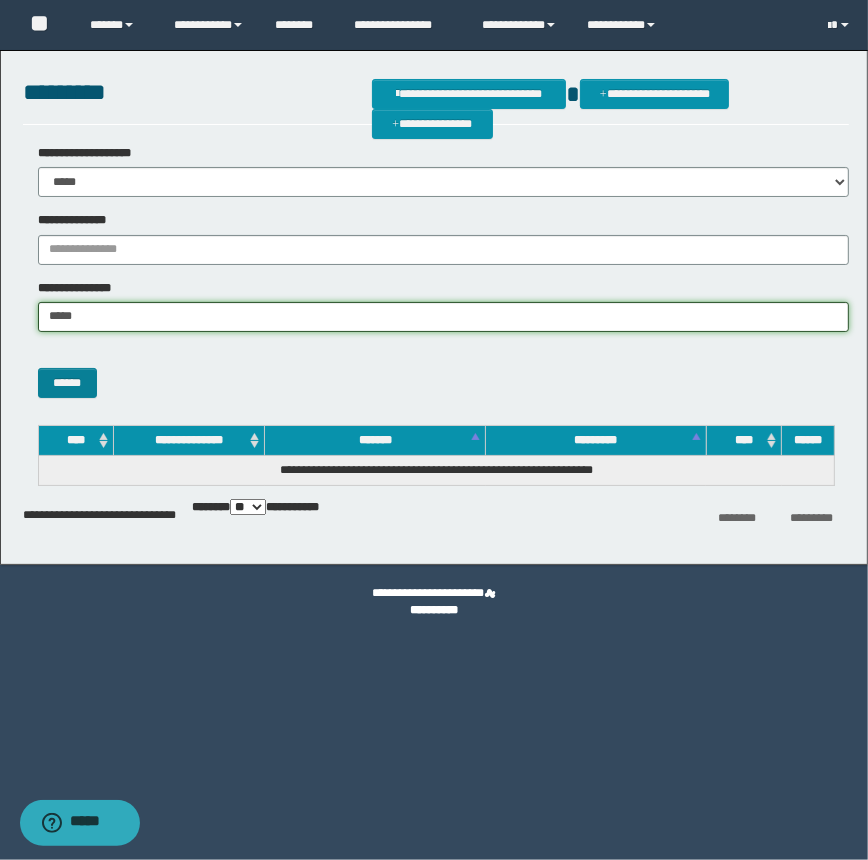 type on "*****" 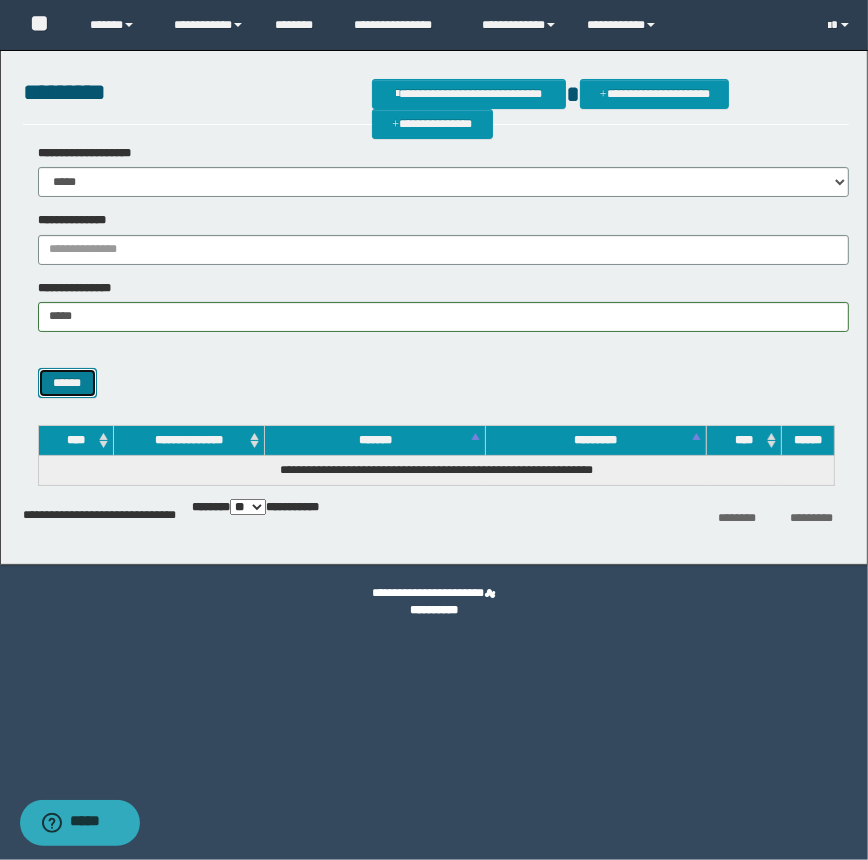 click on "******" at bounding box center [67, 383] 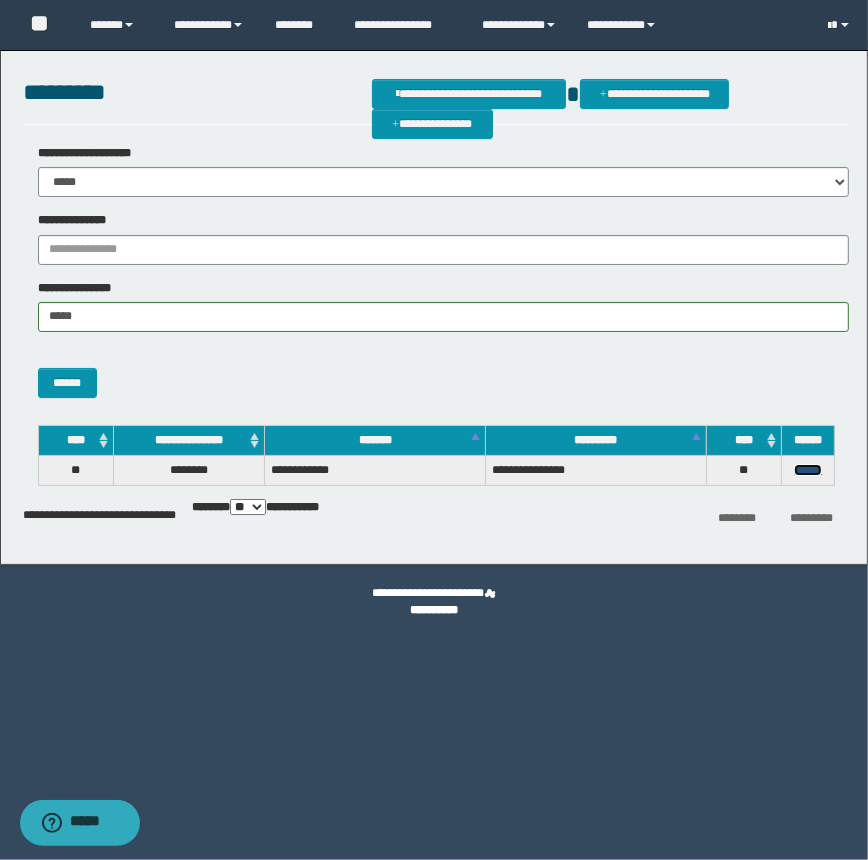 click on "******" at bounding box center (808, 470) 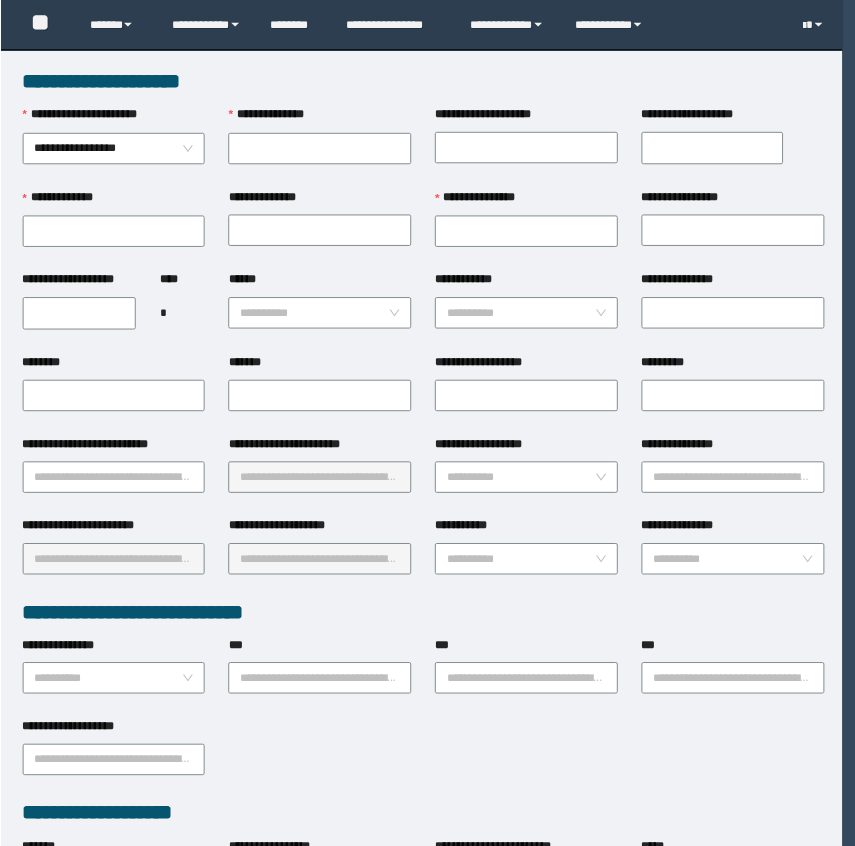 scroll, scrollTop: 0, scrollLeft: 0, axis: both 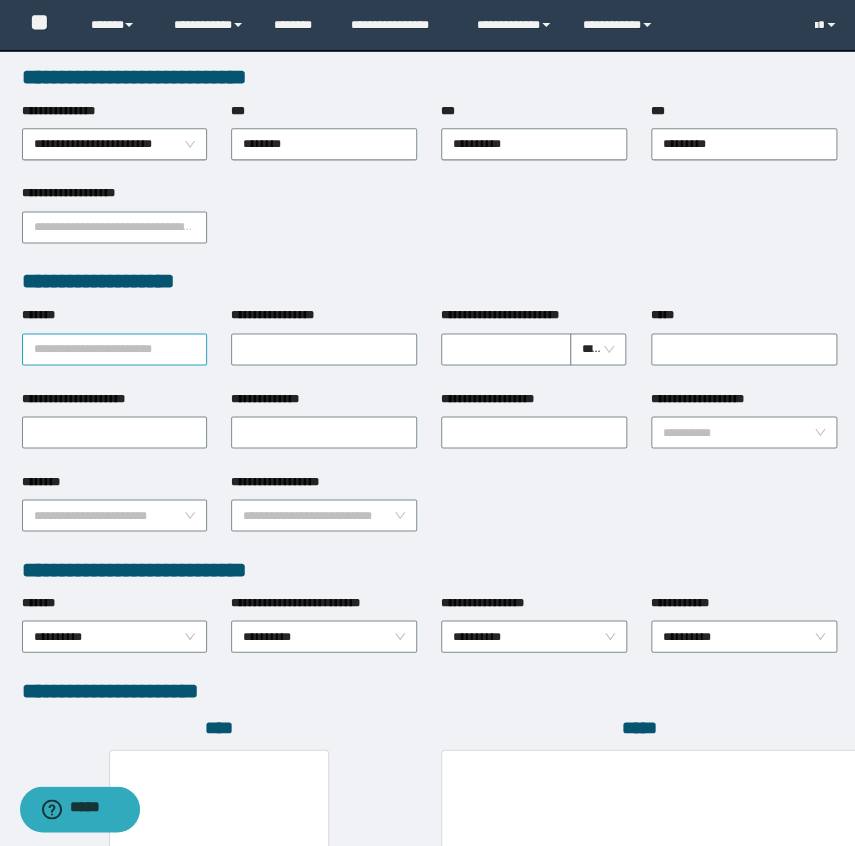 click on "*******" at bounding box center (115, 349) 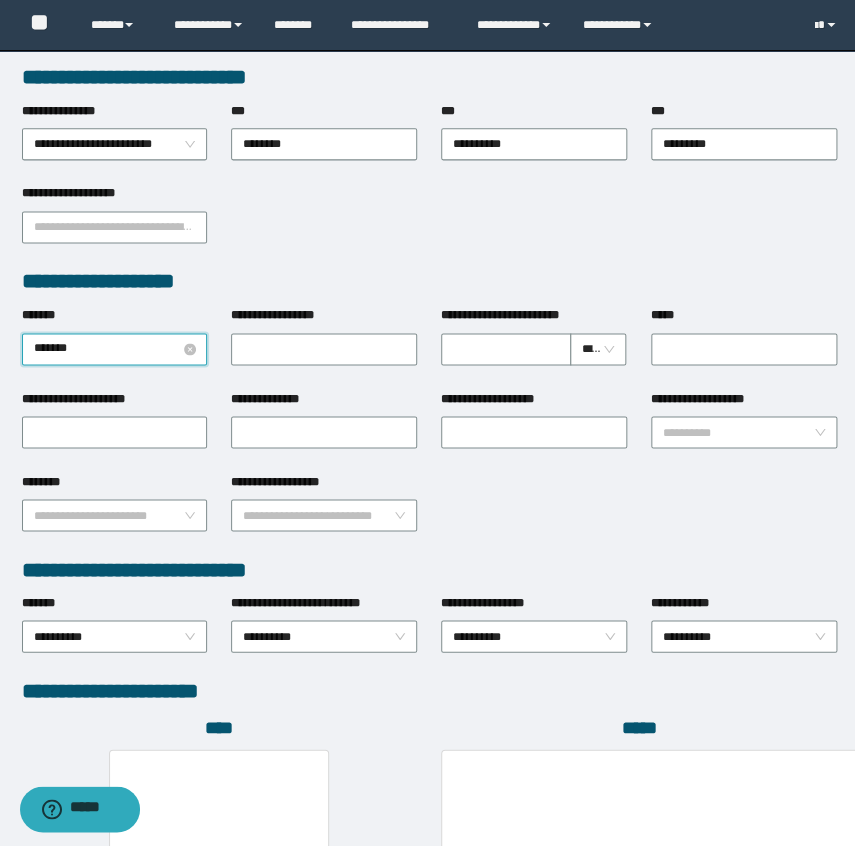 type on "********" 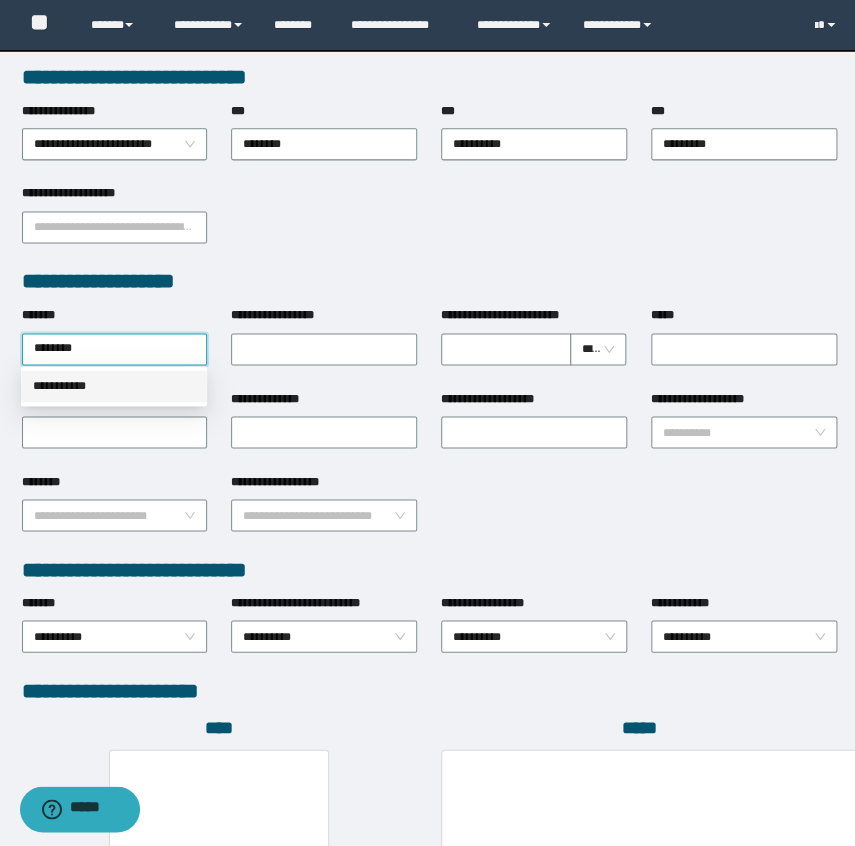 click on "**********" at bounding box center [114, 386] 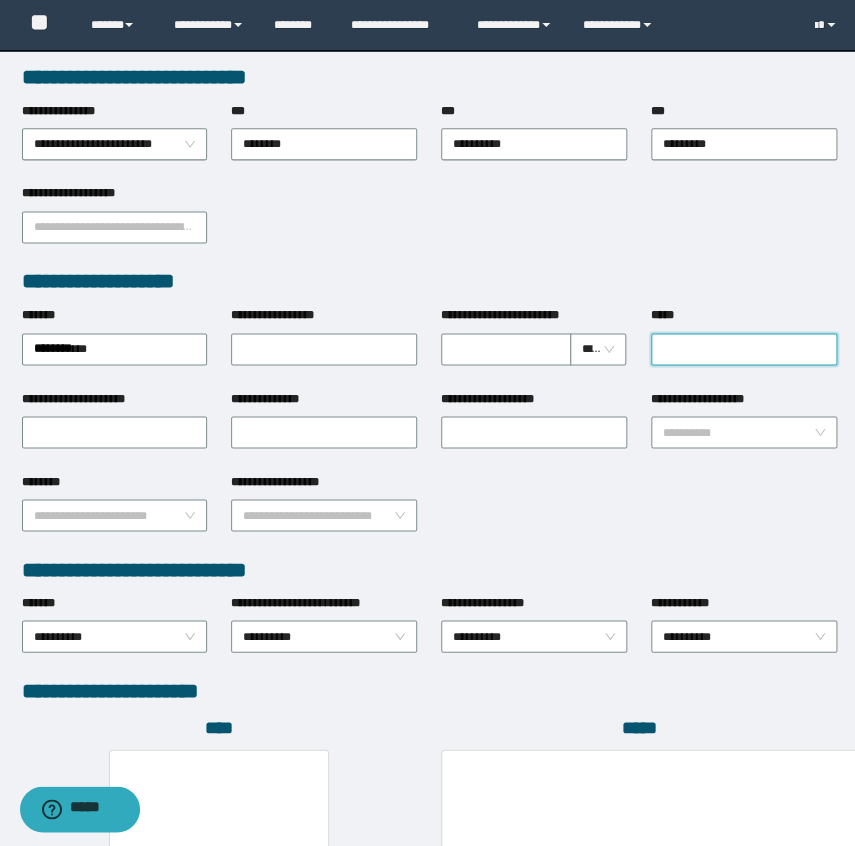 click on "*****" at bounding box center (744, 349) 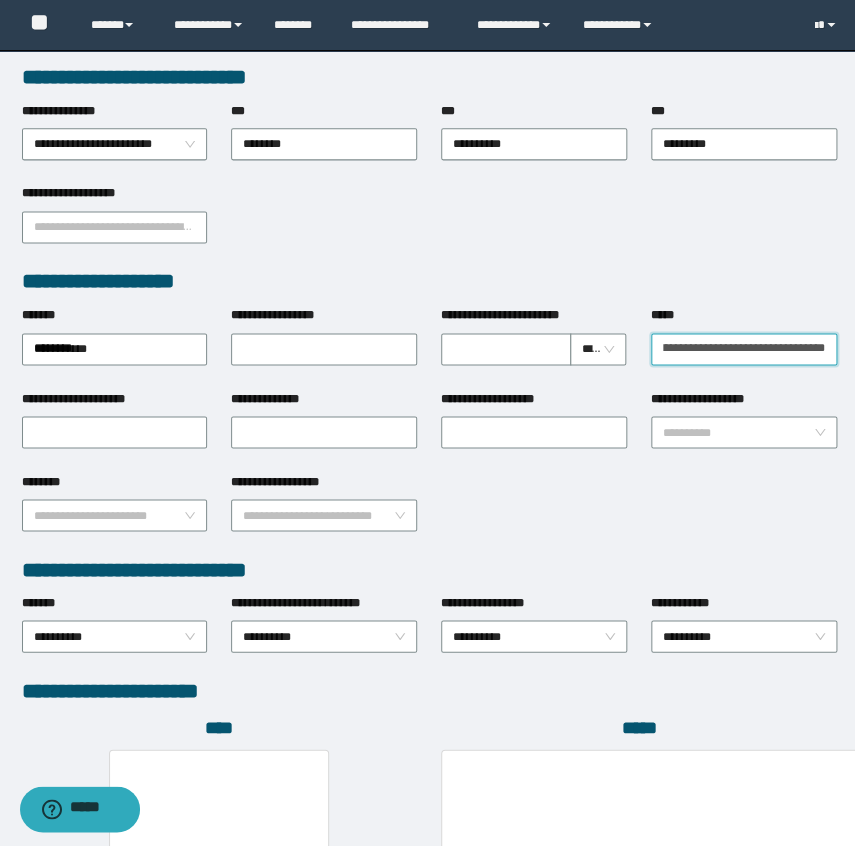scroll, scrollTop: 0, scrollLeft: 25, axis: horizontal 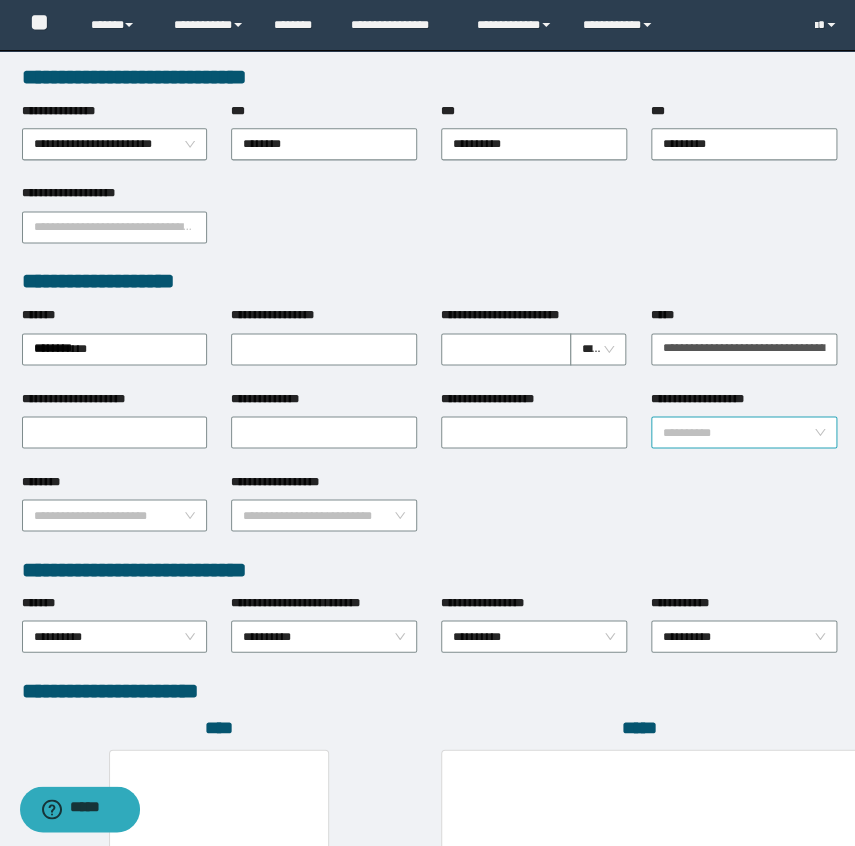 click on "**********" at bounding box center (738, 432) 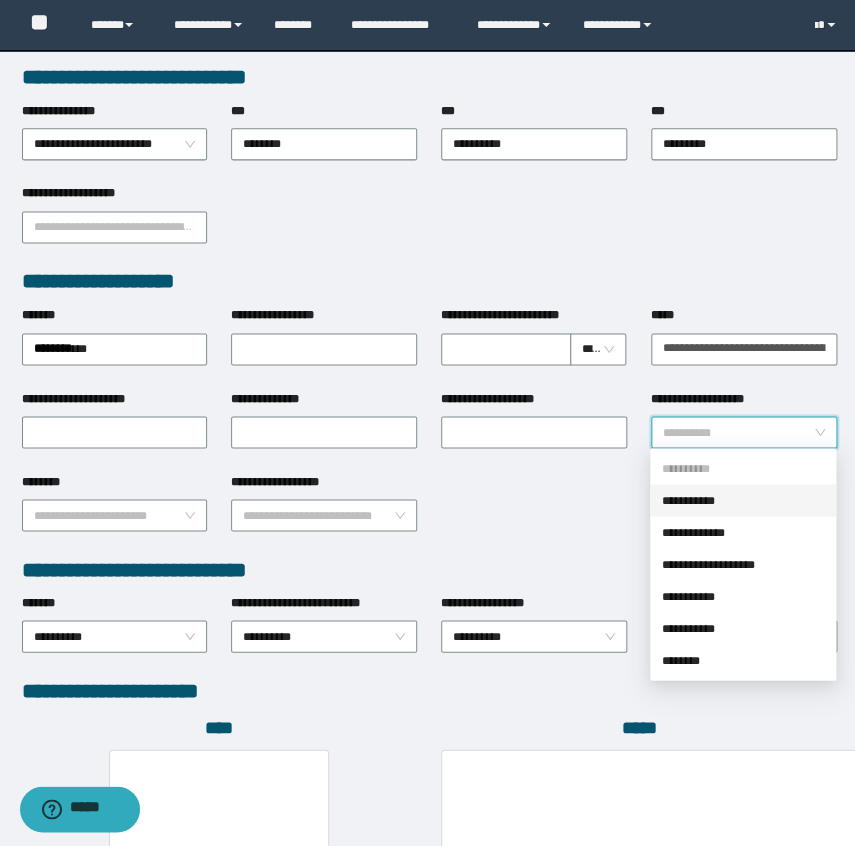 click on "**********" at bounding box center (743, 500) 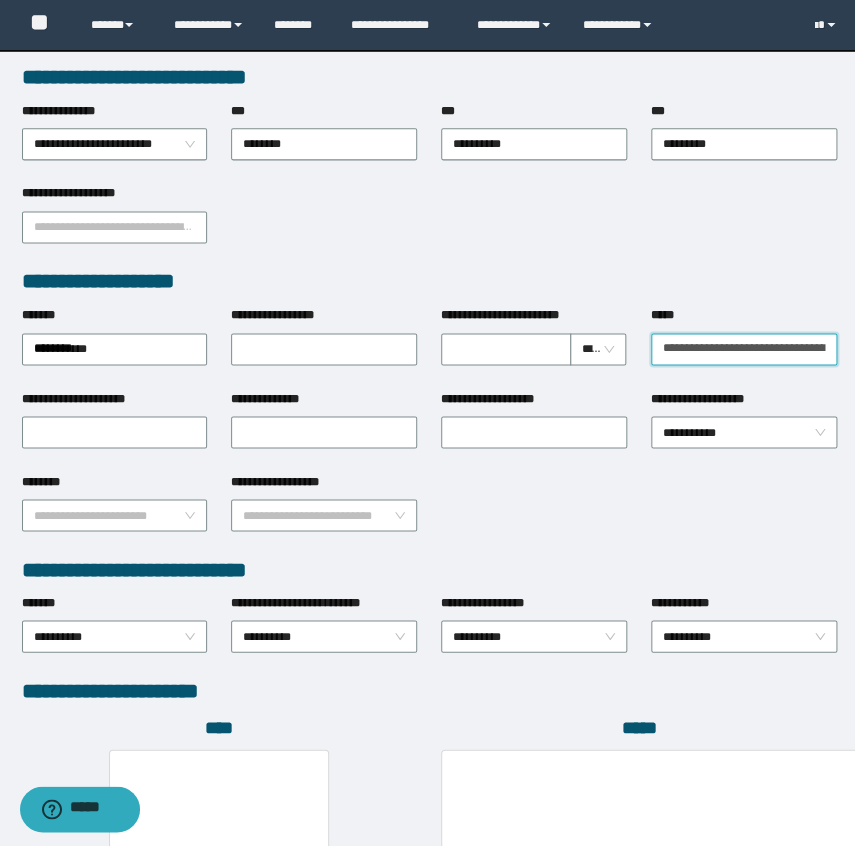 drag, startPoint x: 765, startPoint y: 348, endPoint x: 630, endPoint y: 357, distance: 135.29967 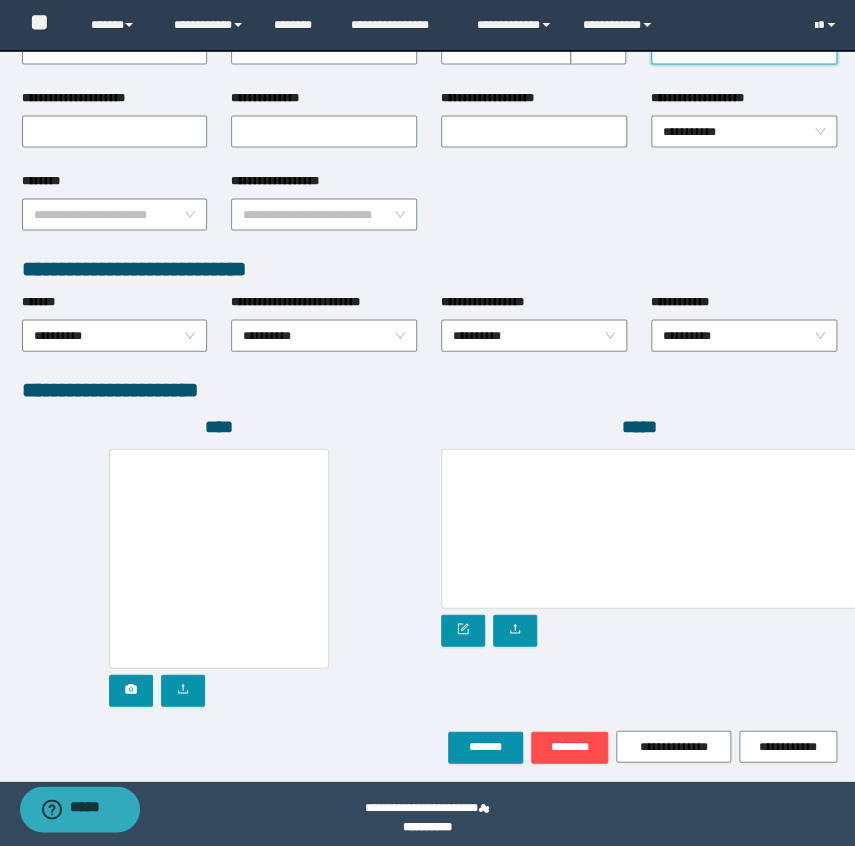 scroll, scrollTop: 855, scrollLeft: 0, axis: vertical 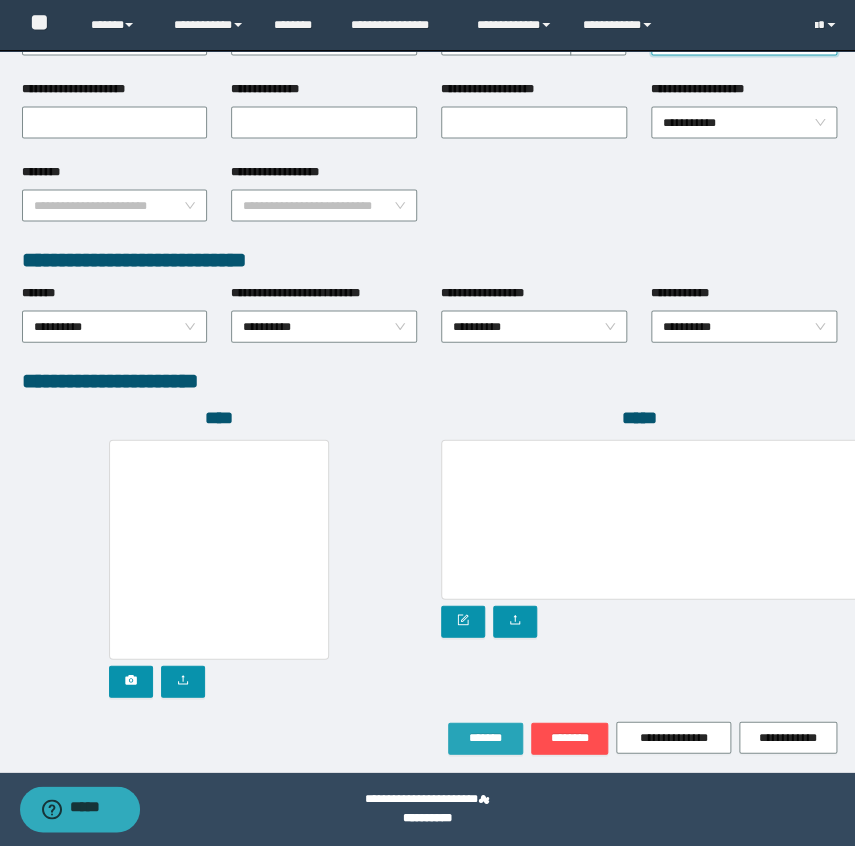 type on "**********" 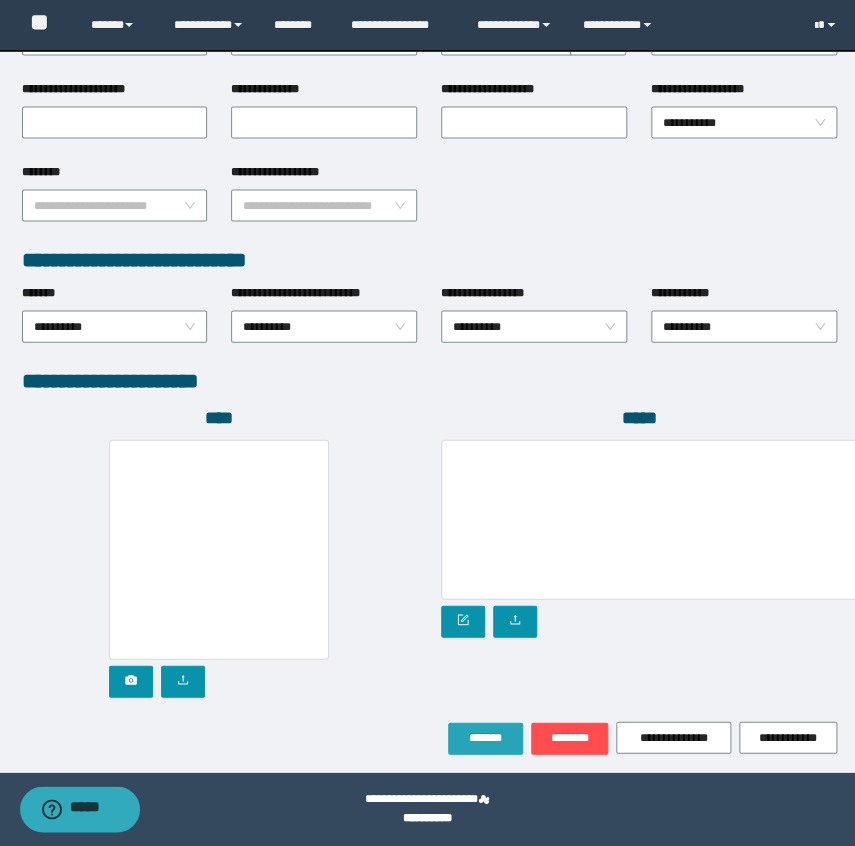 click on "*******" at bounding box center (485, 737) 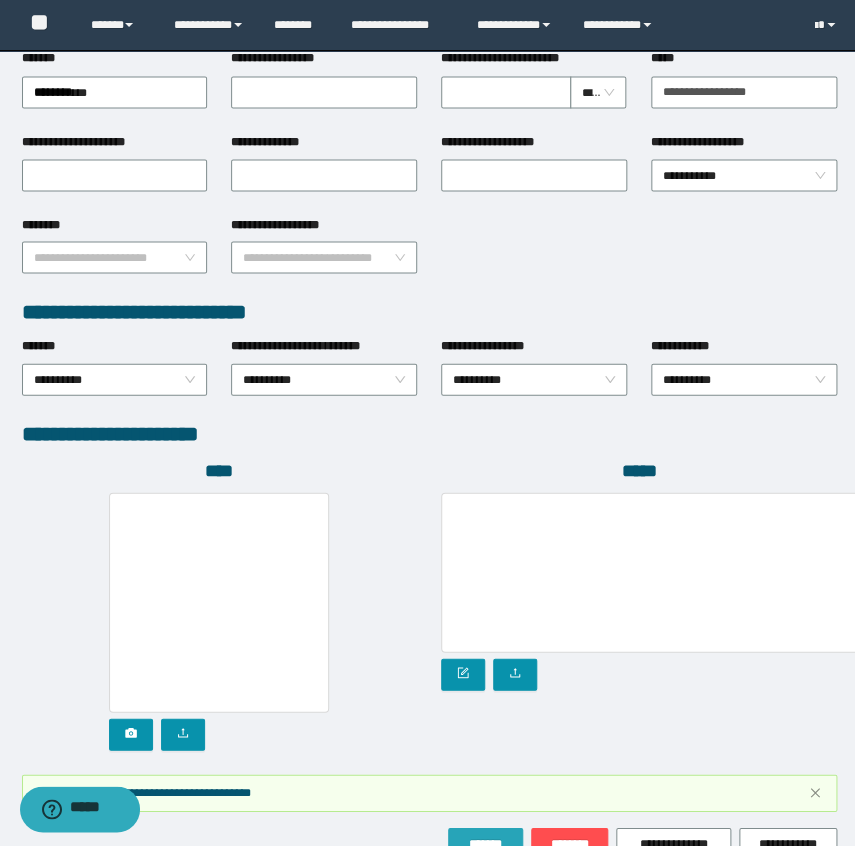 scroll, scrollTop: 907, scrollLeft: 0, axis: vertical 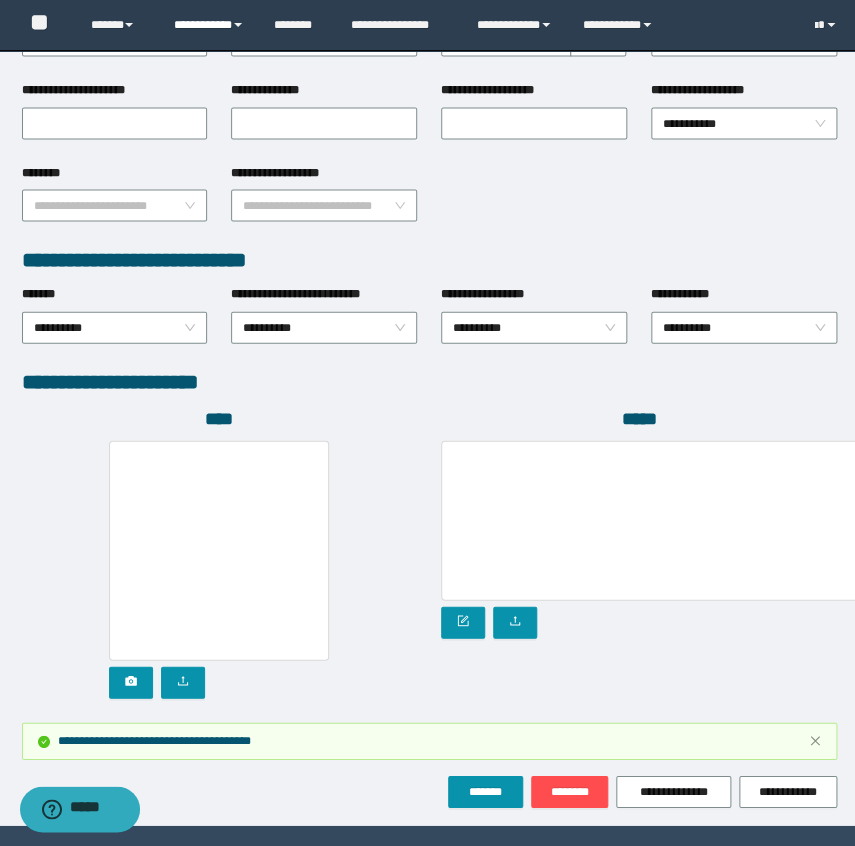 click on "**********" at bounding box center (209, 25) 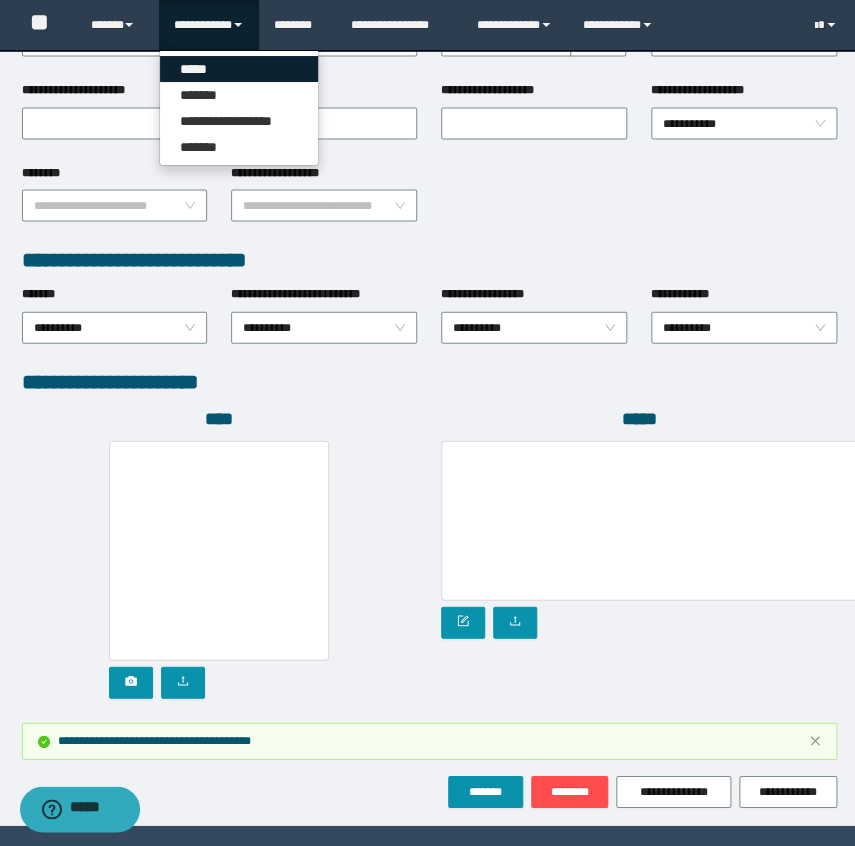 click on "*****" at bounding box center (239, 69) 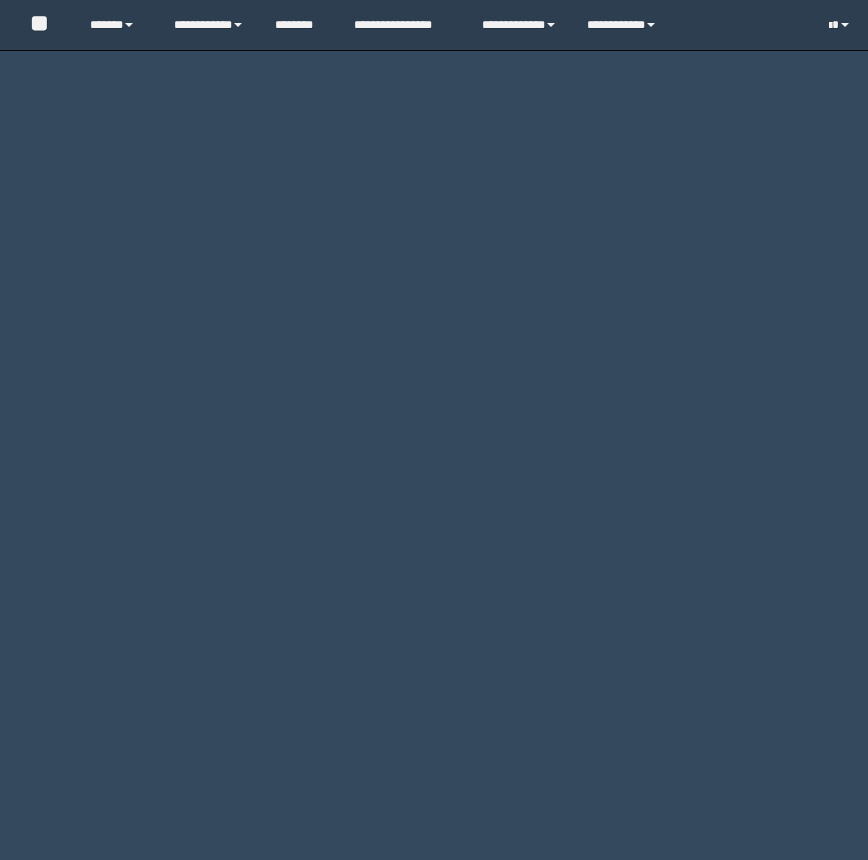 scroll, scrollTop: 0, scrollLeft: 0, axis: both 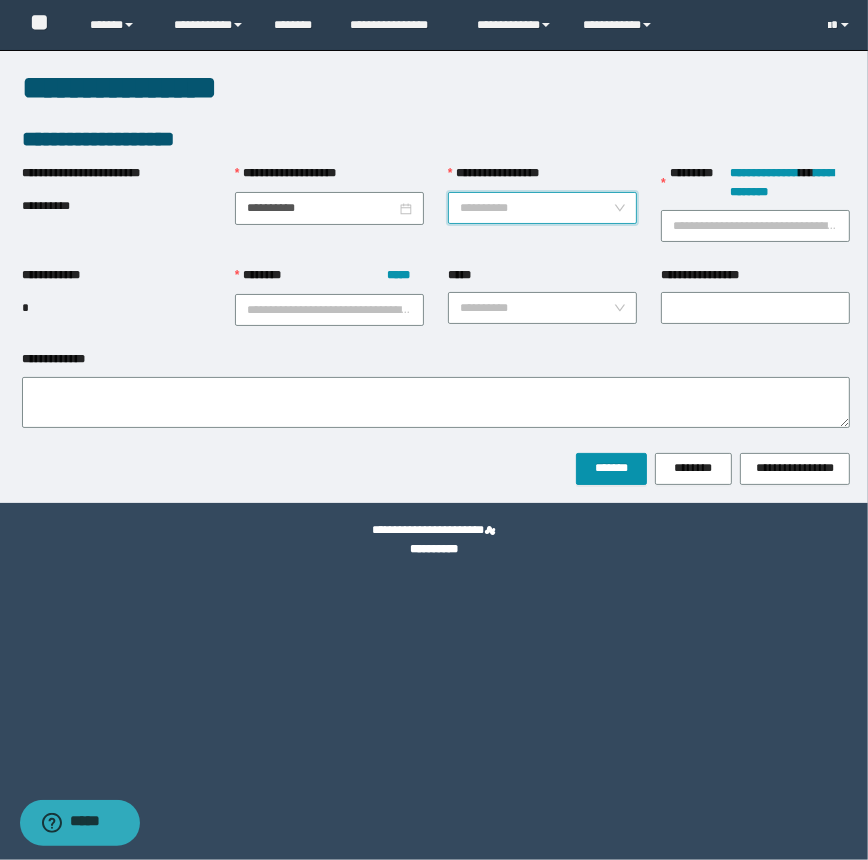 click on "**********" at bounding box center [536, 208] 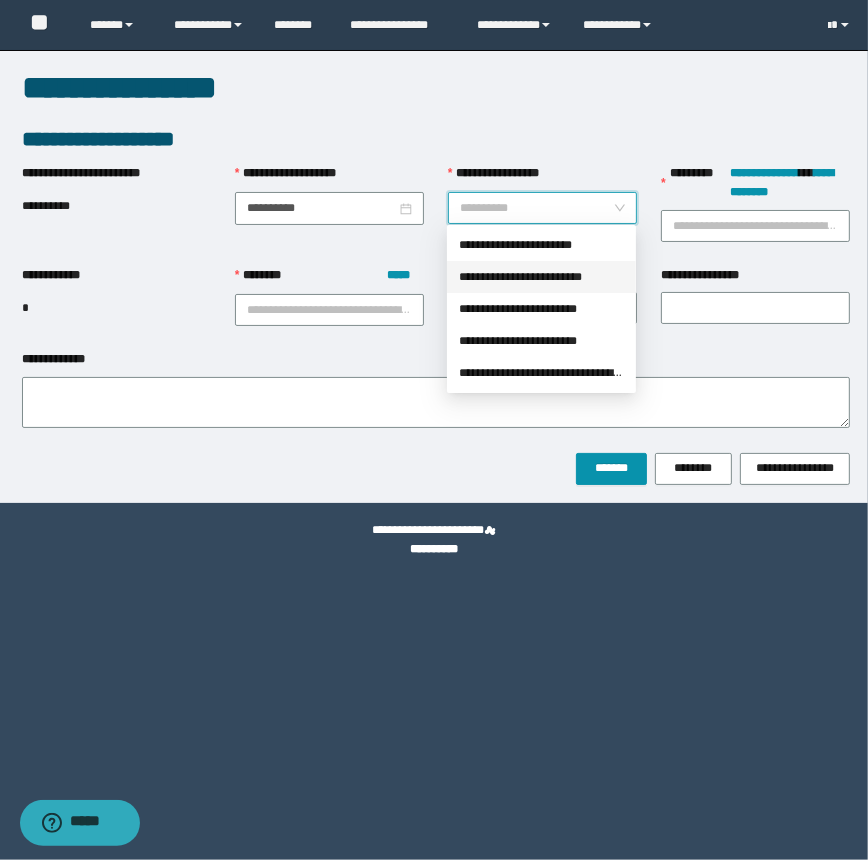 click on "**********" at bounding box center (541, 277) 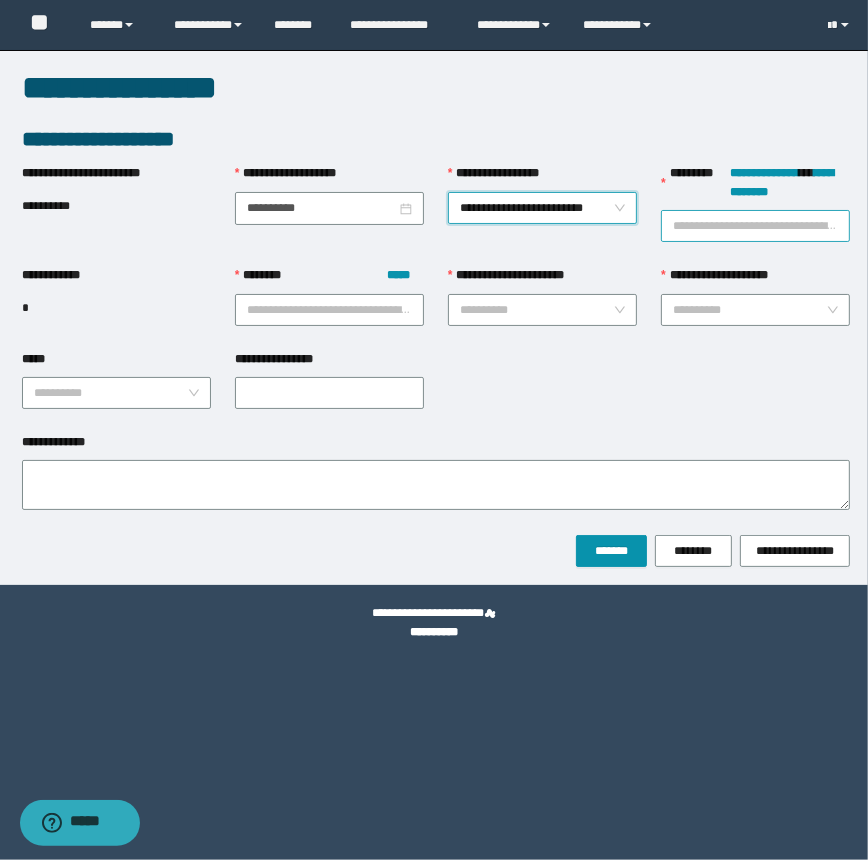 click on "**********" at bounding box center [755, 226] 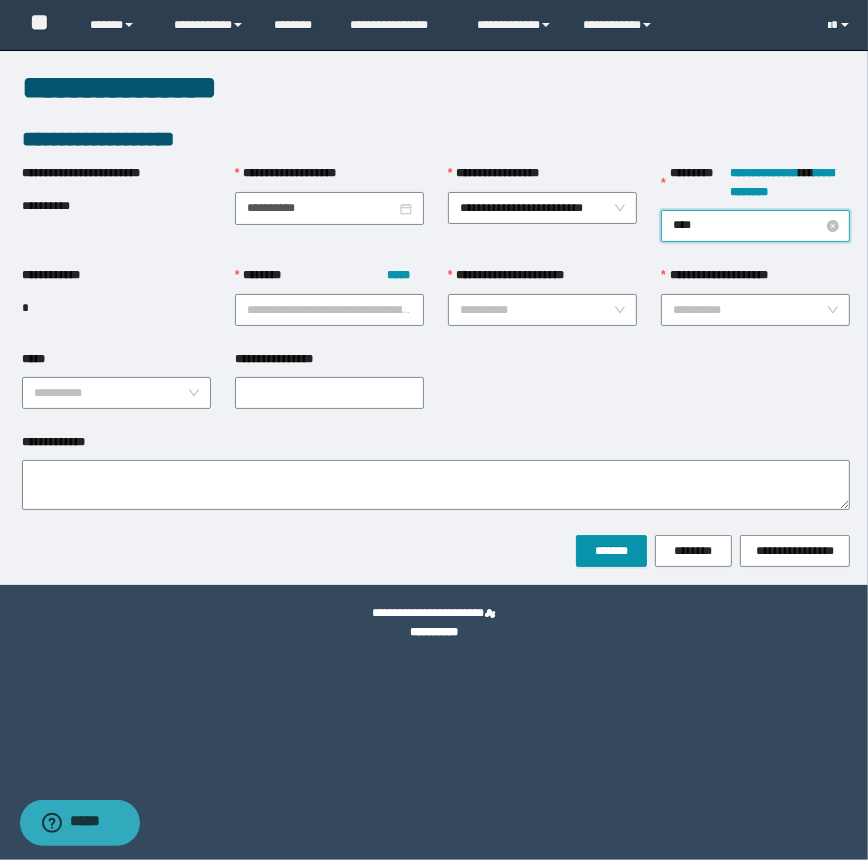 type on "*****" 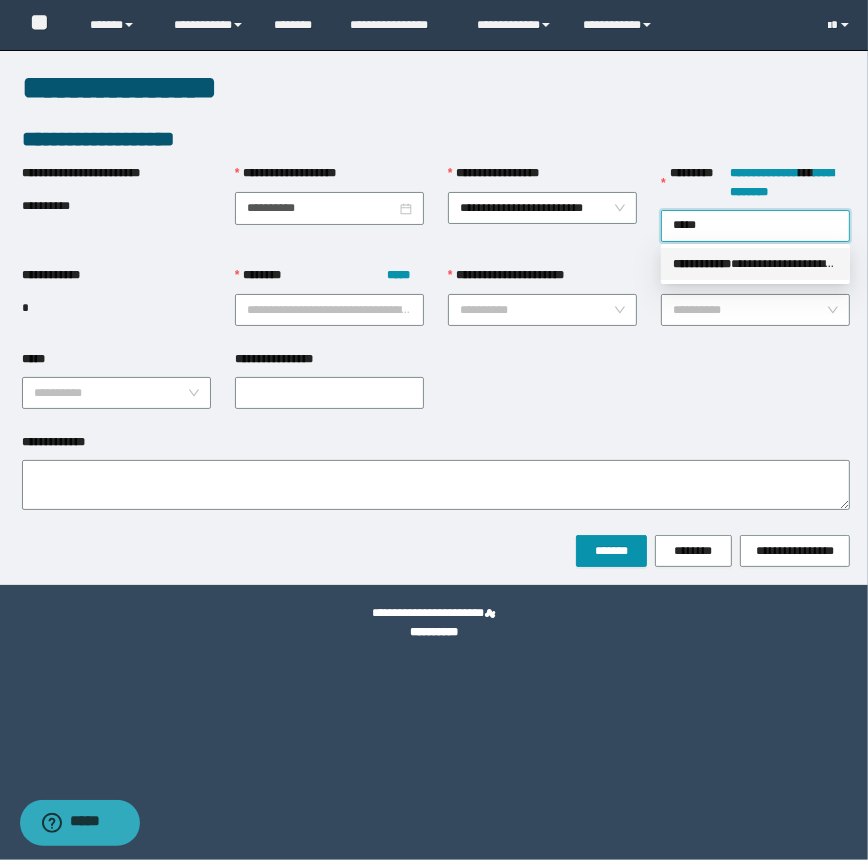click on "**********" at bounding box center [755, 264] 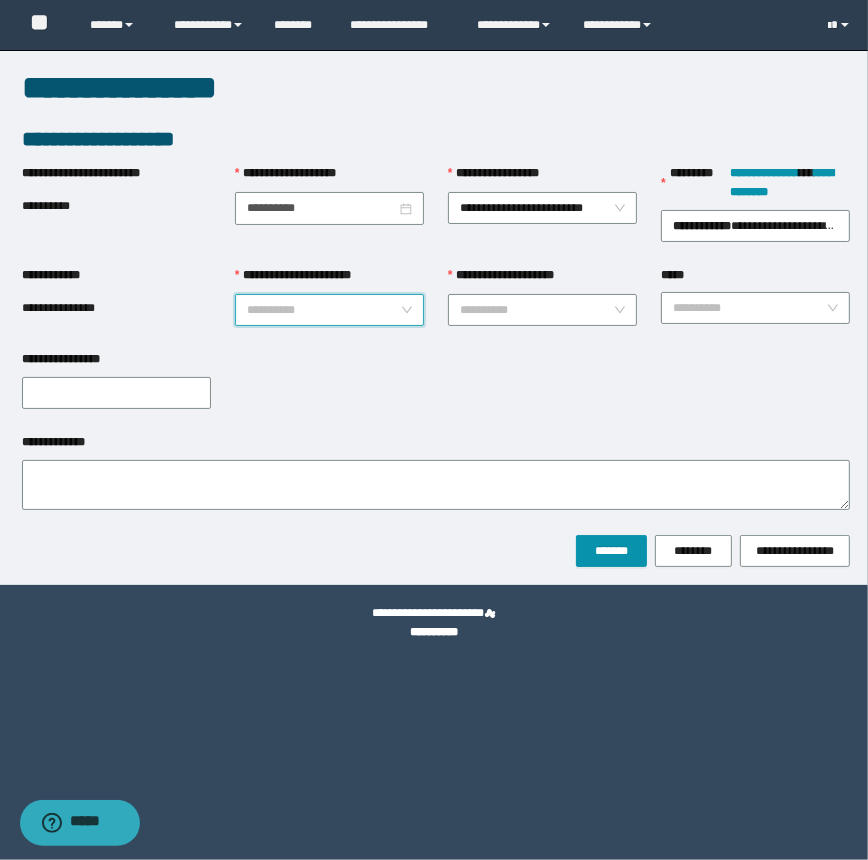 click on "**********" at bounding box center [323, 310] 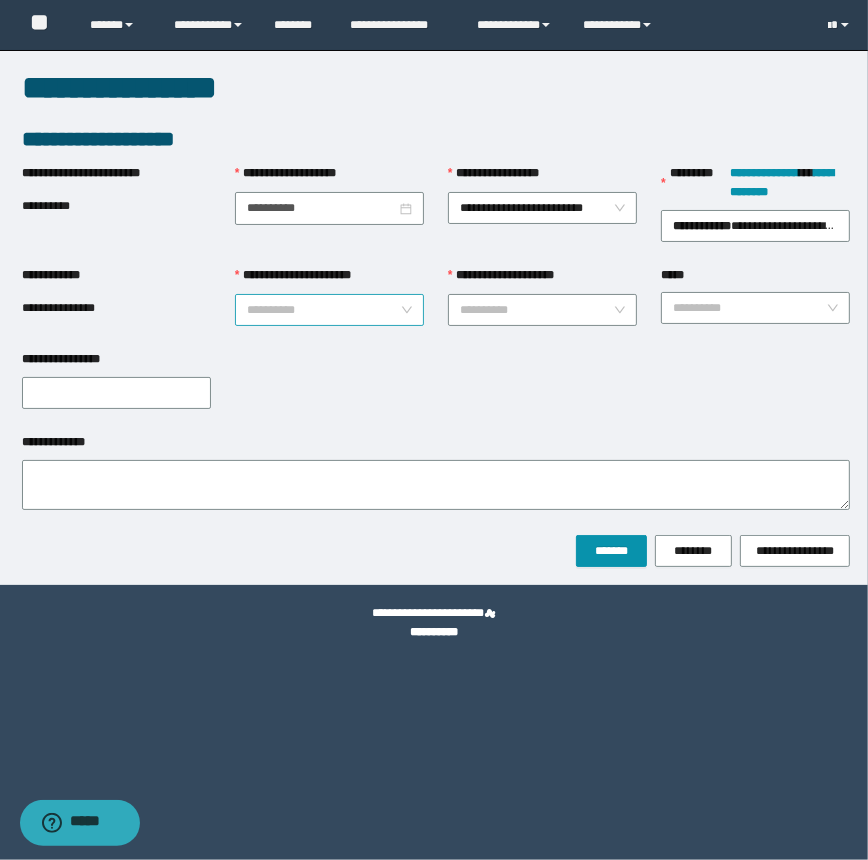 click on "**********" at bounding box center (329, 310) 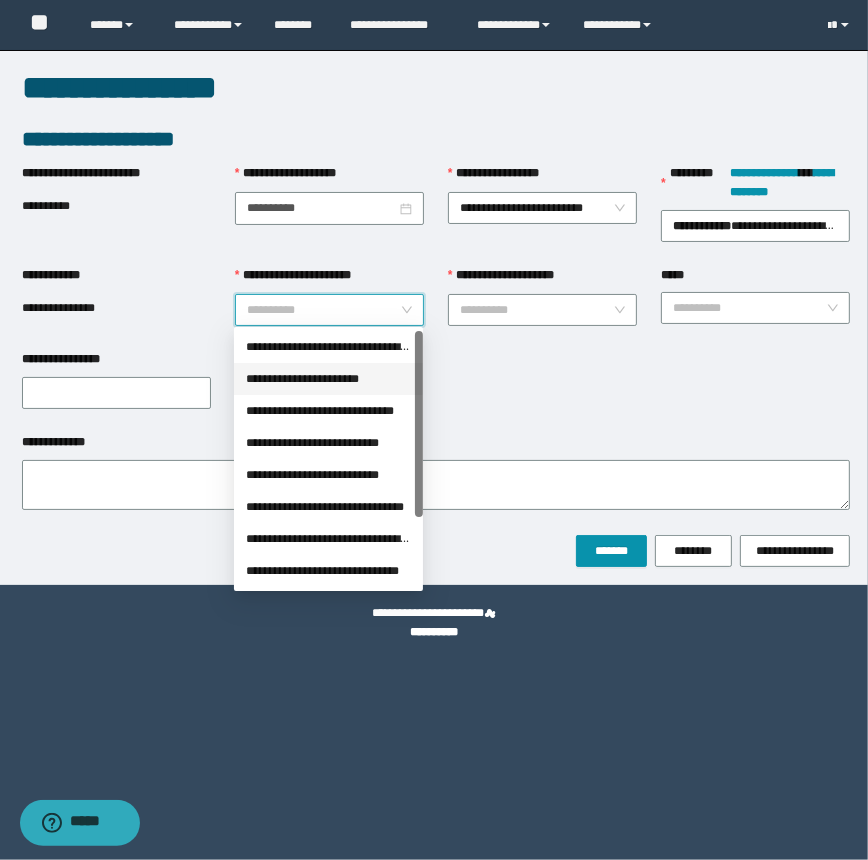 click on "**********" at bounding box center (328, 379) 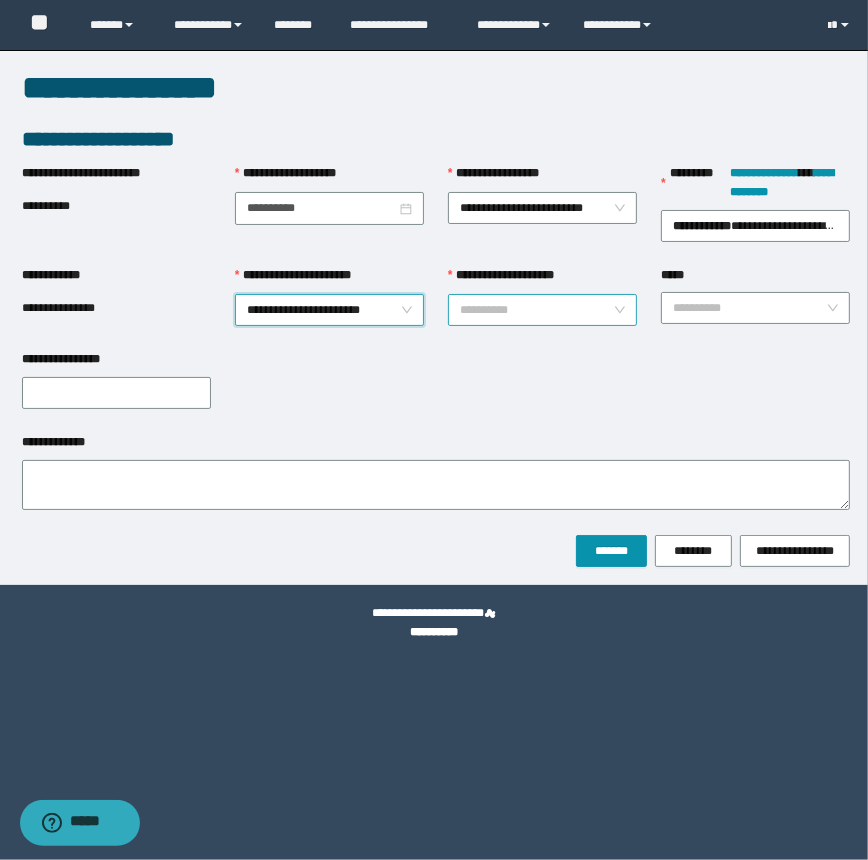 click on "**********" at bounding box center [536, 310] 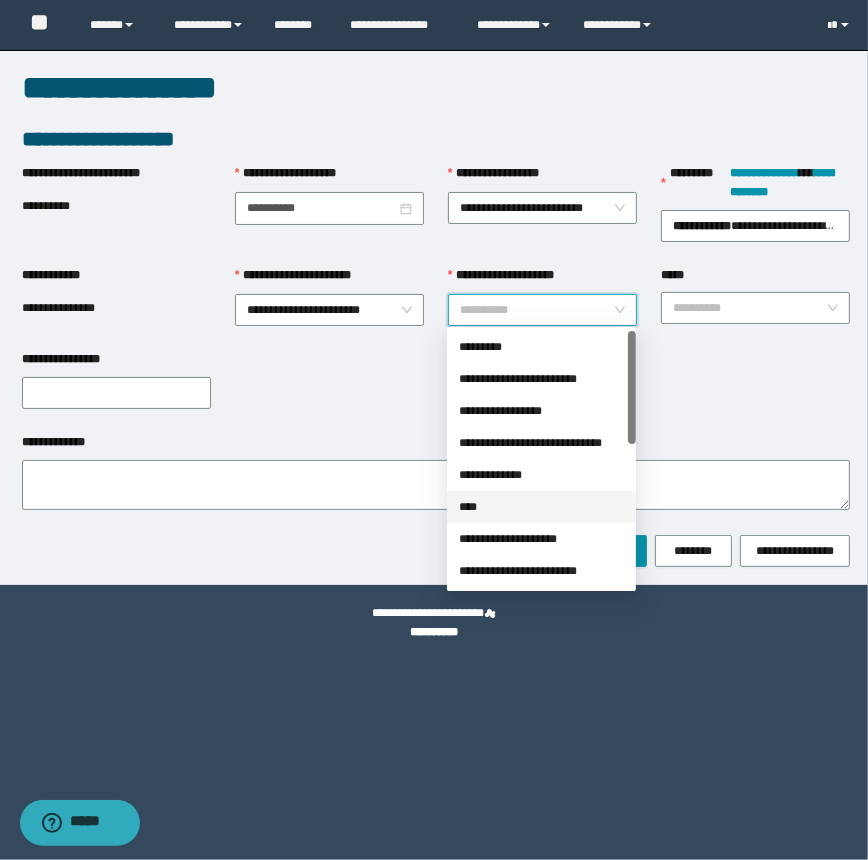 click on "****" at bounding box center [541, 507] 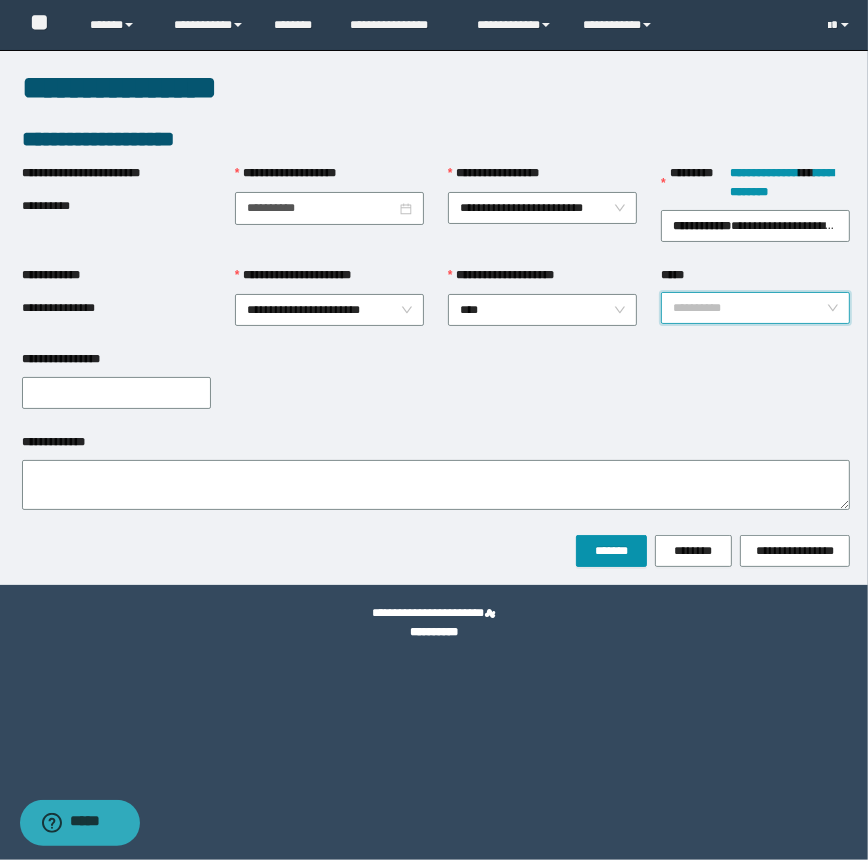 click on "*****" at bounding box center [749, 308] 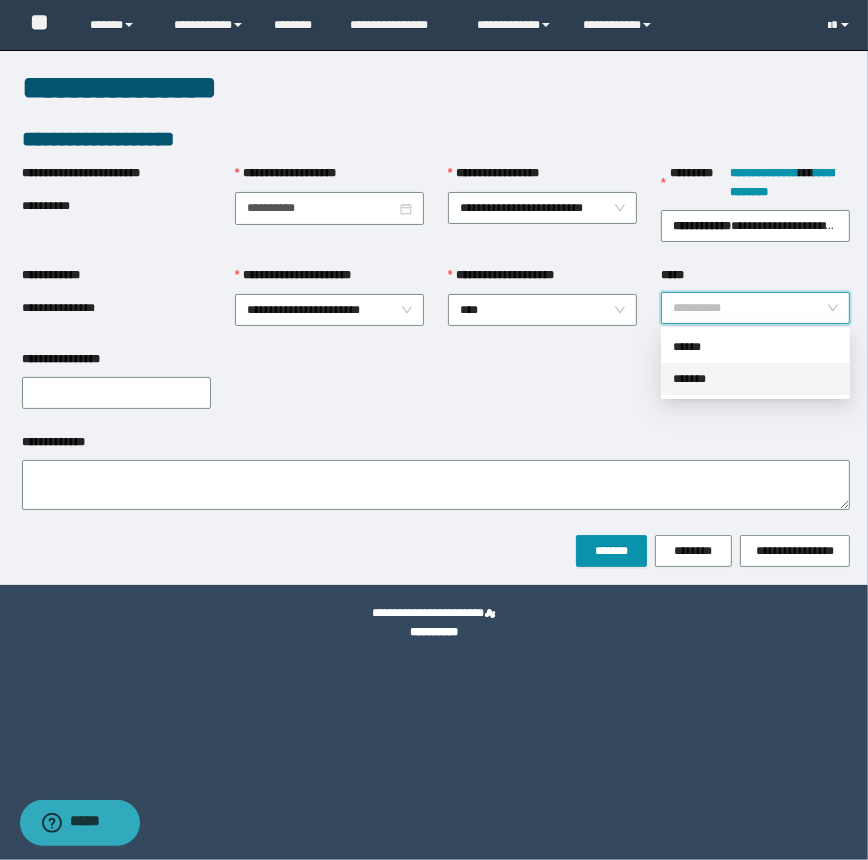 click on "*******" at bounding box center (755, 379) 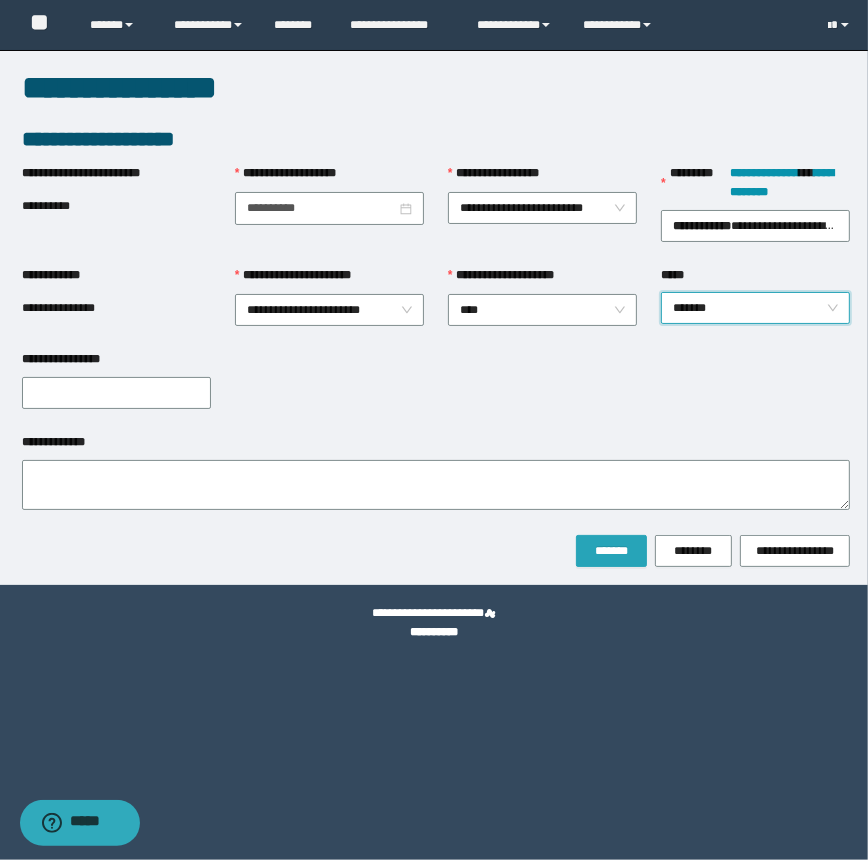 click on "*******" at bounding box center [611, 551] 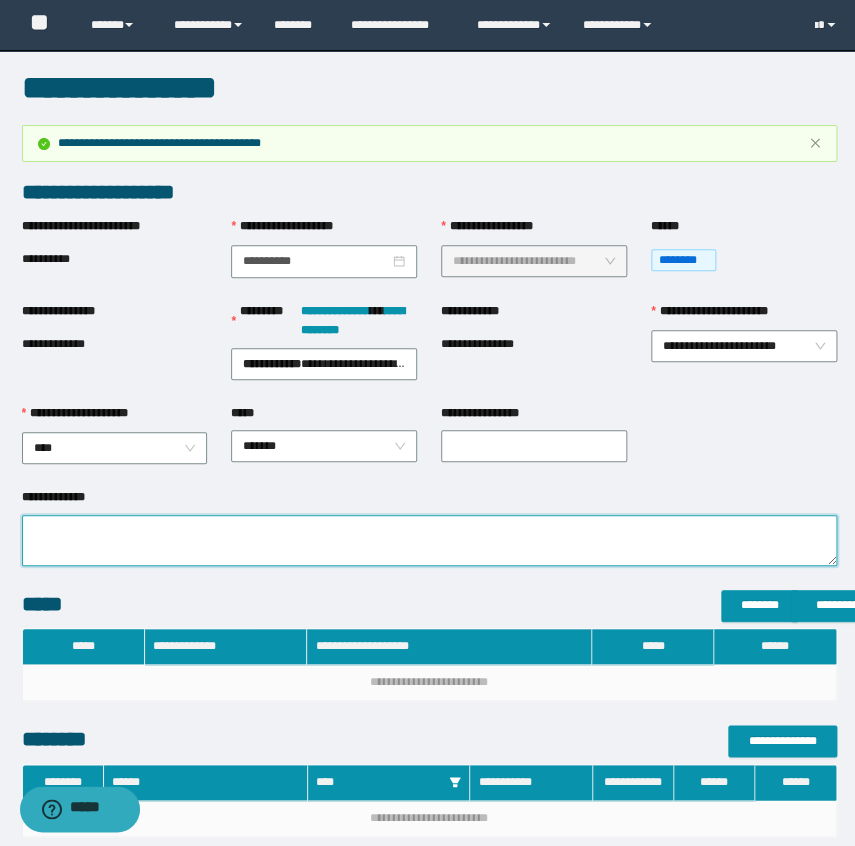 click on "**********" at bounding box center (429, 540) 